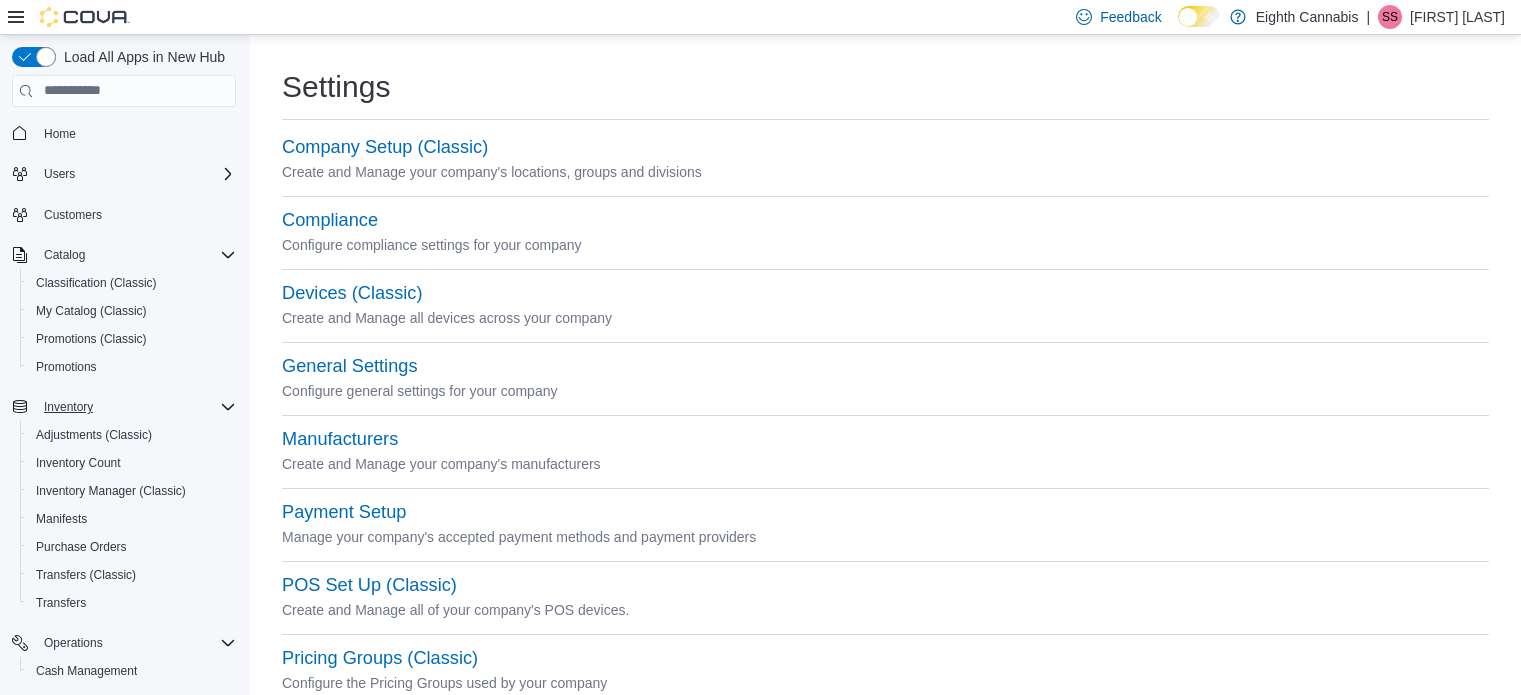 scroll, scrollTop: 0, scrollLeft: 0, axis: both 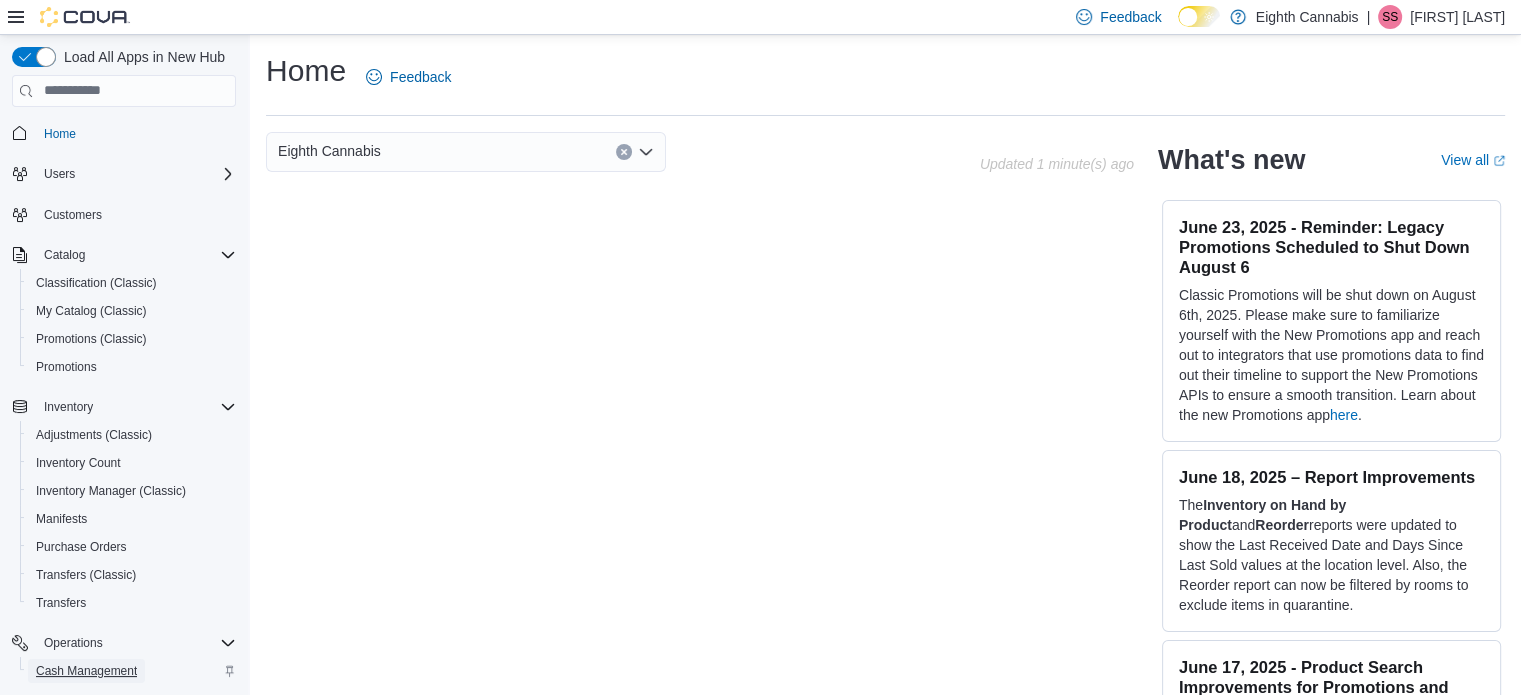 click on "Cash Management" at bounding box center [86, 671] 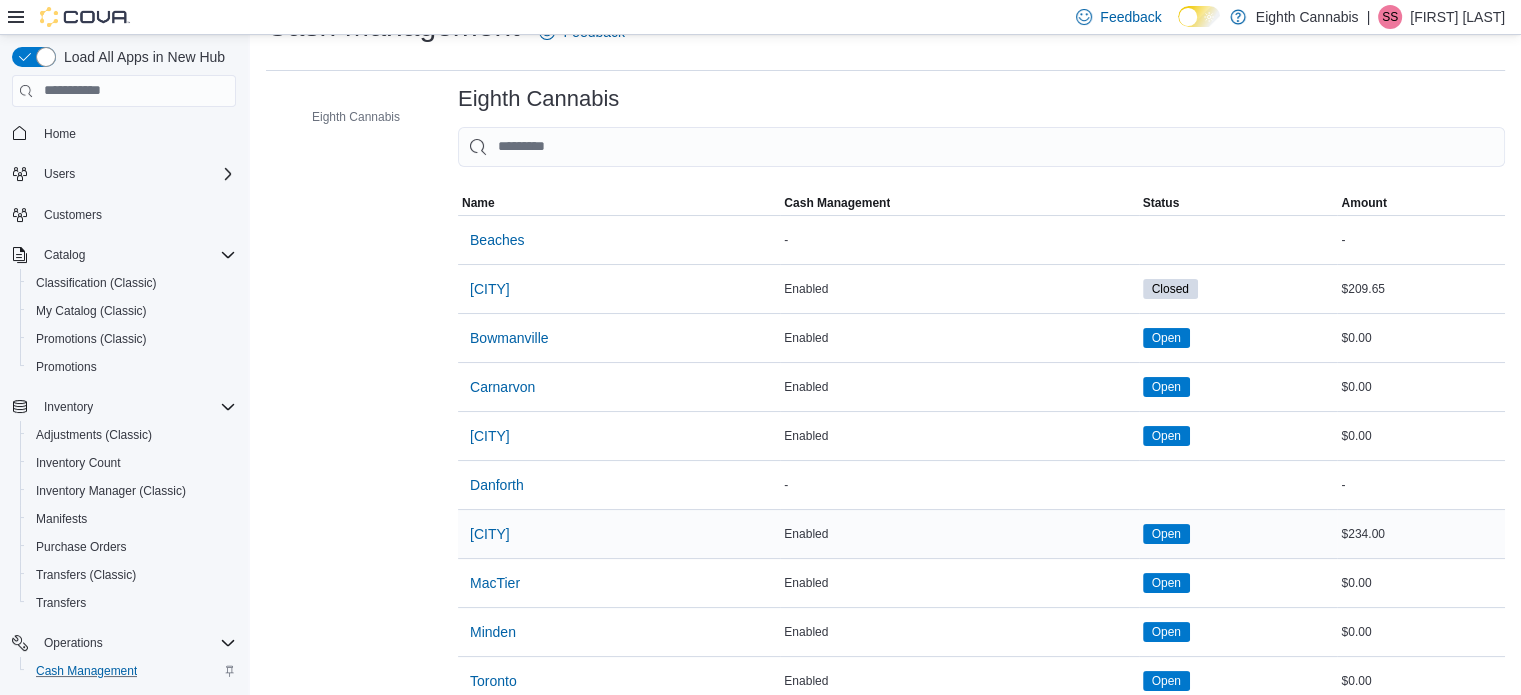 scroll, scrollTop: 84, scrollLeft: 0, axis: vertical 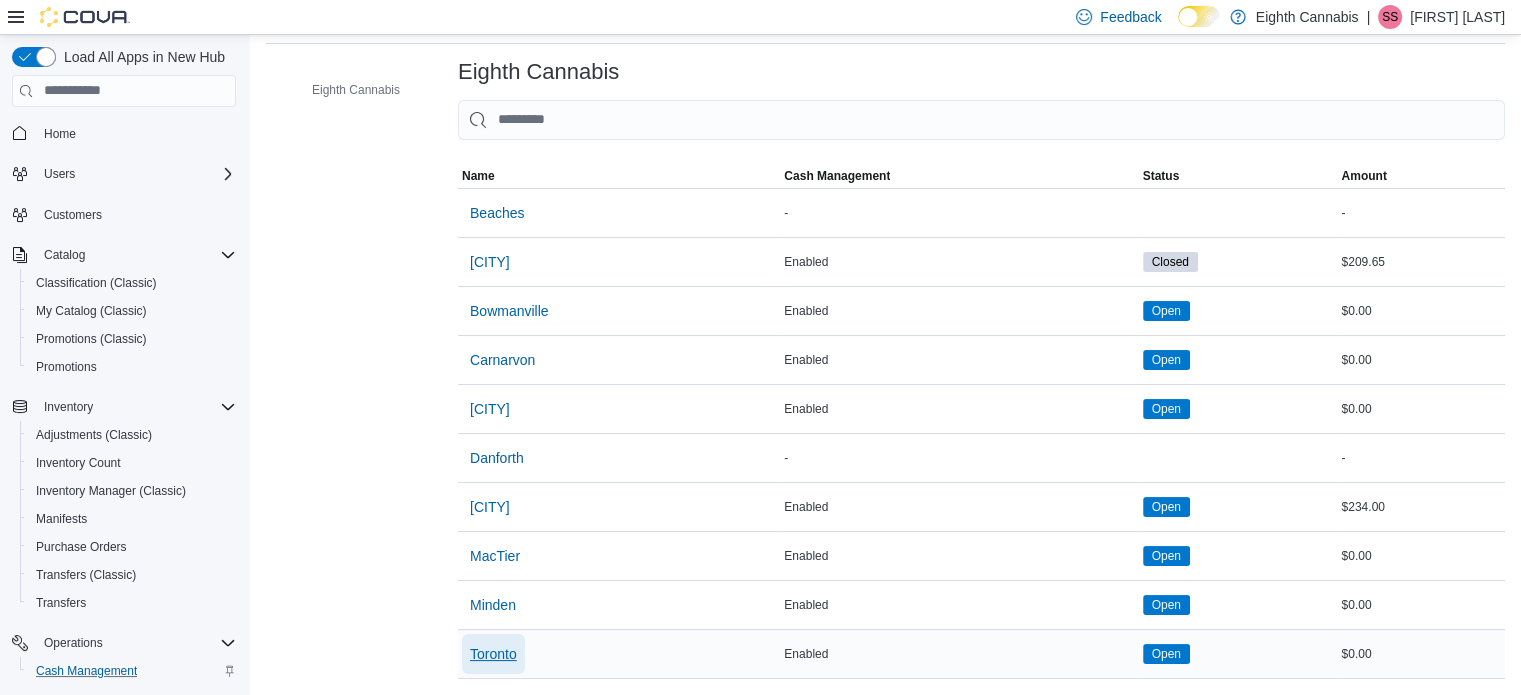 click on "Toronto" at bounding box center (493, 654) 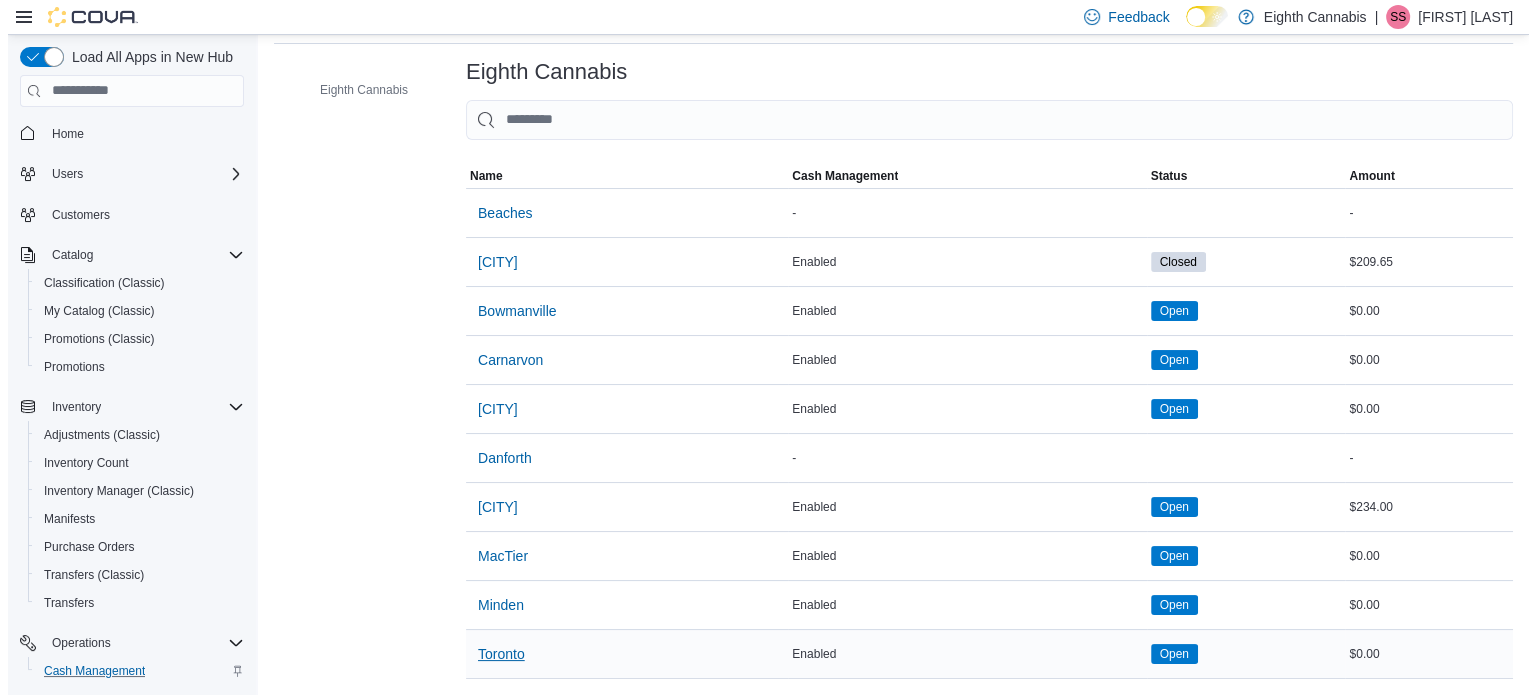 scroll, scrollTop: 0, scrollLeft: 0, axis: both 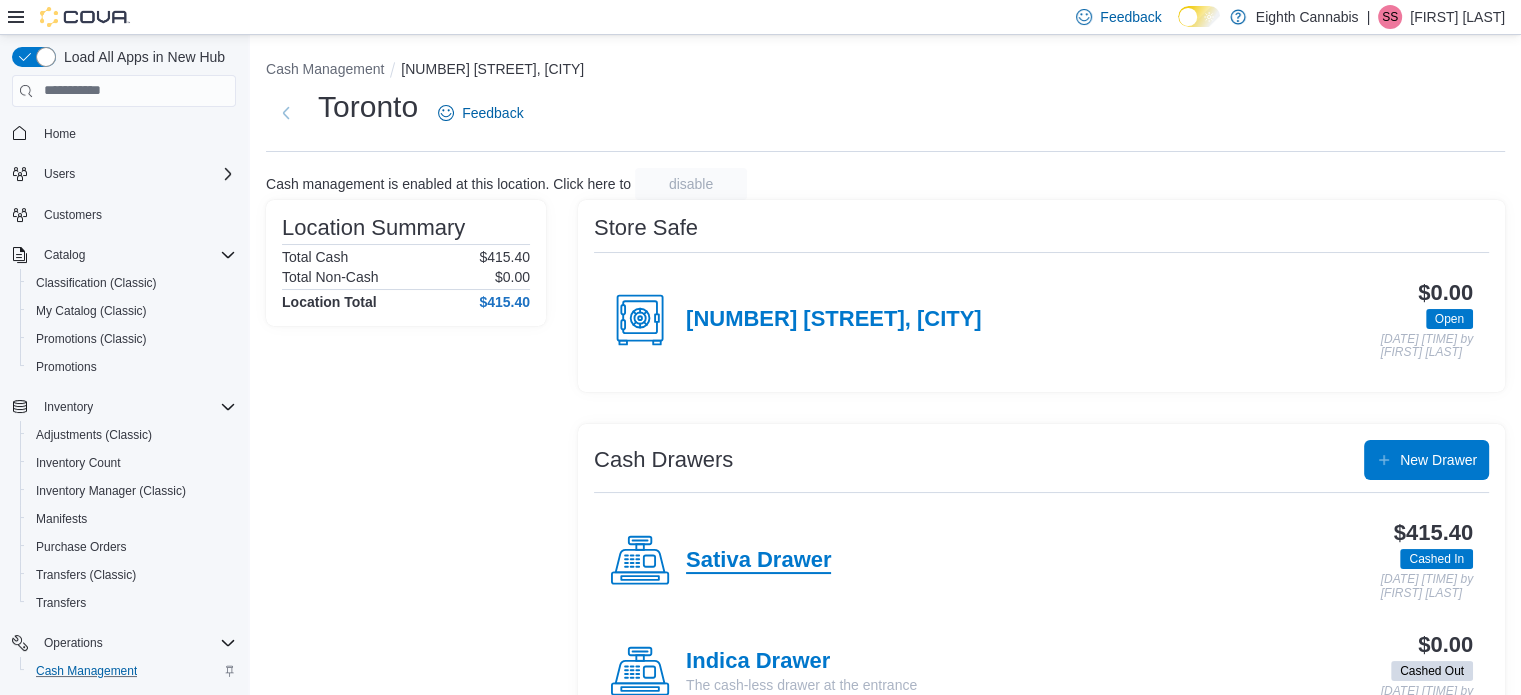 click on "Sativa Drawer" at bounding box center (758, 561) 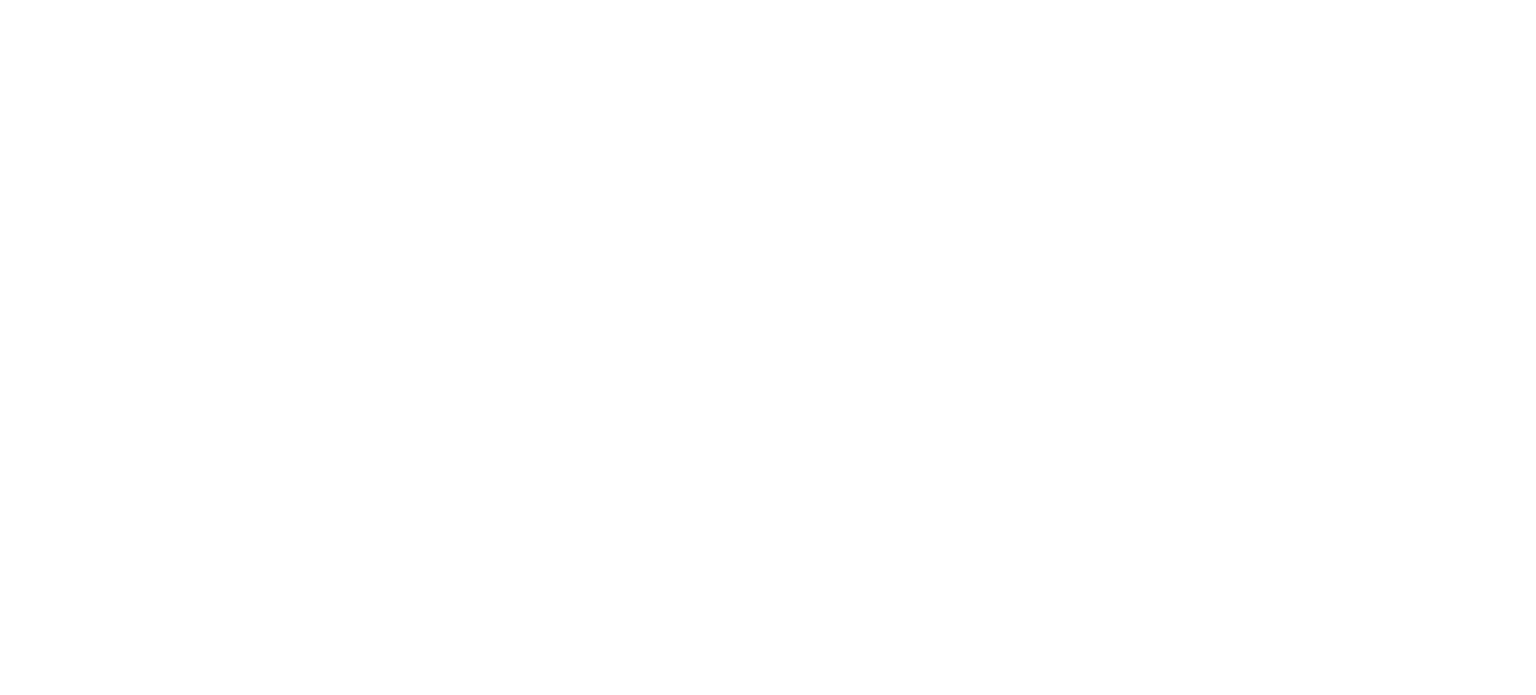 scroll, scrollTop: 0, scrollLeft: 0, axis: both 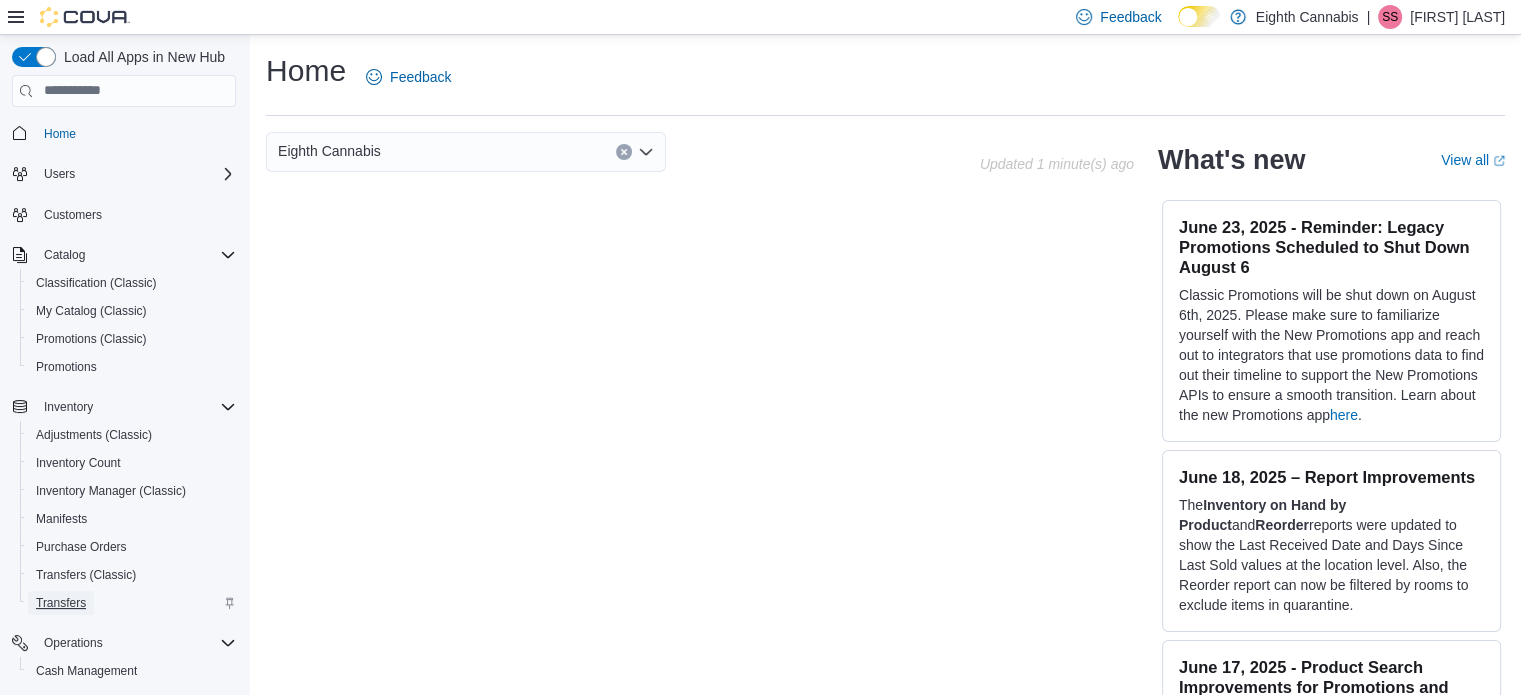 click on "Transfers" at bounding box center [61, 603] 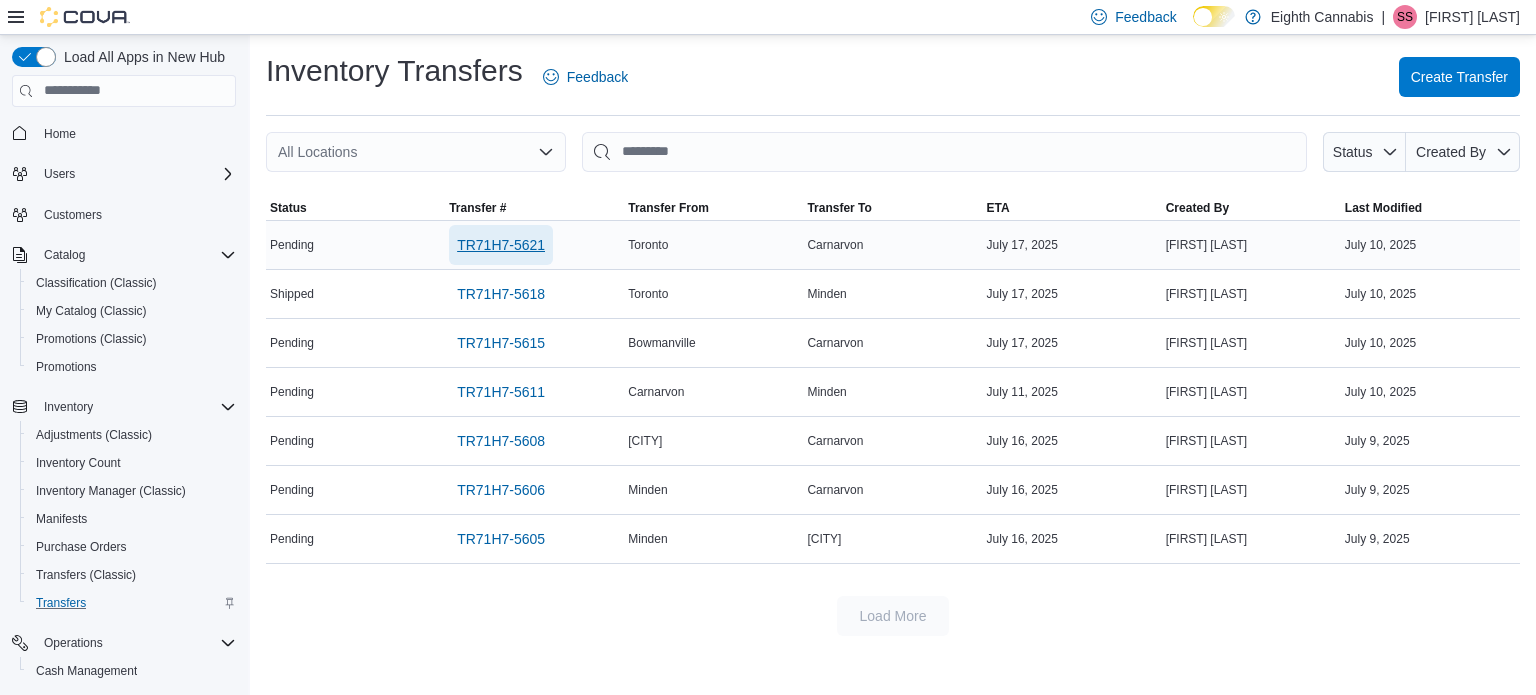 click on "TR71H7-5621" at bounding box center (501, 245) 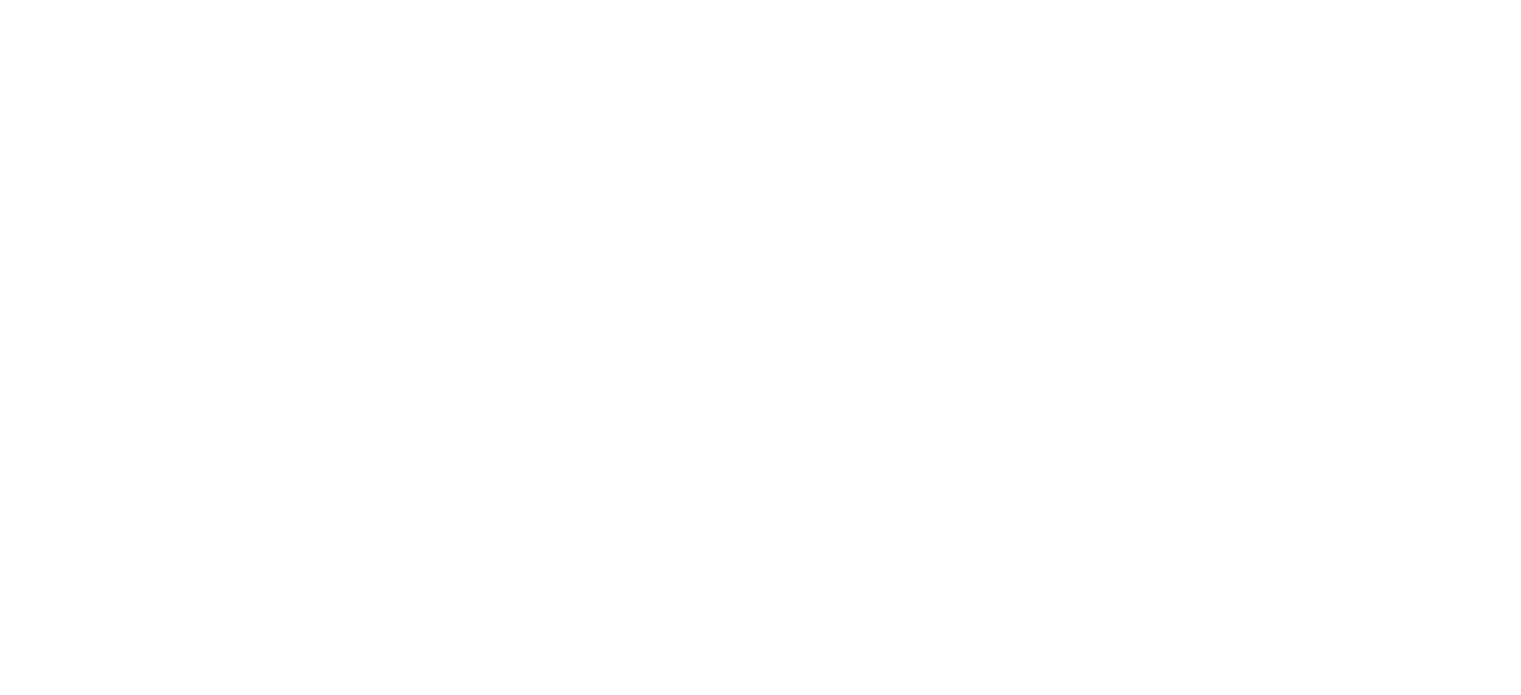 scroll, scrollTop: 0, scrollLeft: 0, axis: both 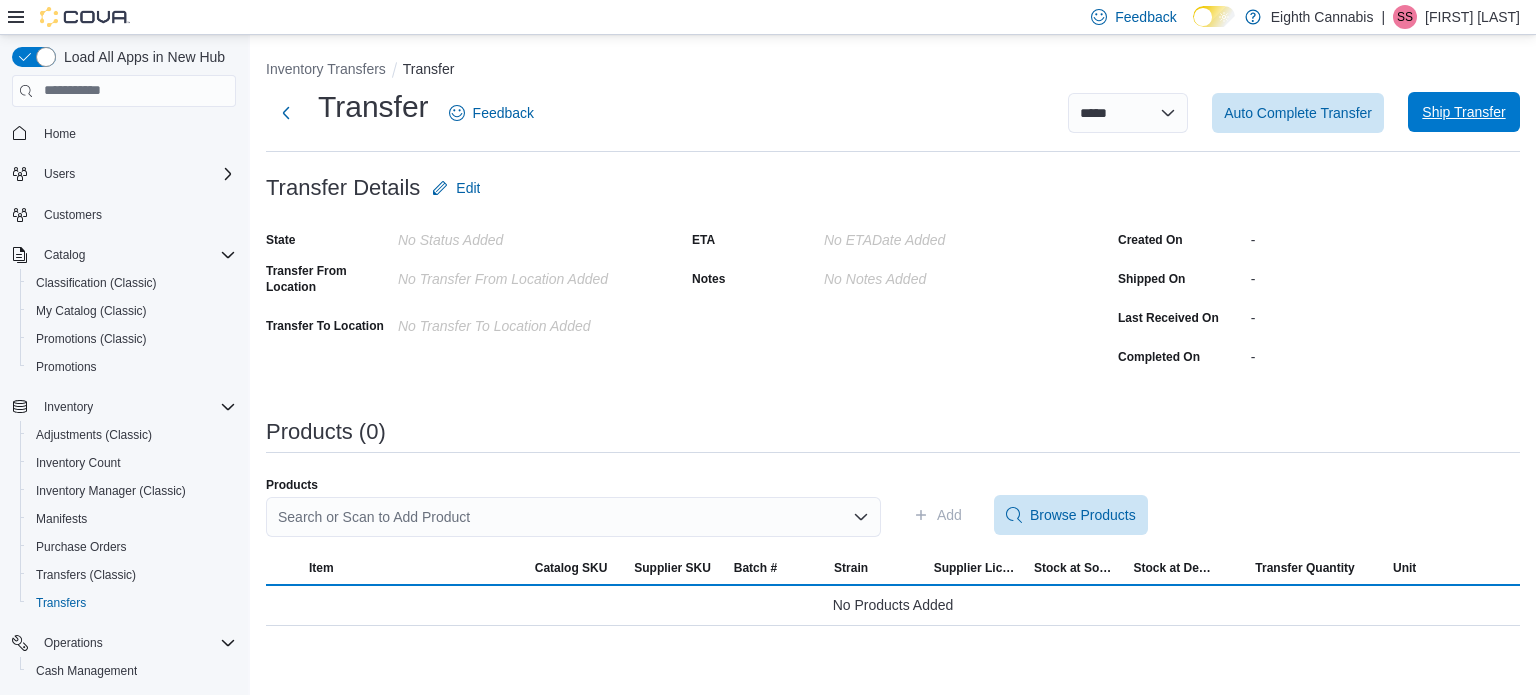 click on "Ship Transfer" at bounding box center (1463, 112) 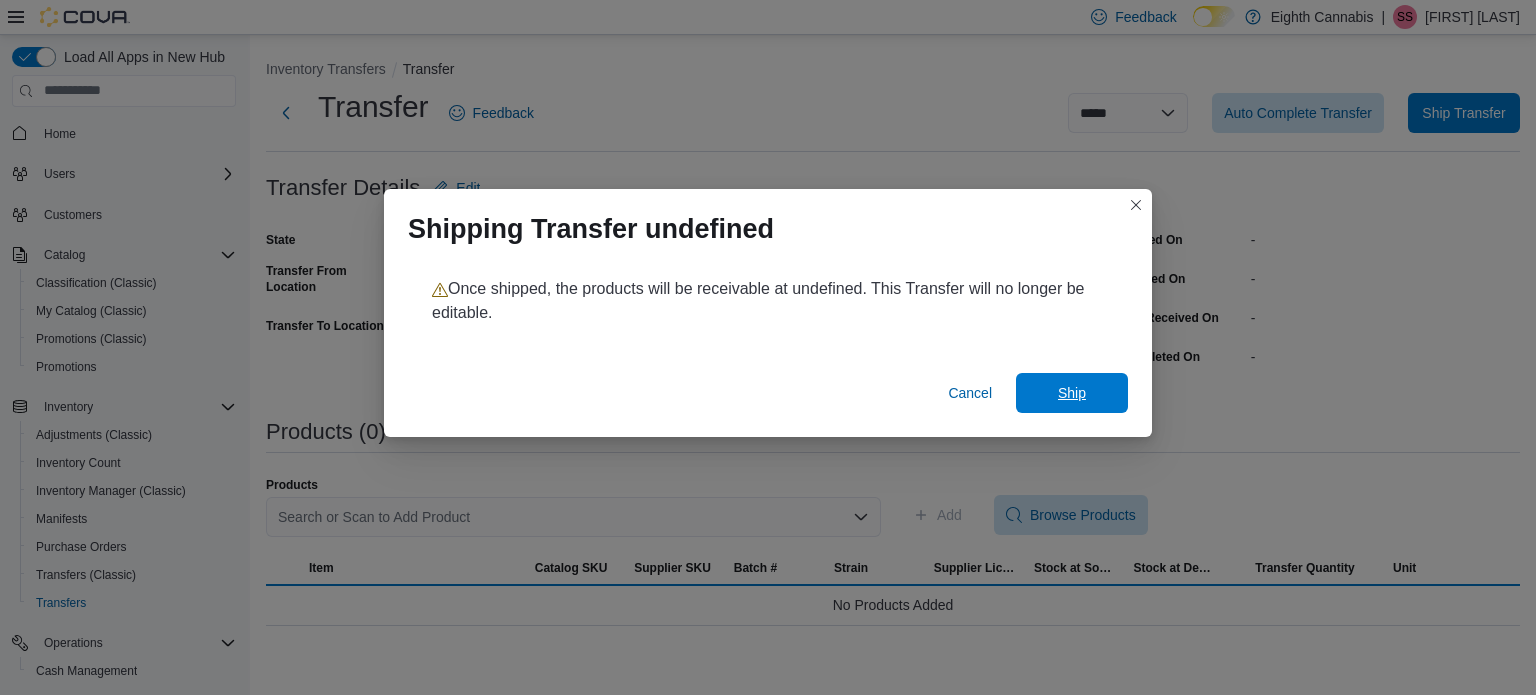 click on "Ship" at bounding box center [1072, 393] 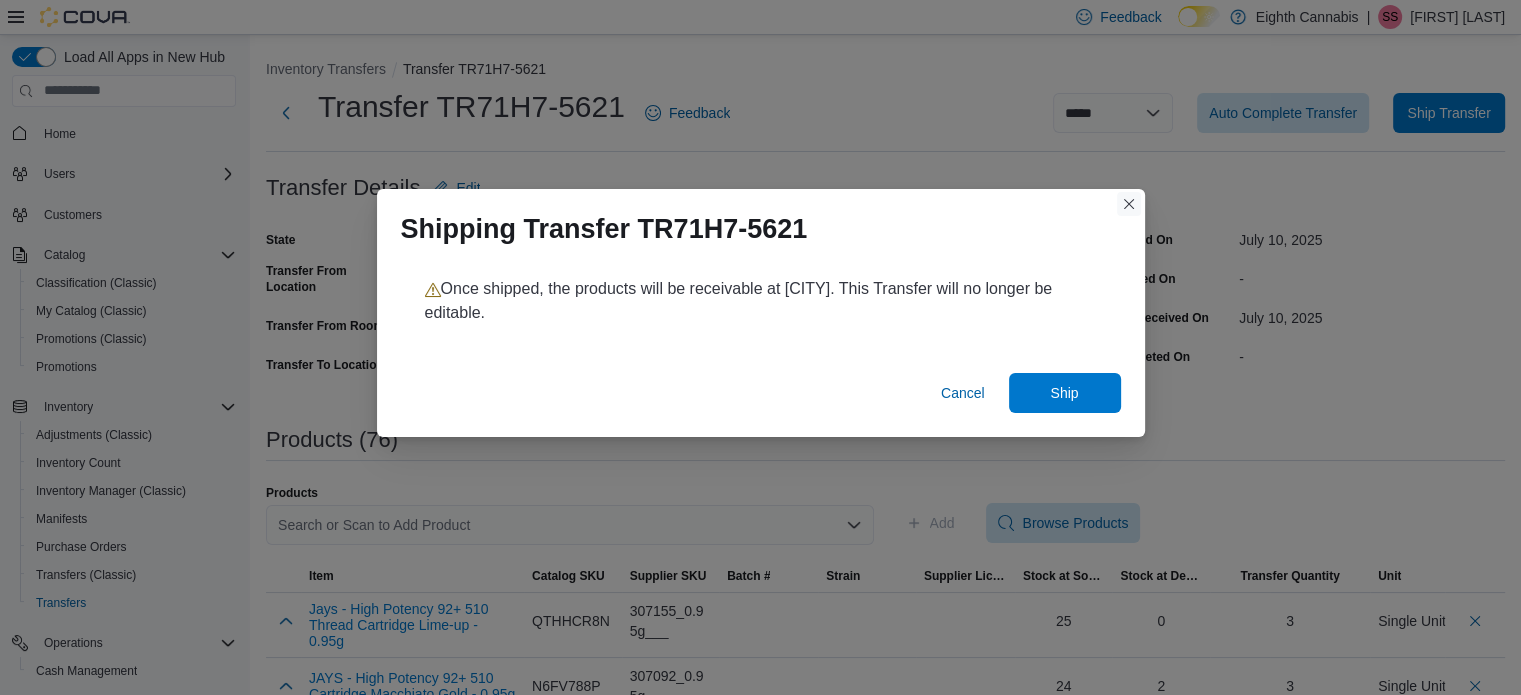 click at bounding box center (1129, 204) 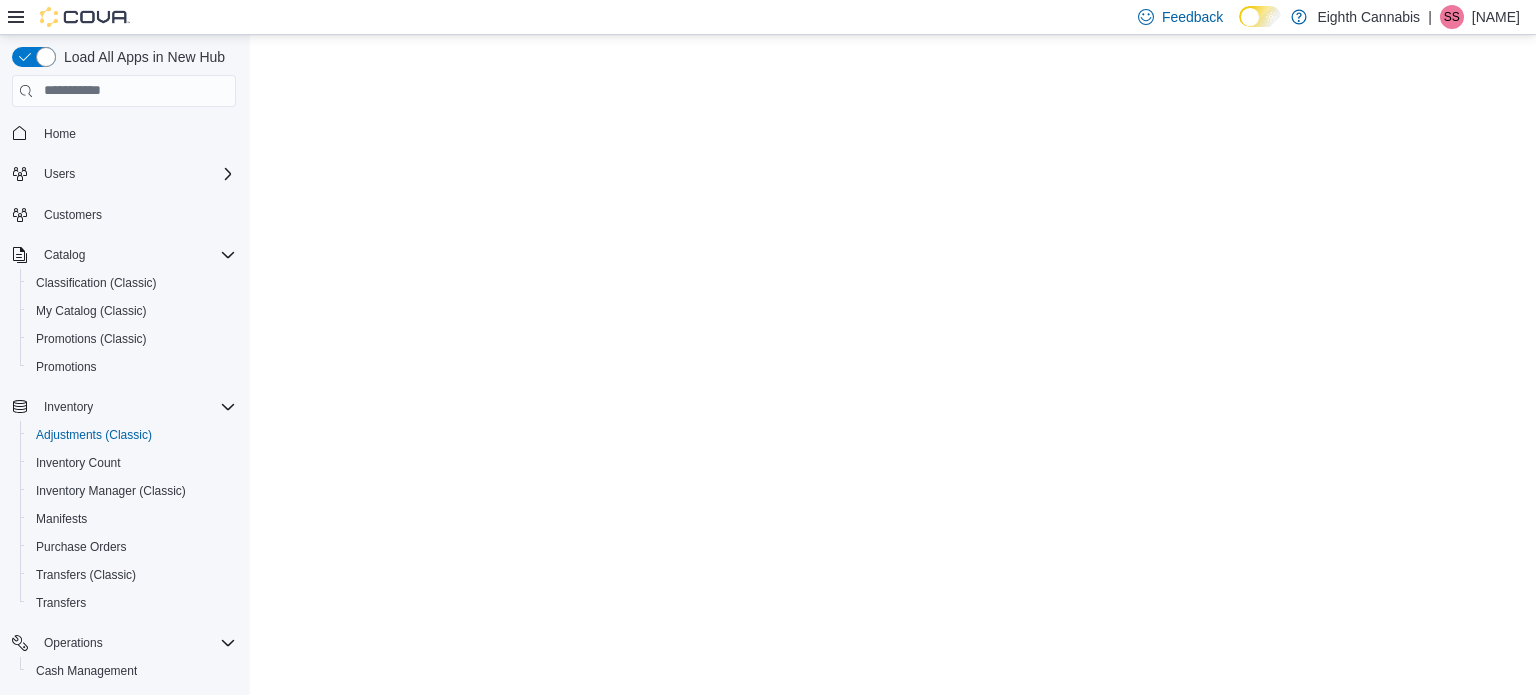 scroll, scrollTop: 0, scrollLeft: 0, axis: both 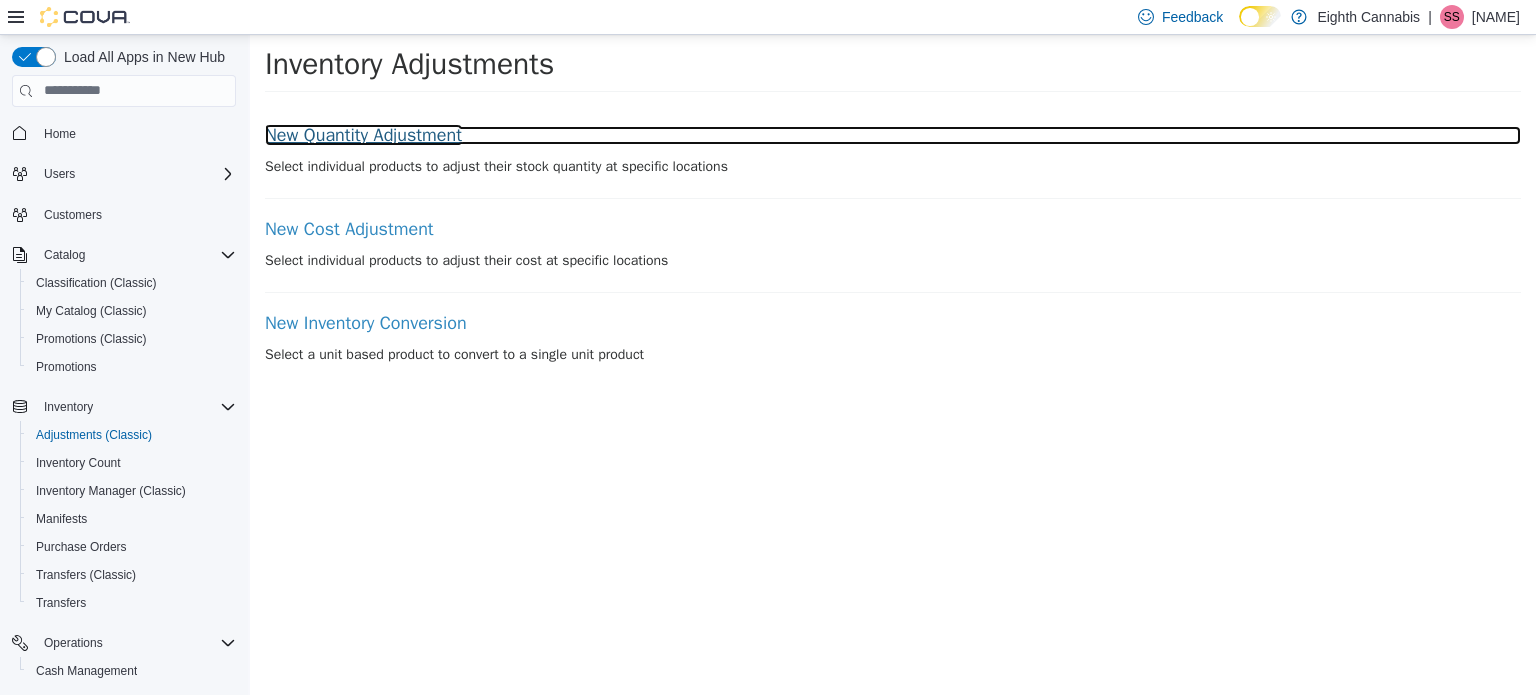 click on "New Quantity Adjustment" at bounding box center [893, 135] 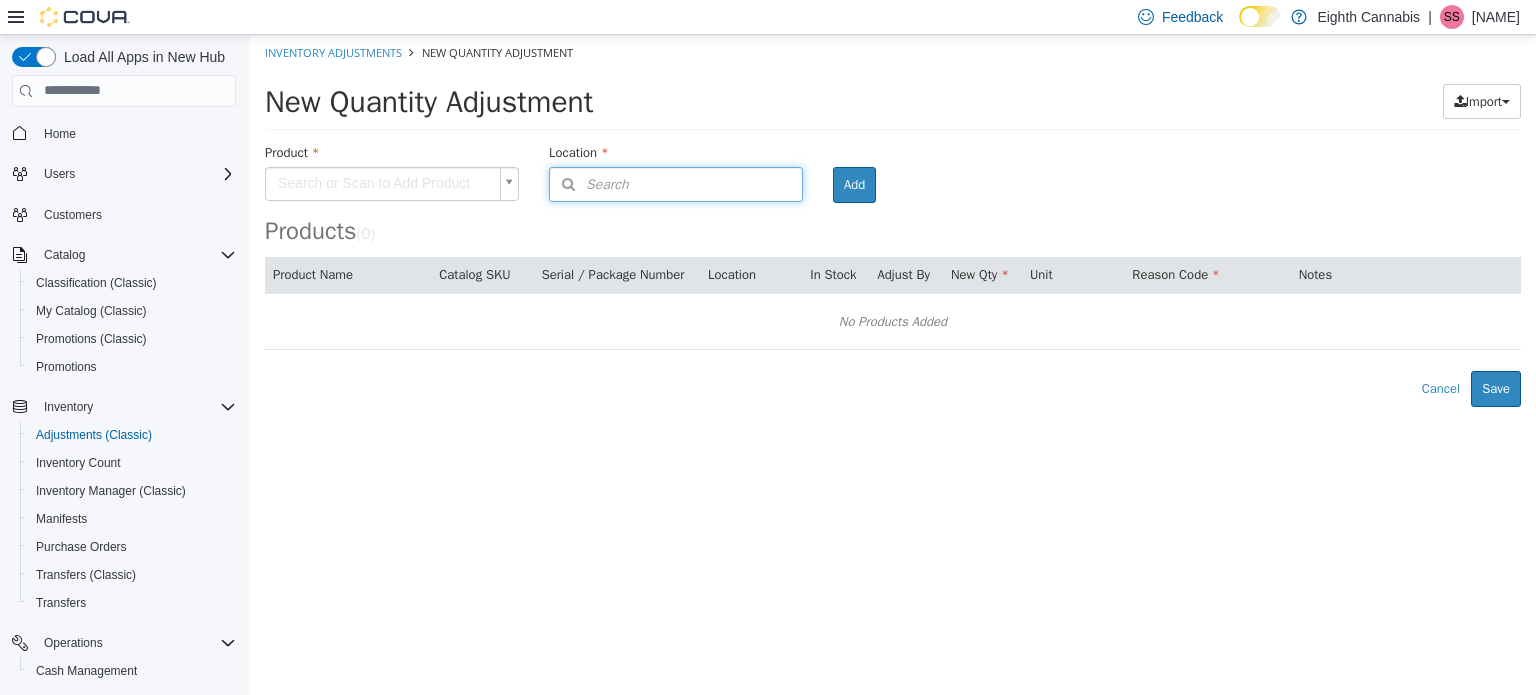 click on "Search" at bounding box center [676, 183] 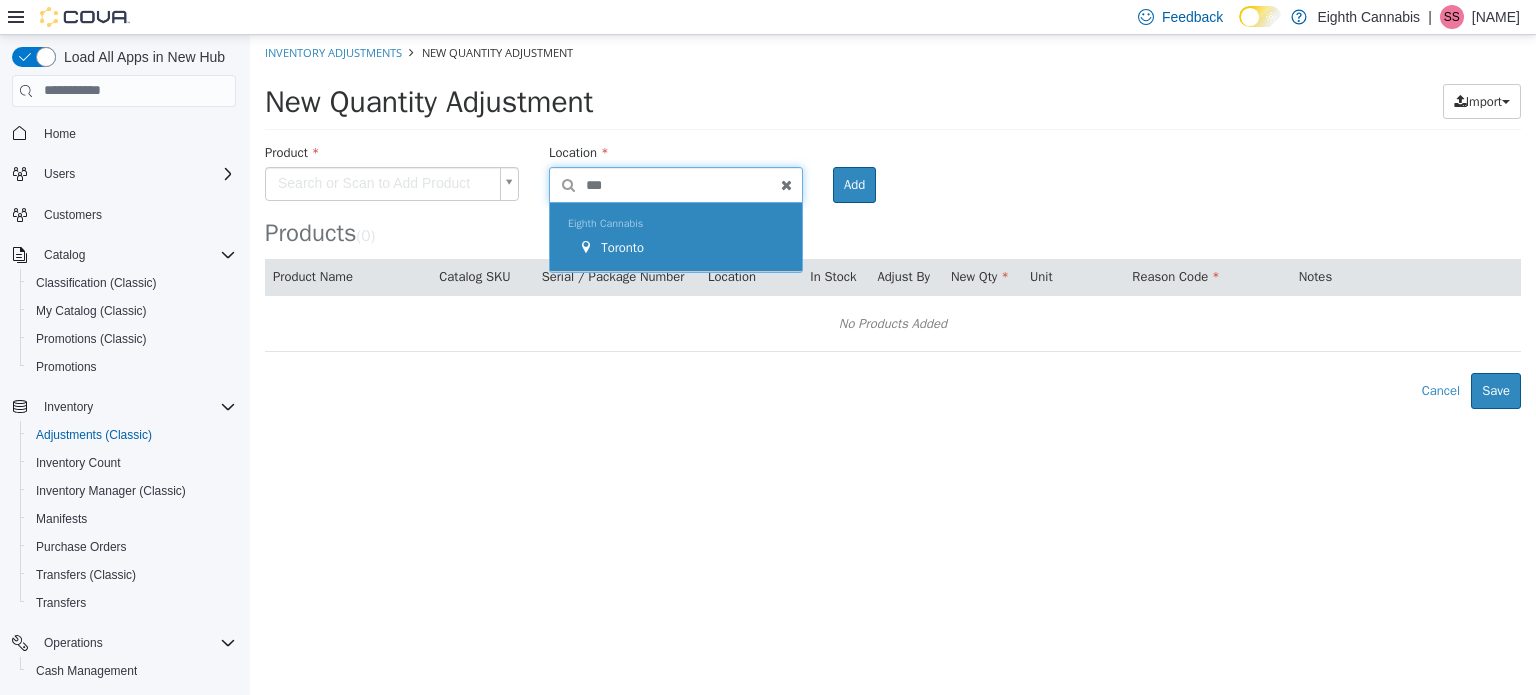type on "***" 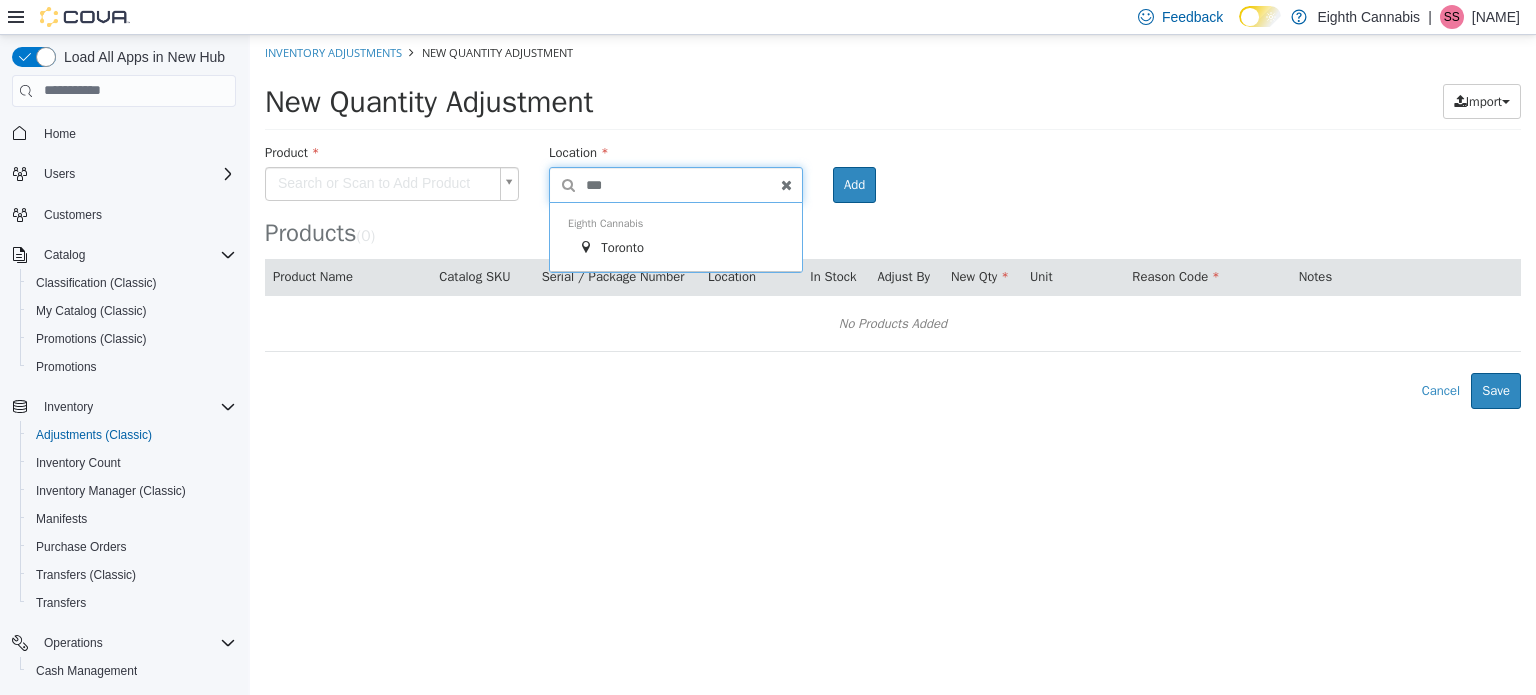 drag, startPoint x: 592, startPoint y: 234, endPoint x: 542, endPoint y: 247, distance: 51.662365 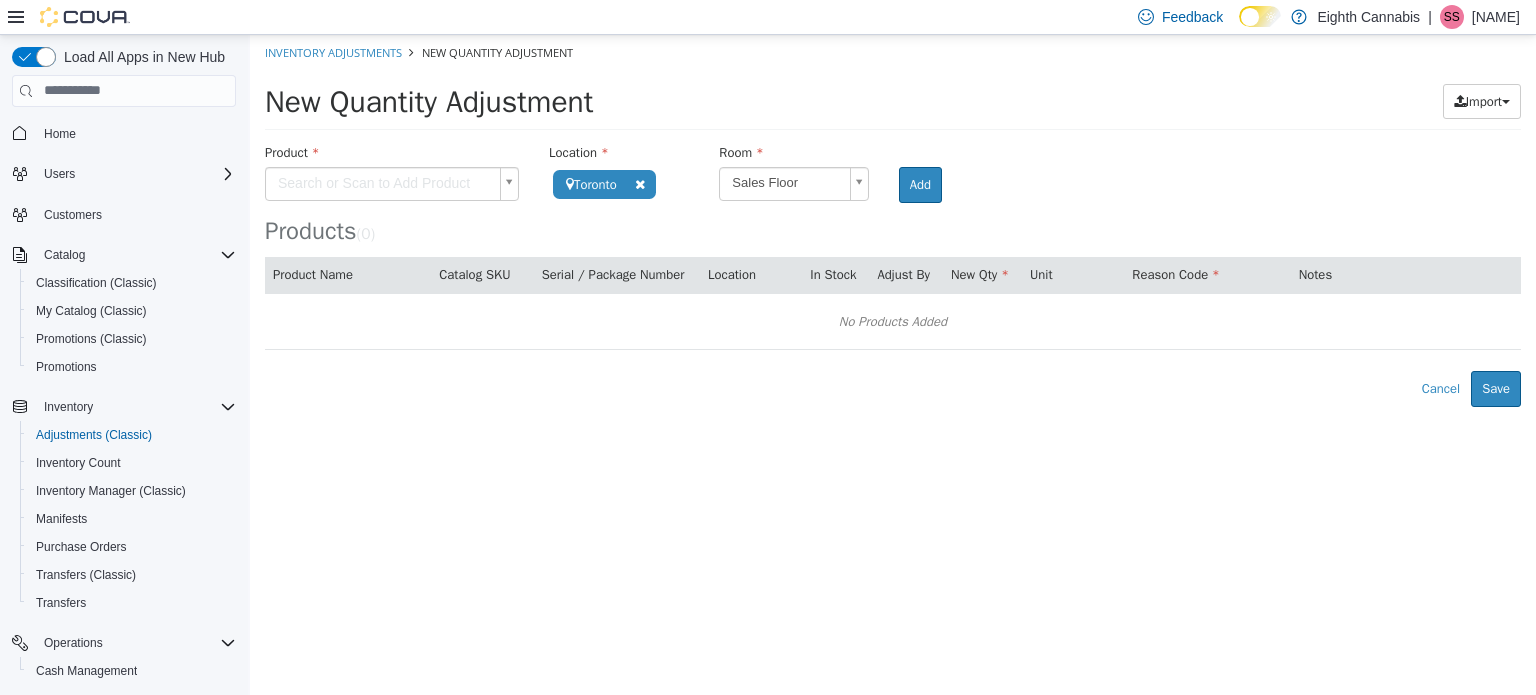 click on "**********" at bounding box center [893, 220] 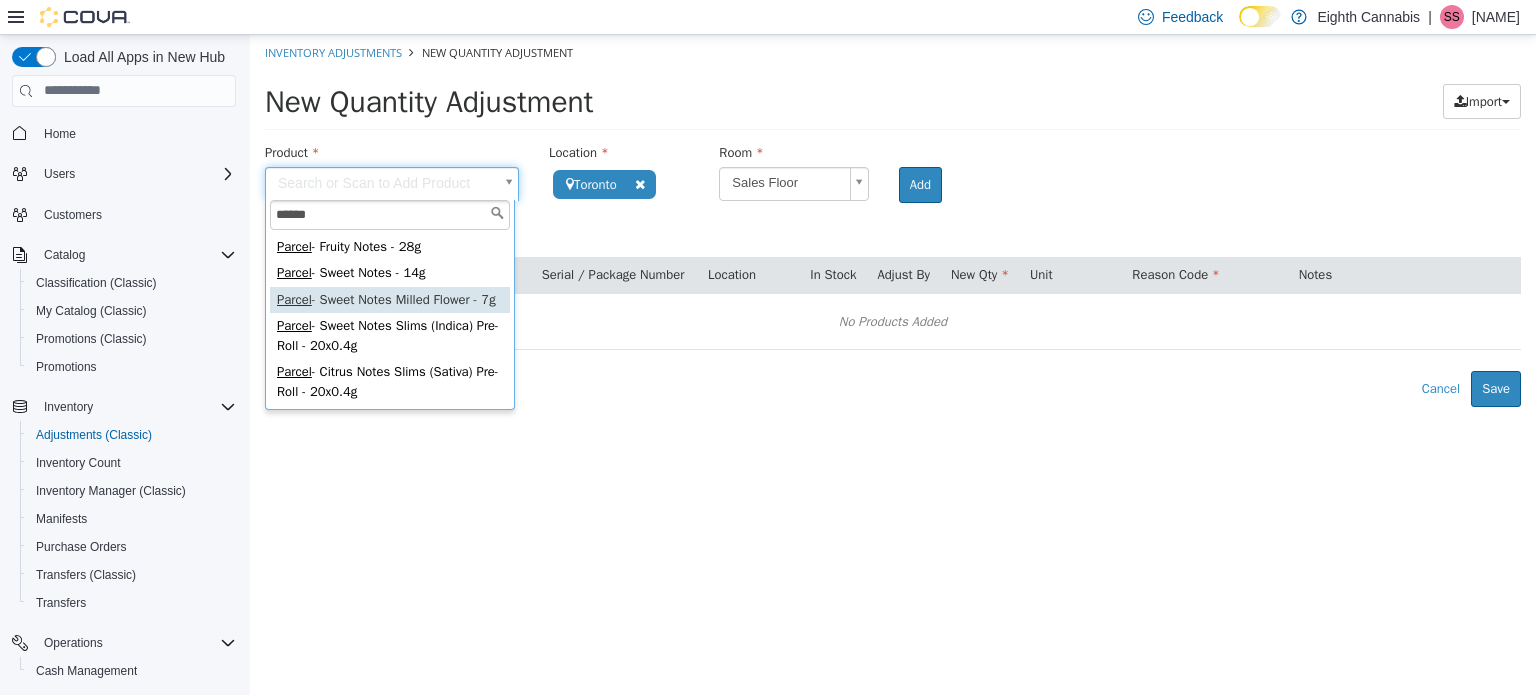 type on "******" 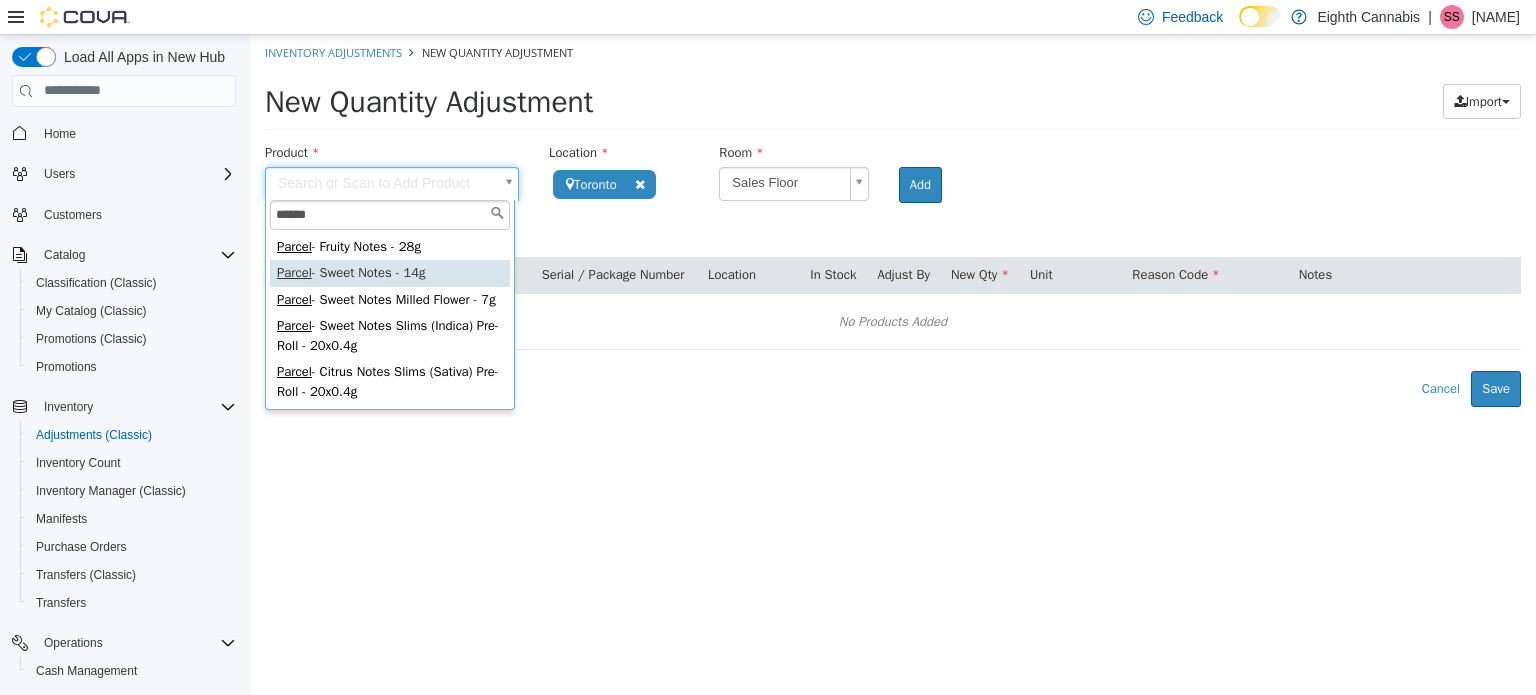 type on "**********" 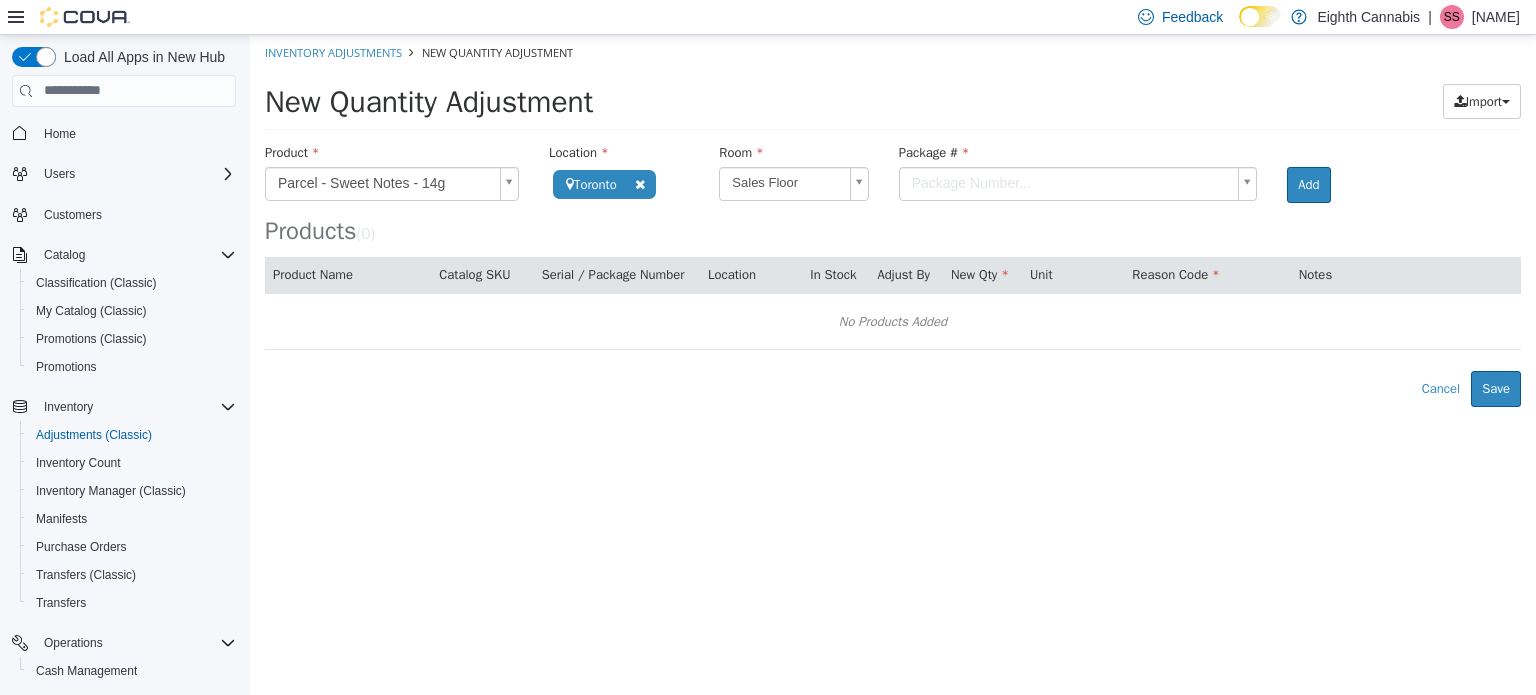 click on "**********" at bounding box center [893, 220] 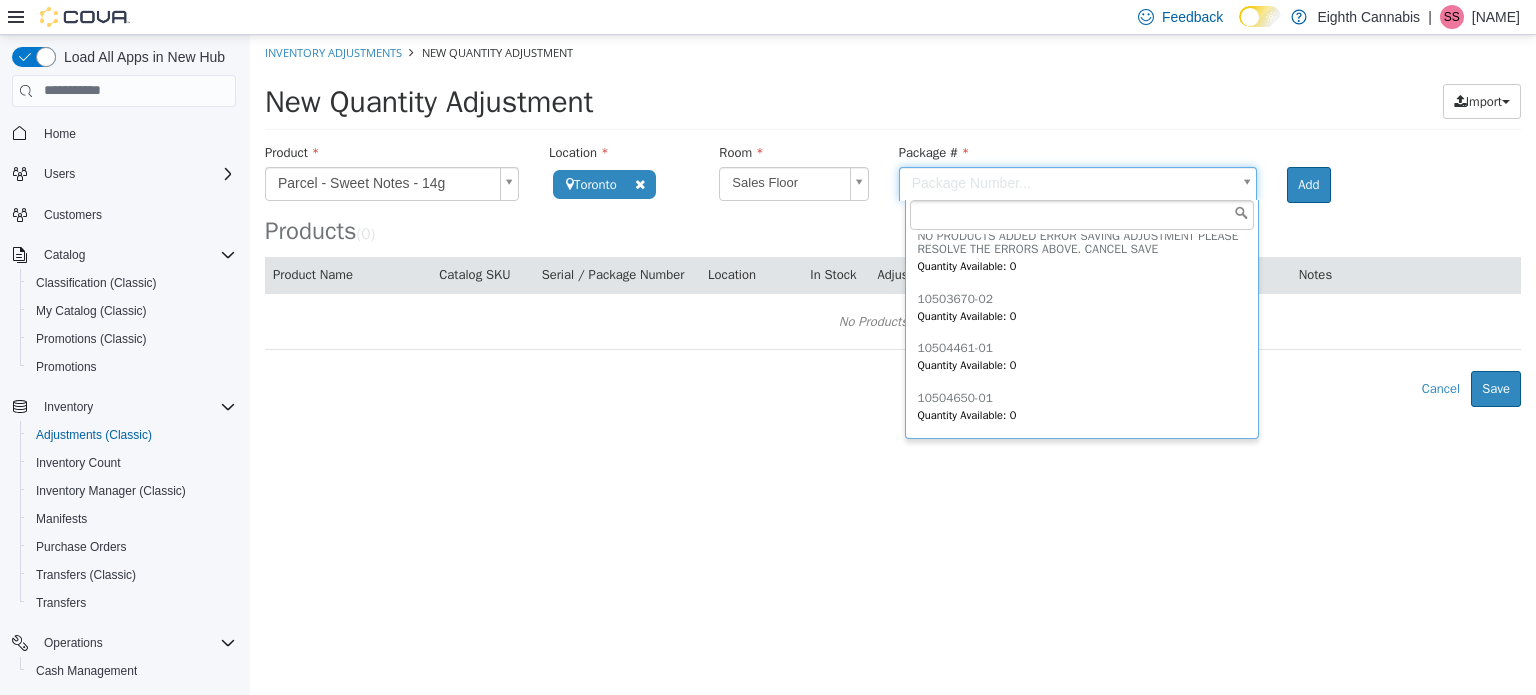 scroll, scrollTop: 1700, scrollLeft: 0, axis: vertical 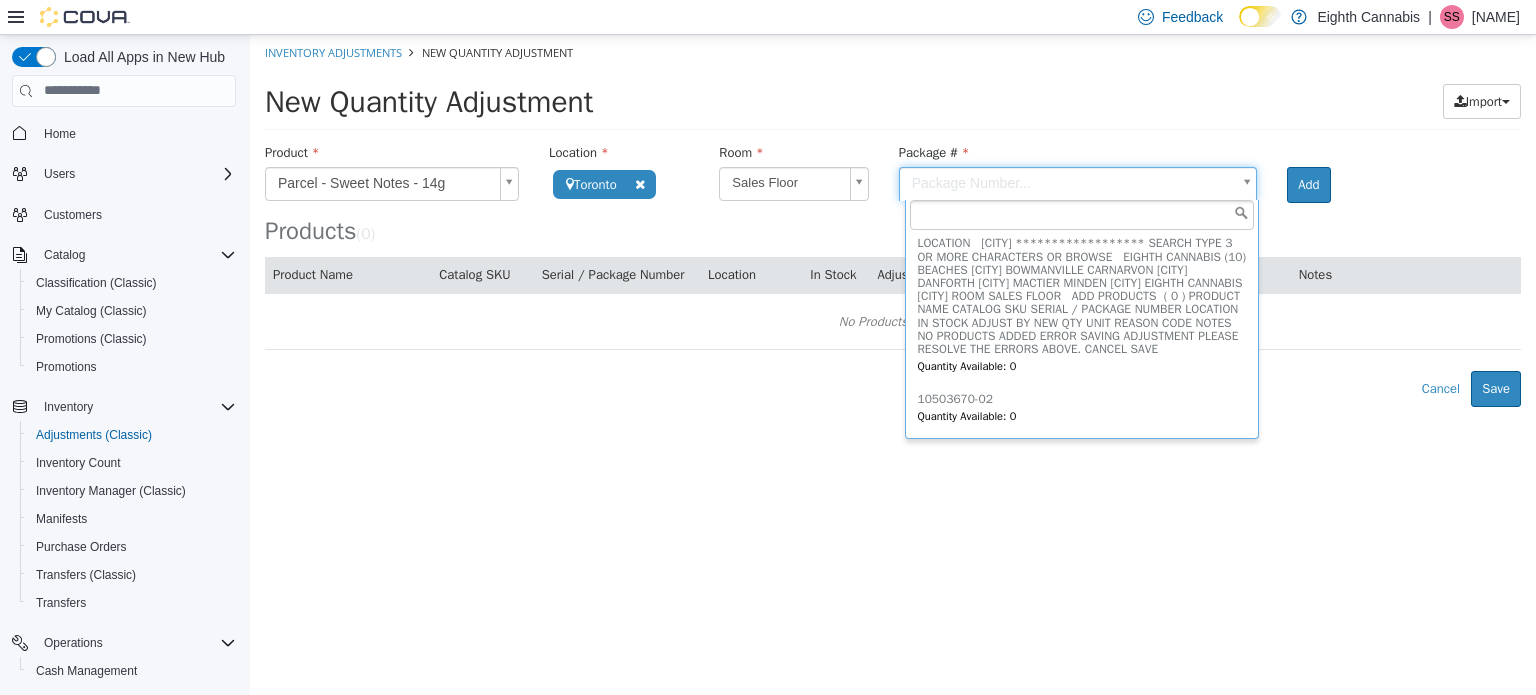 type on "**********" 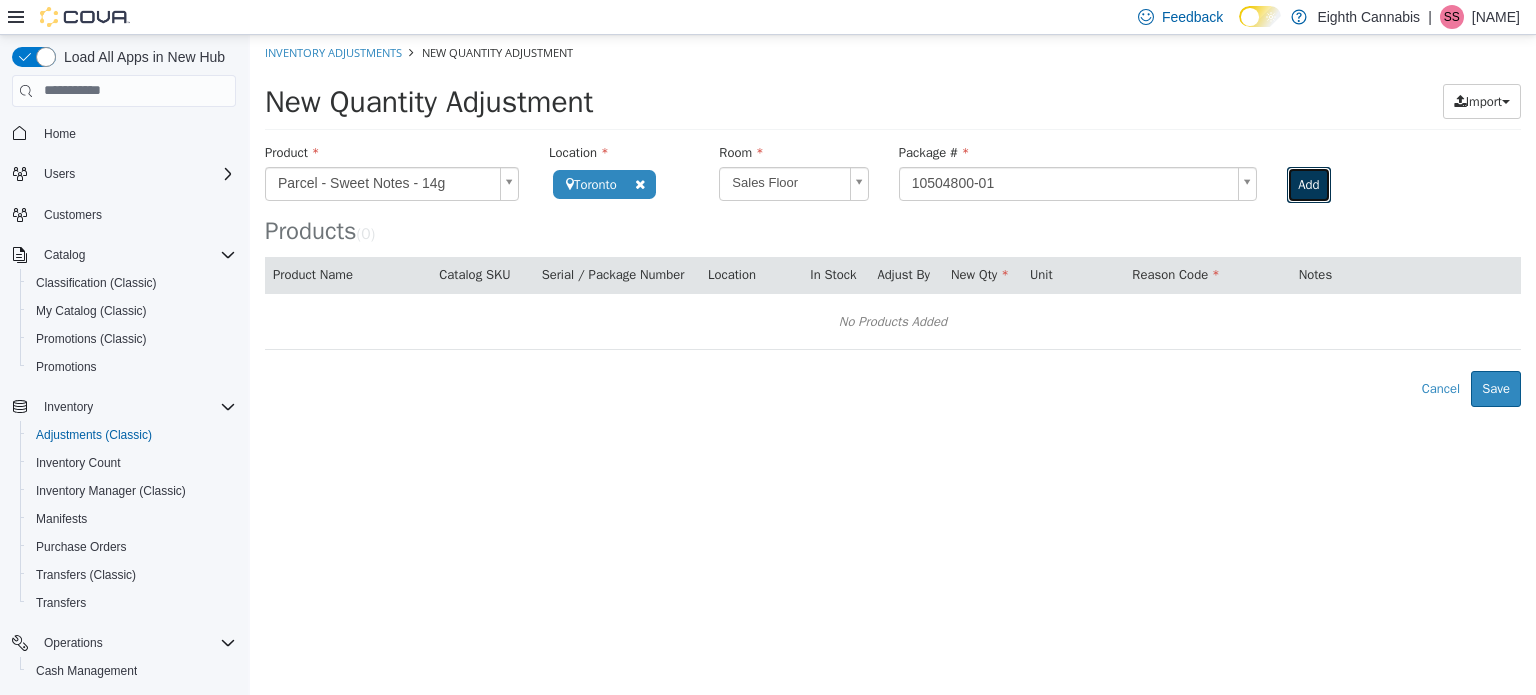 click on "Add" at bounding box center (1308, 184) 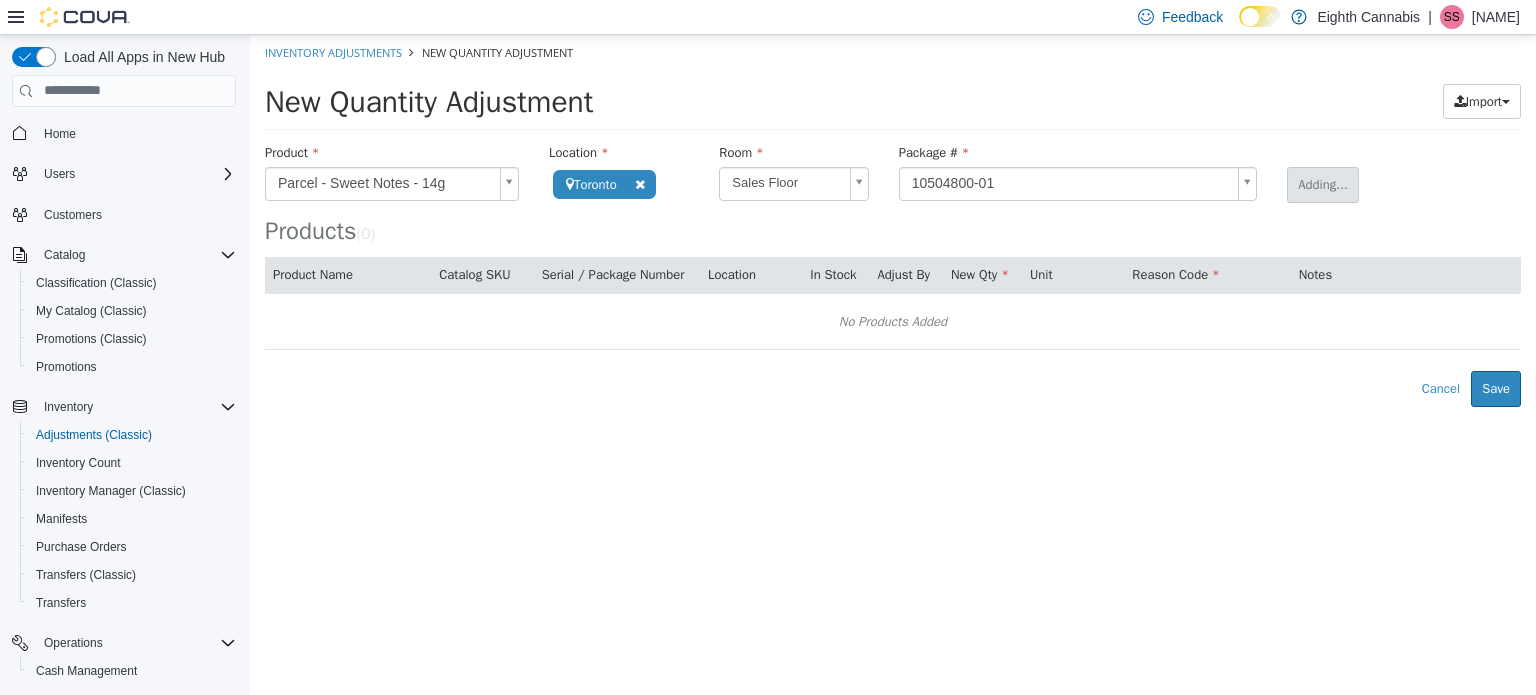 type 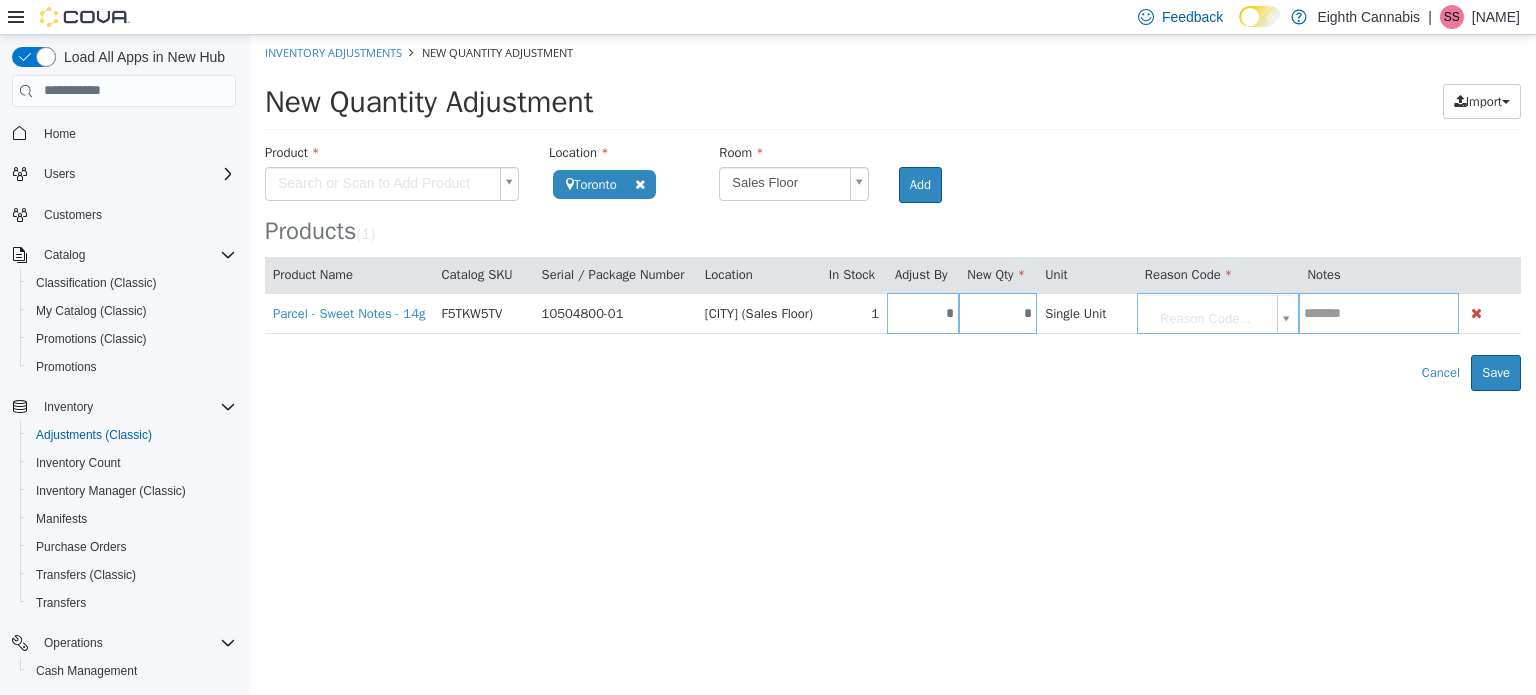 click on "**********" at bounding box center [893, 212] 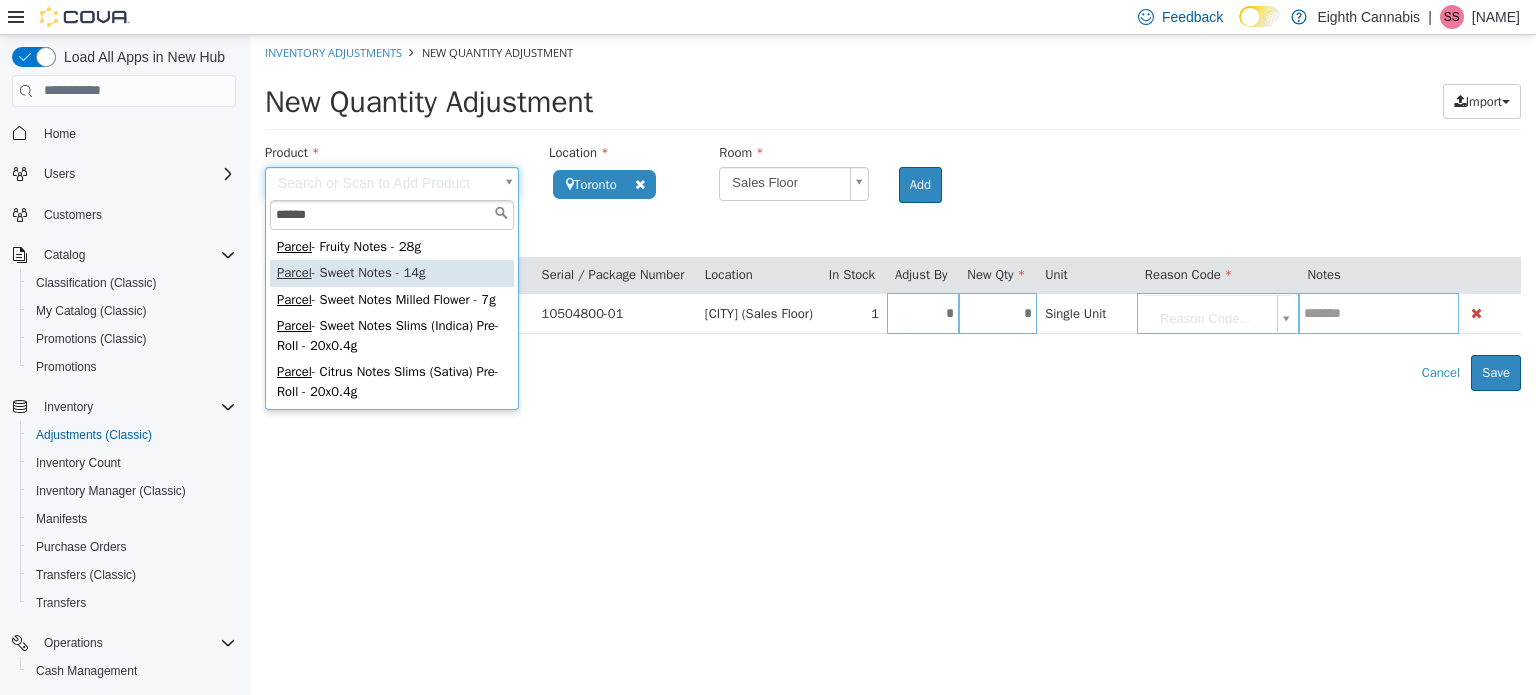 type on "******" 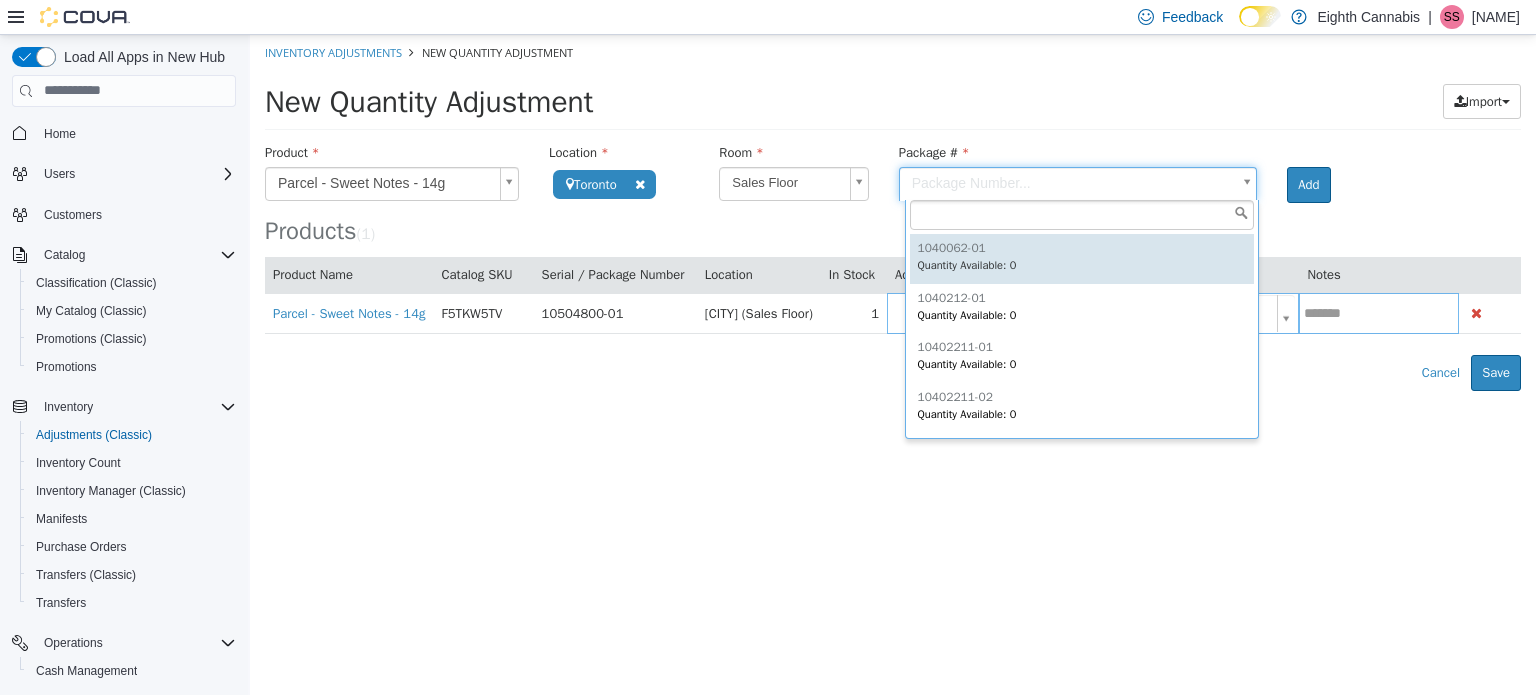 click on "**********" at bounding box center [893, 212] 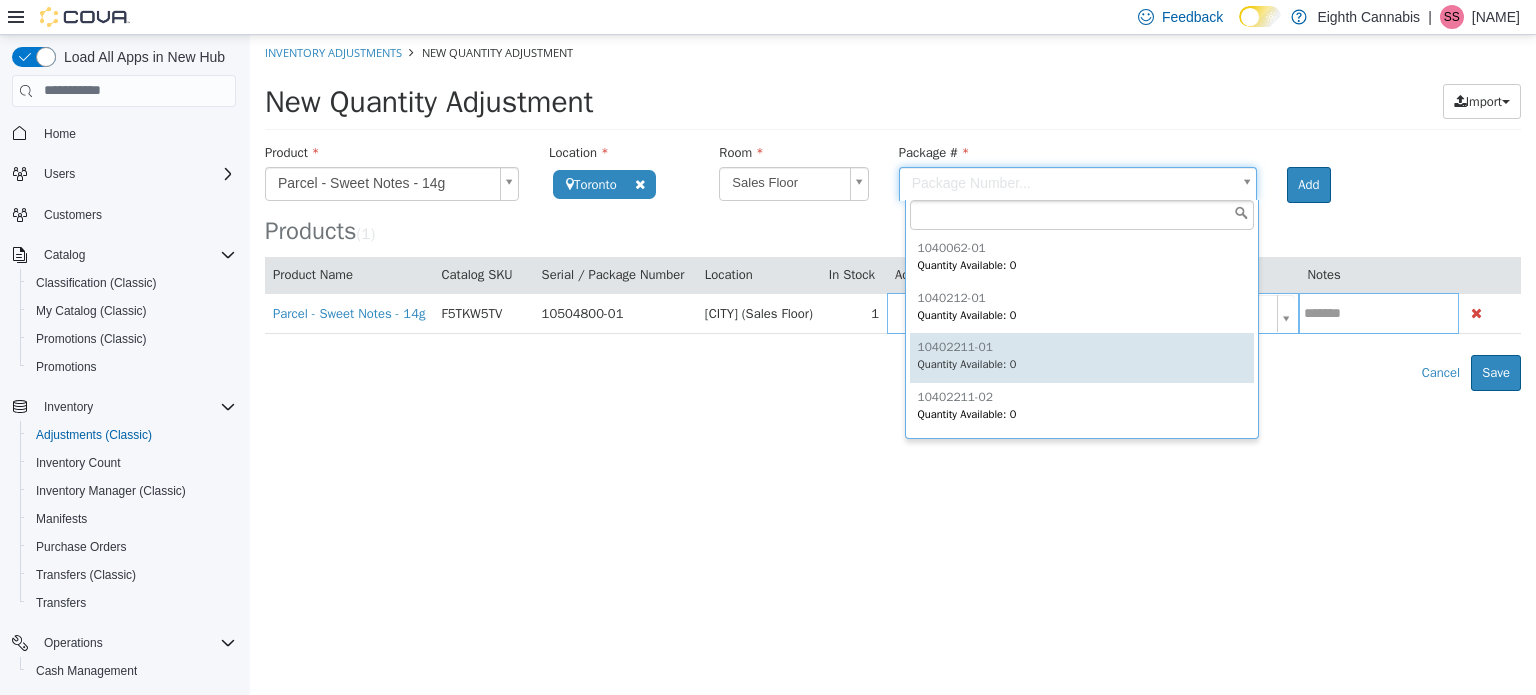 scroll, scrollTop: 15, scrollLeft: 0, axis: vertical 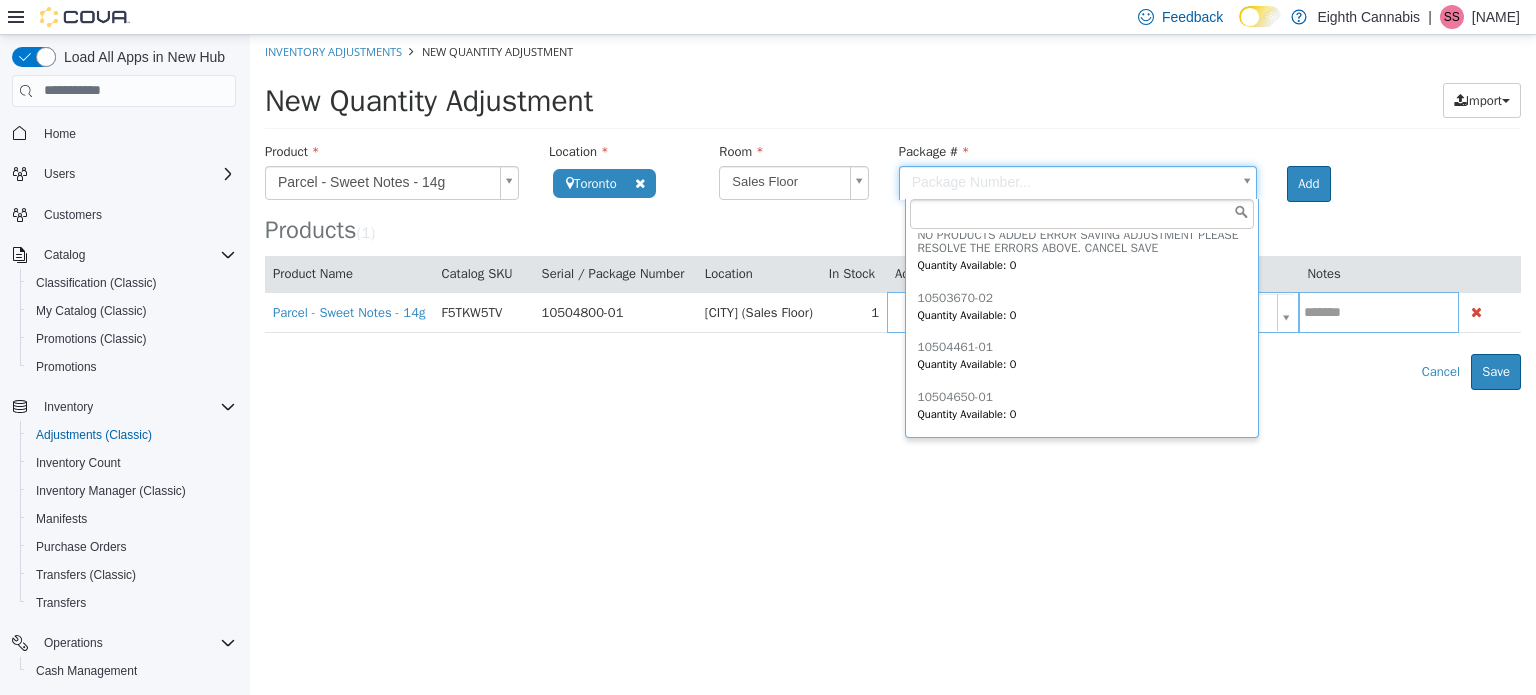 type on "**********" 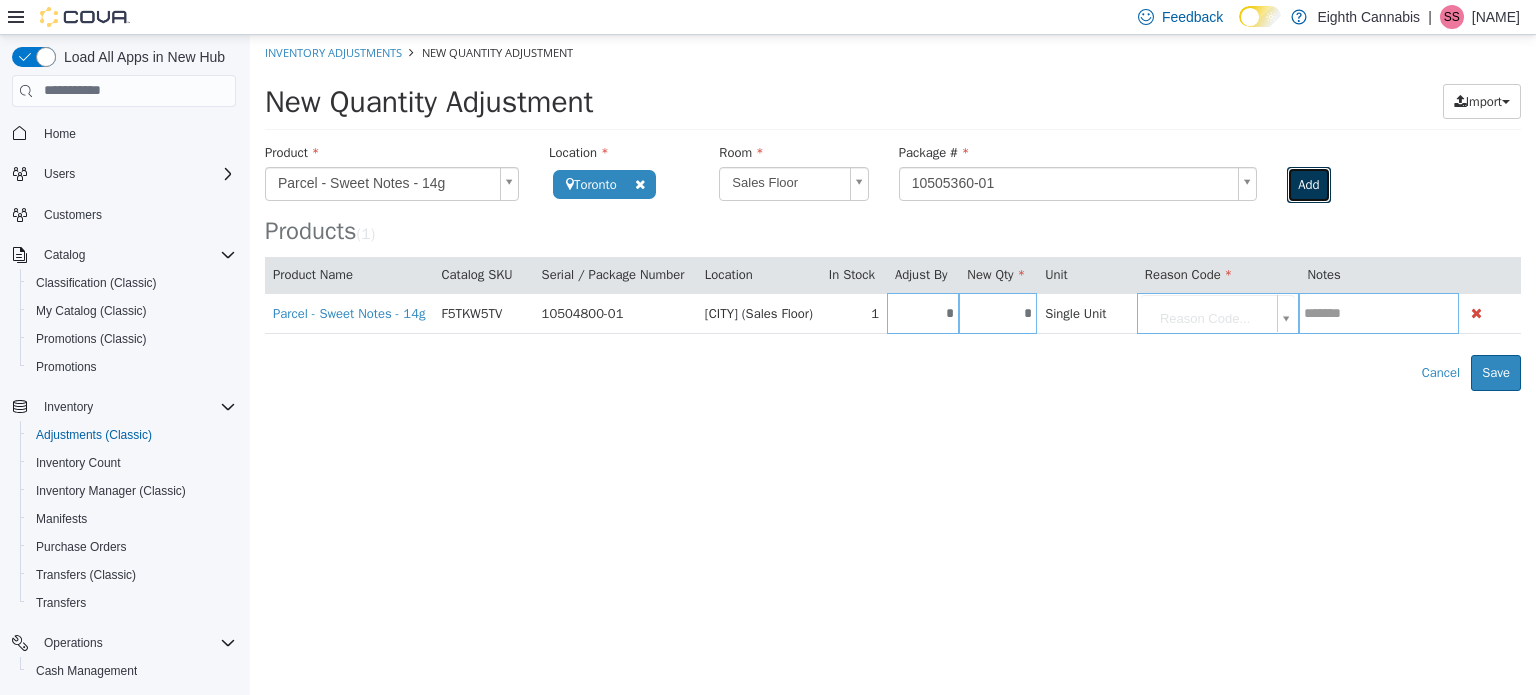 click on "Add" at bounding box center [1308, 184] 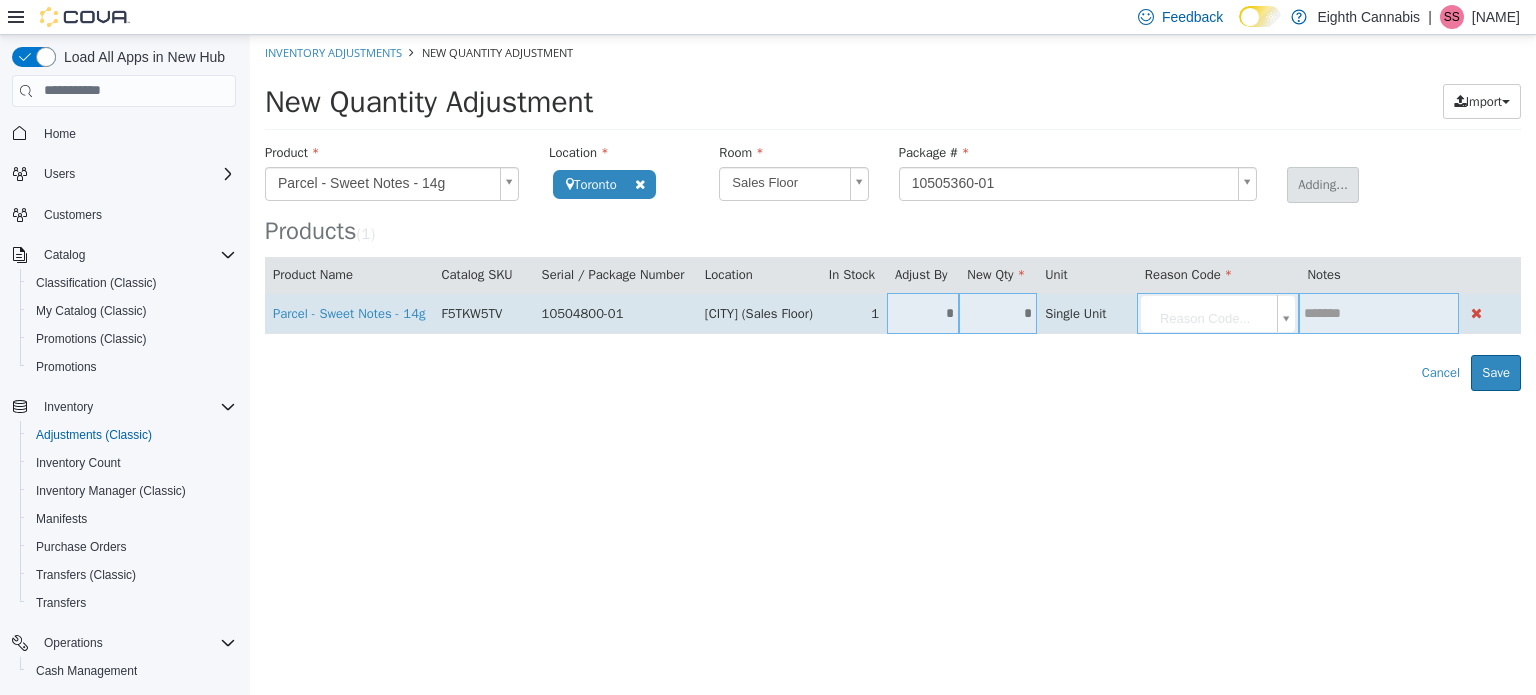 type 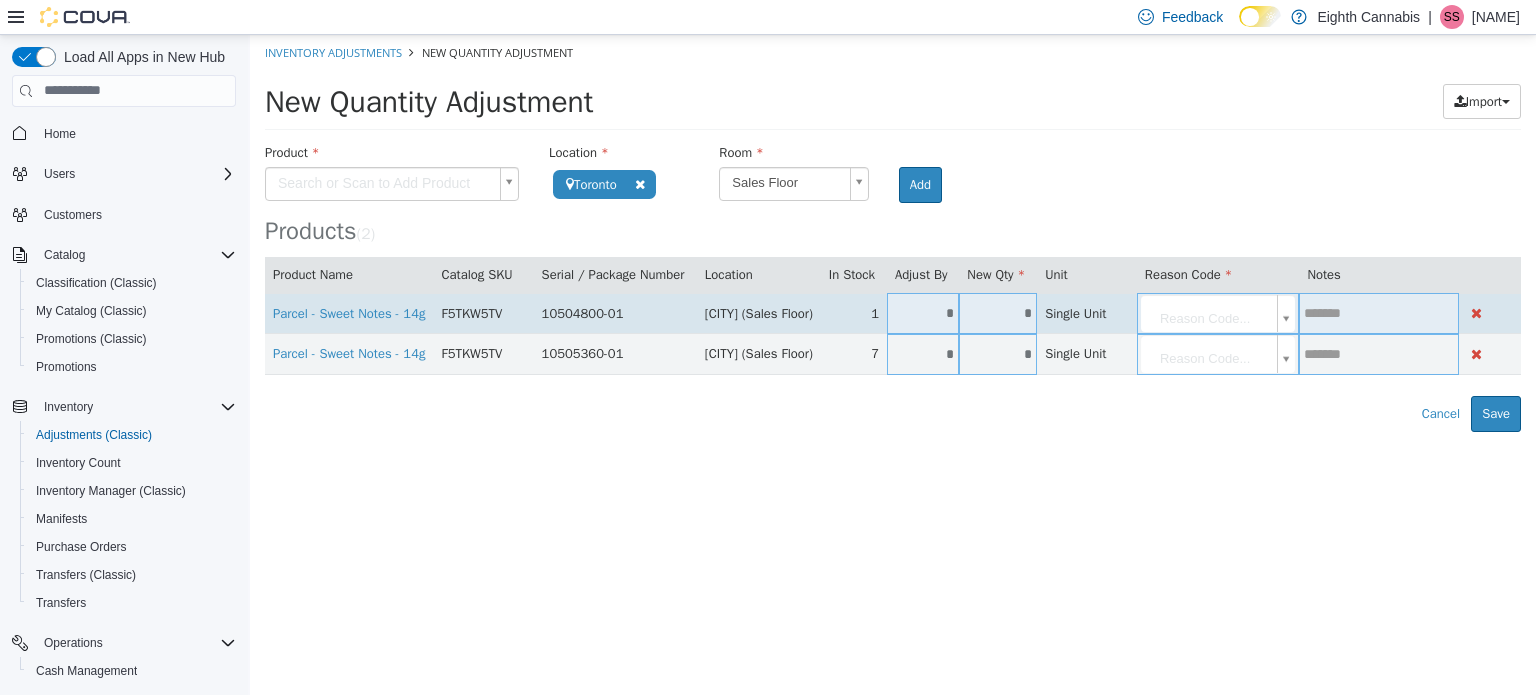 drag, startPoint x: 947, startPoint y: 309, endPoint x: 949, endPoint y: 328, distance: 19.104973 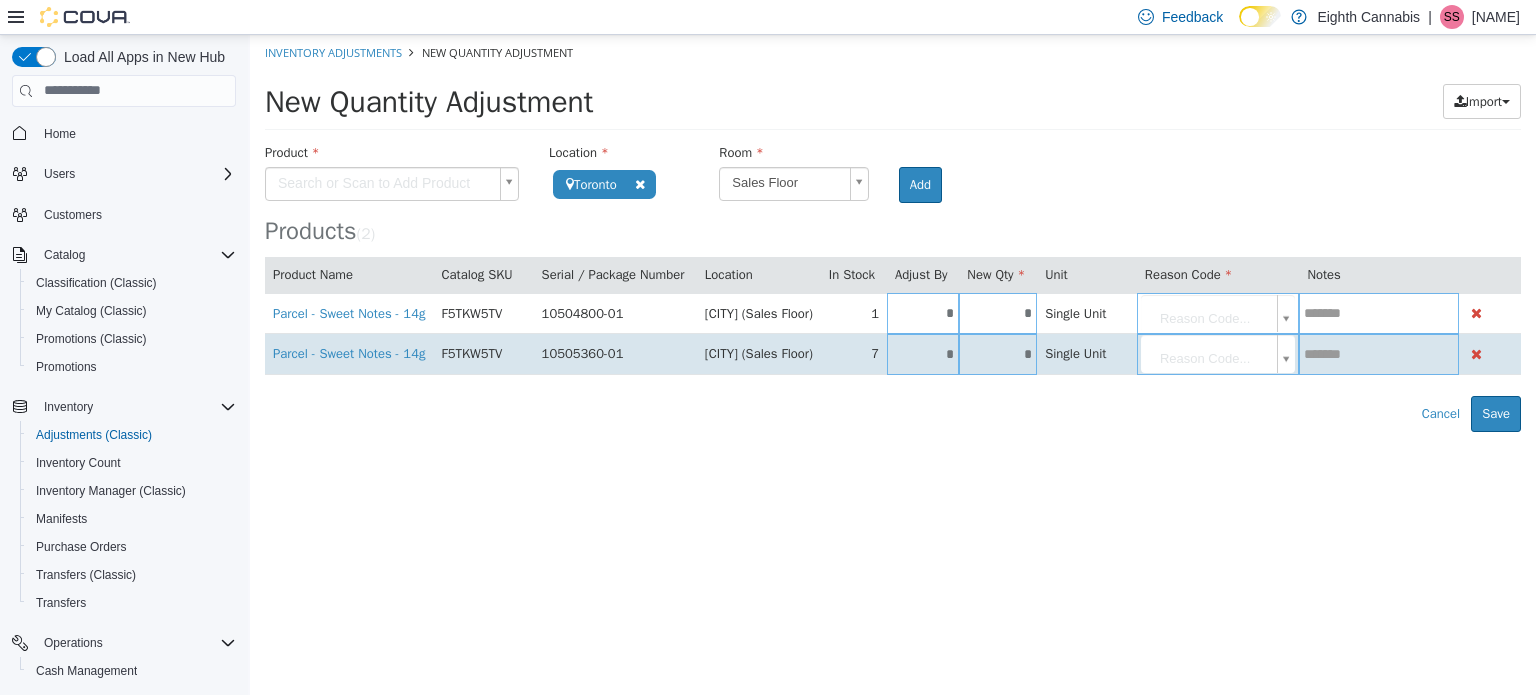 type on "*" 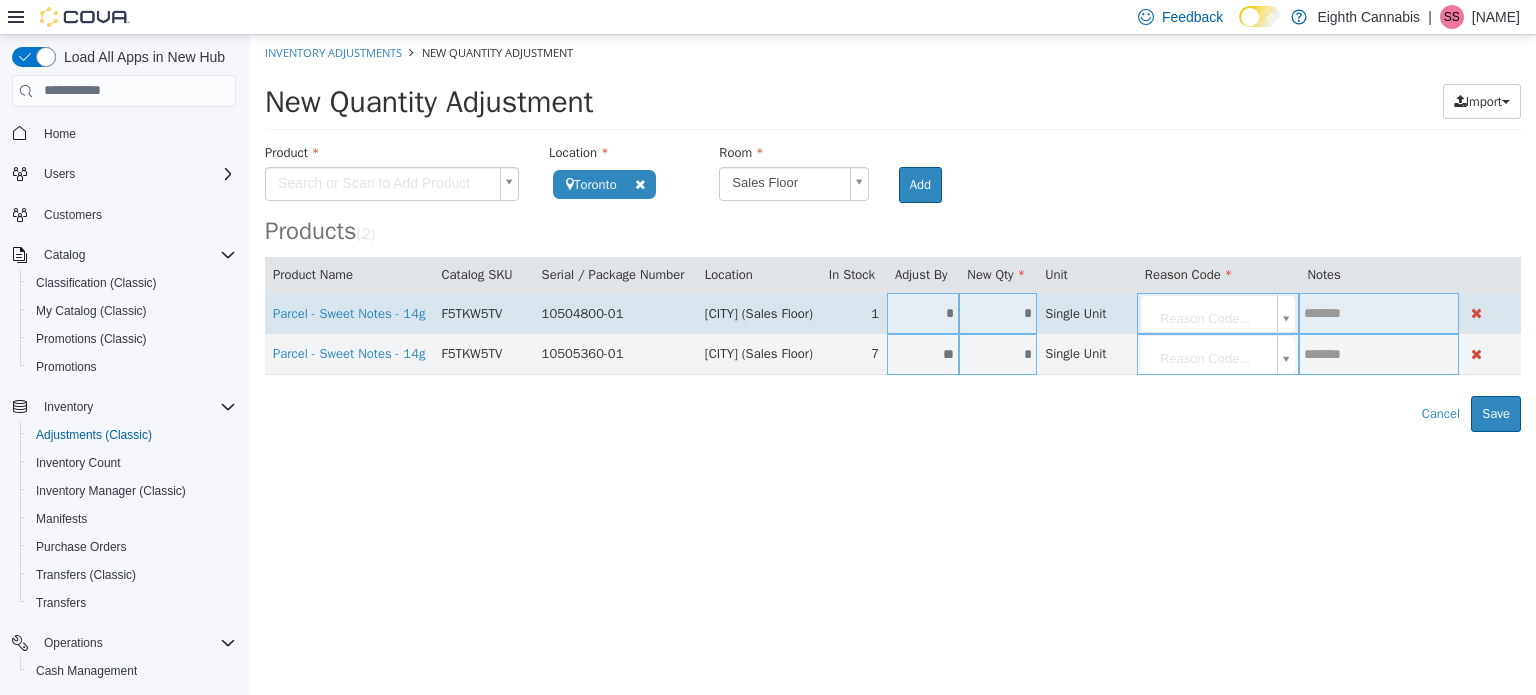 type on "**" 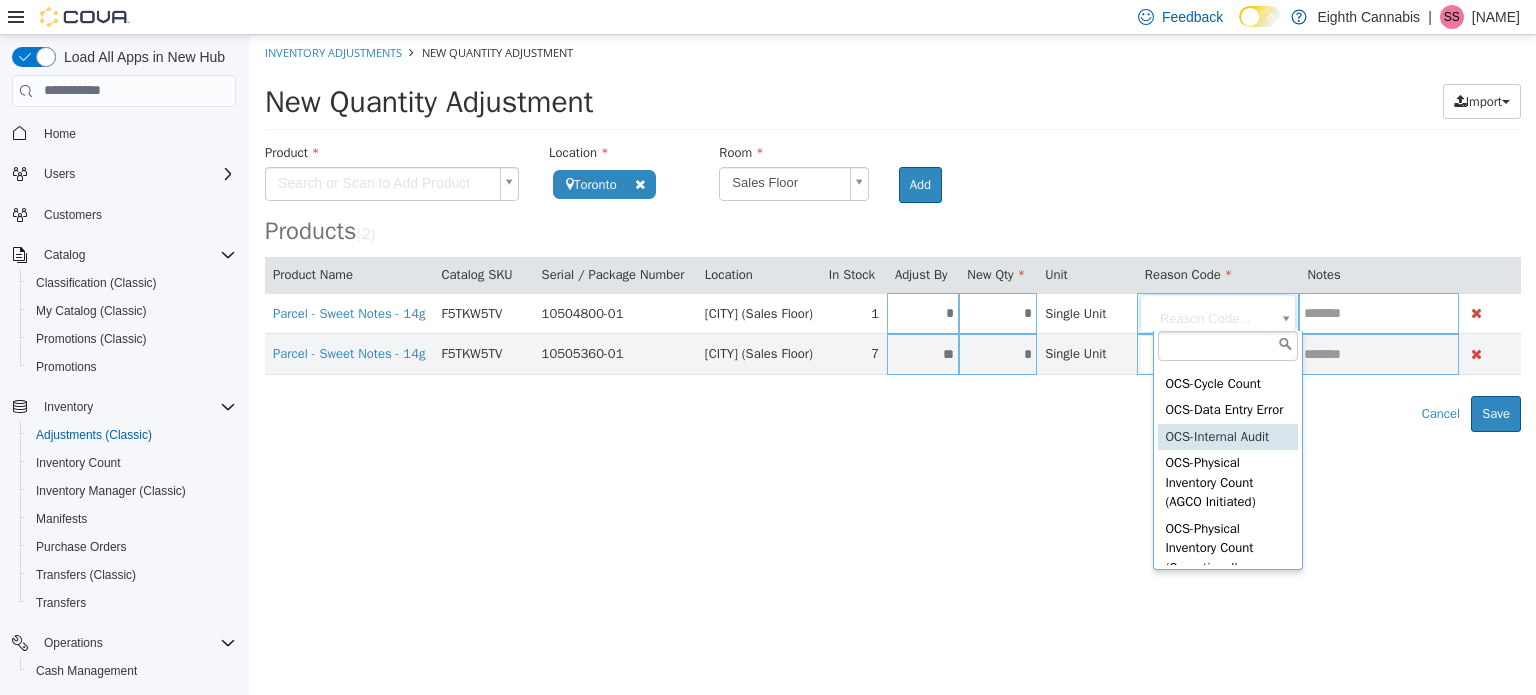 scroll, scrollTop: 200, scrollLeft: 0, axis: vertical 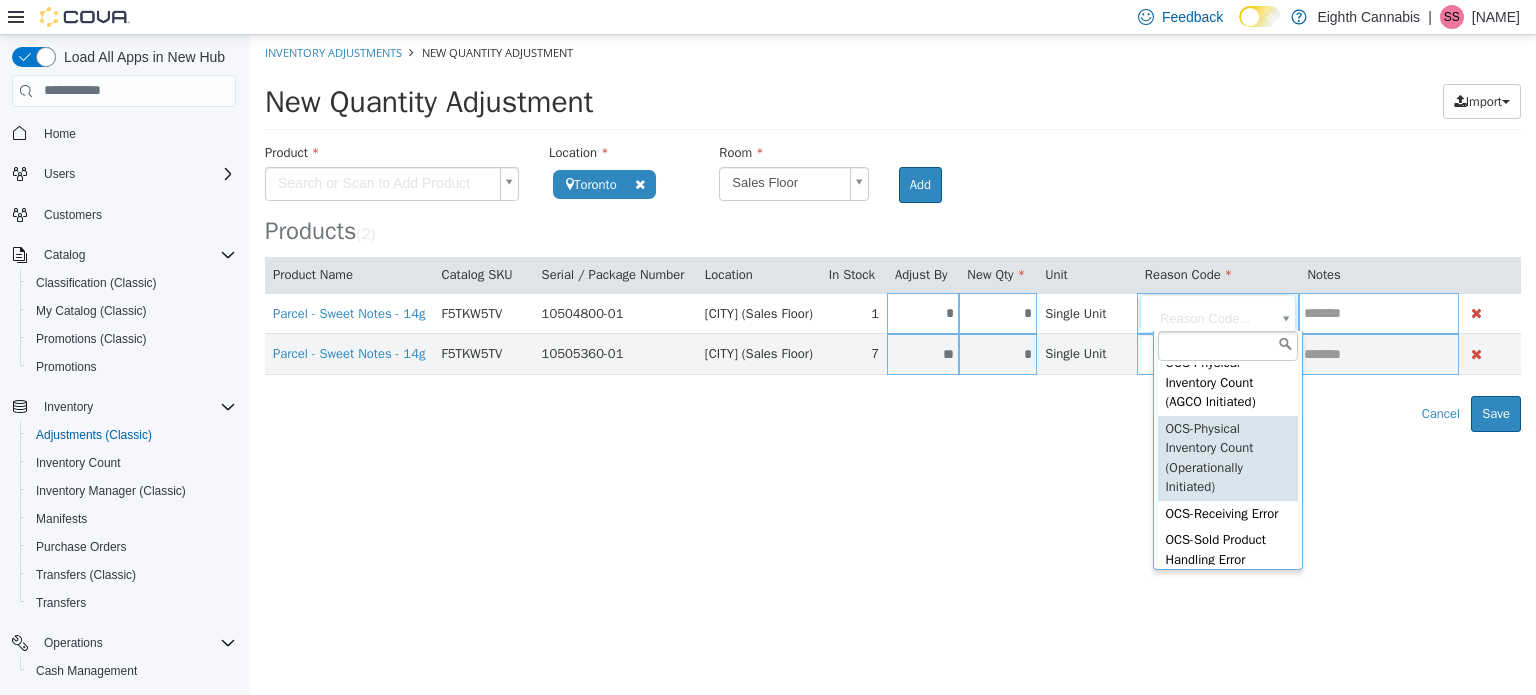 type on "**********" 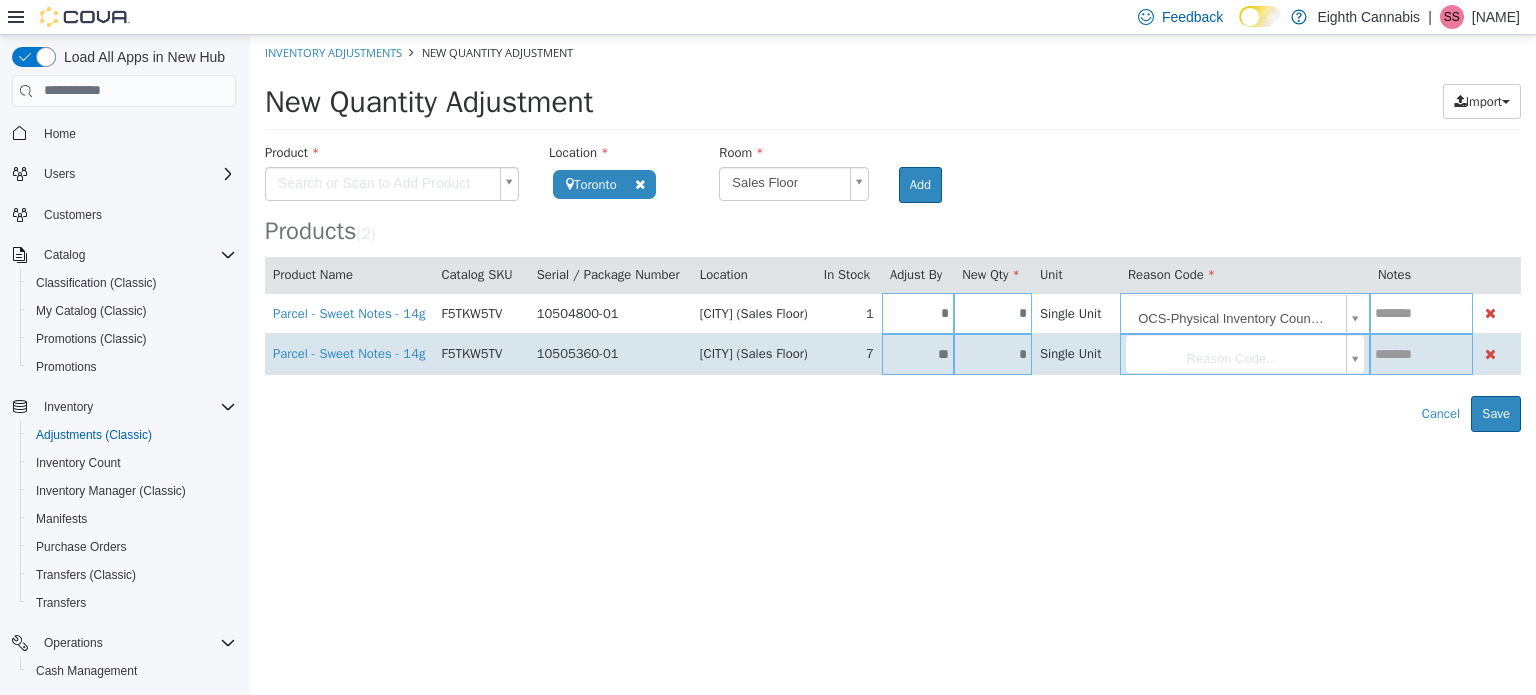 click on "**********" at bounding box center (893, 232) 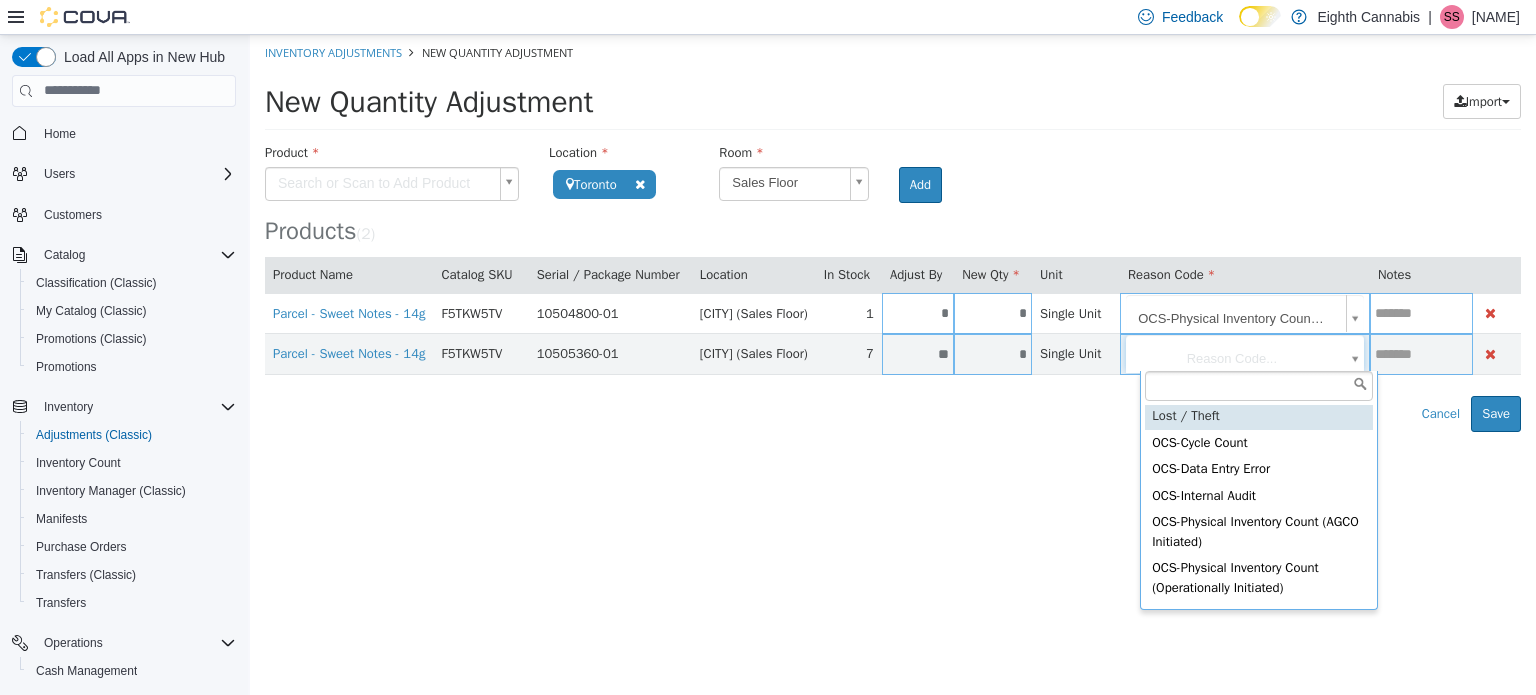 scroll, scrollTop: 200, scrollLeft: 0, axis: vertical 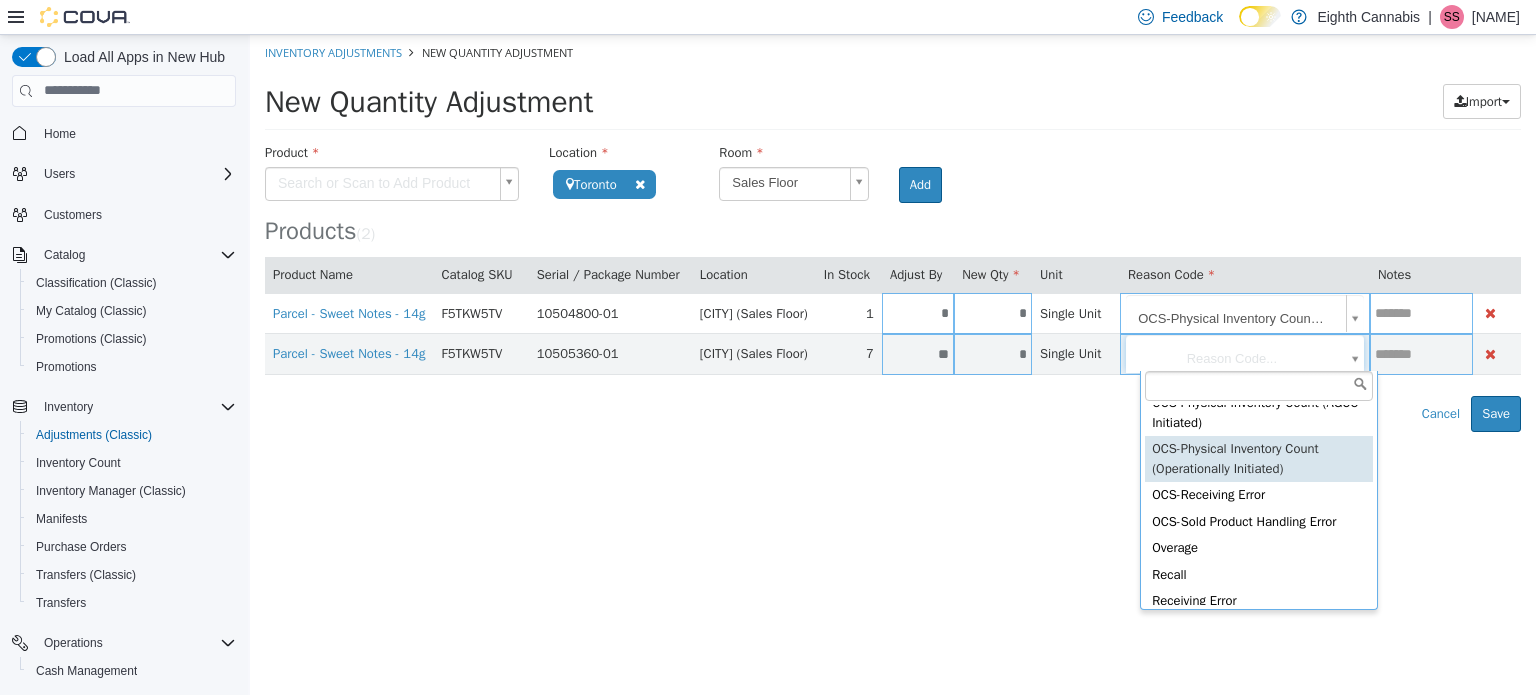 type on "**********" 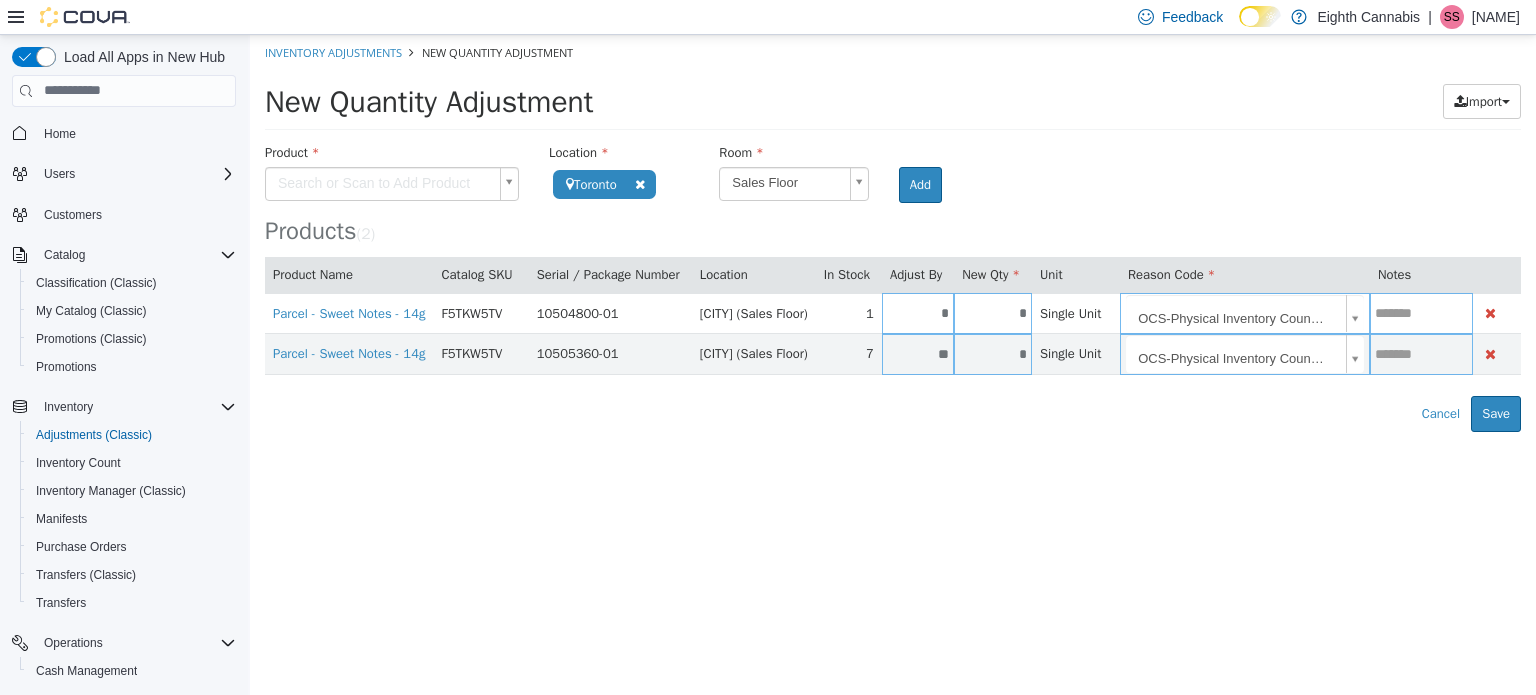 click on "**********" at bounding box center [893, 232] 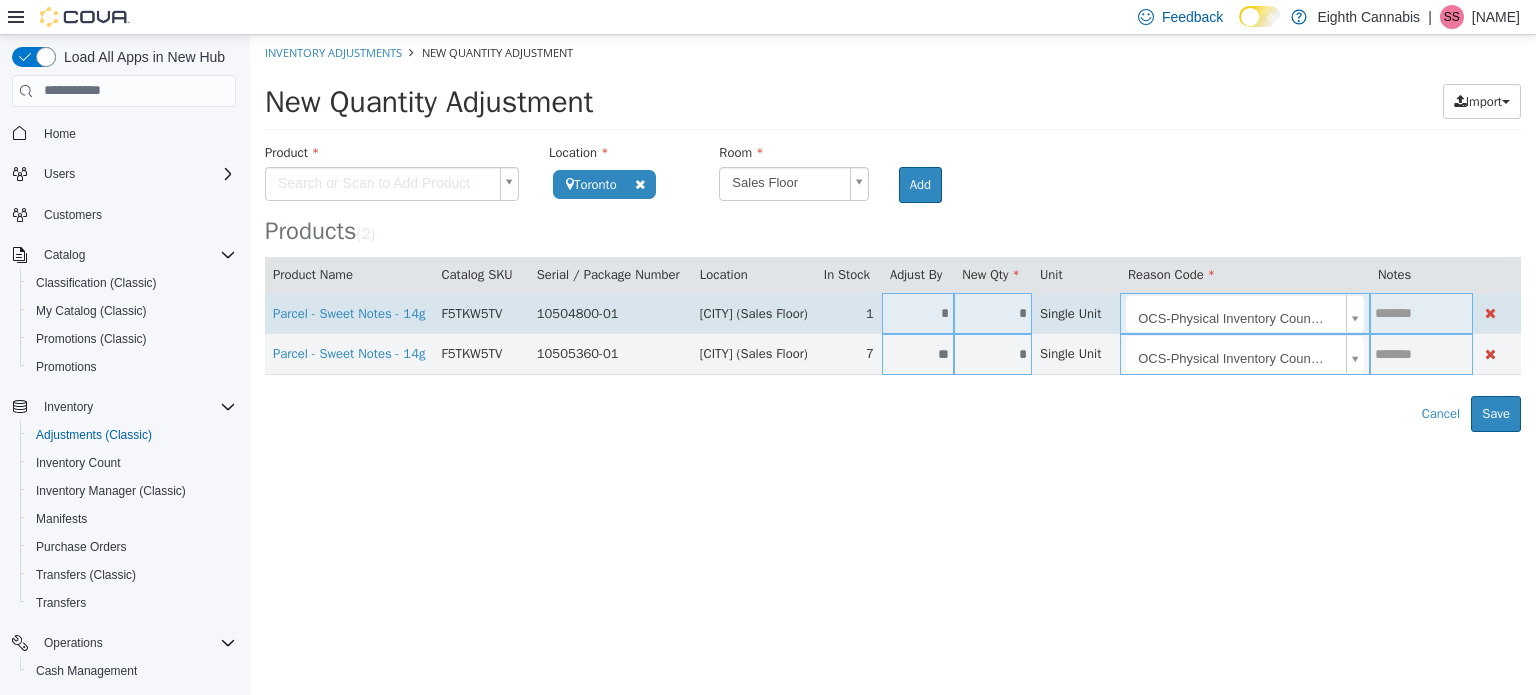 click at bounding box center [1421, 312] 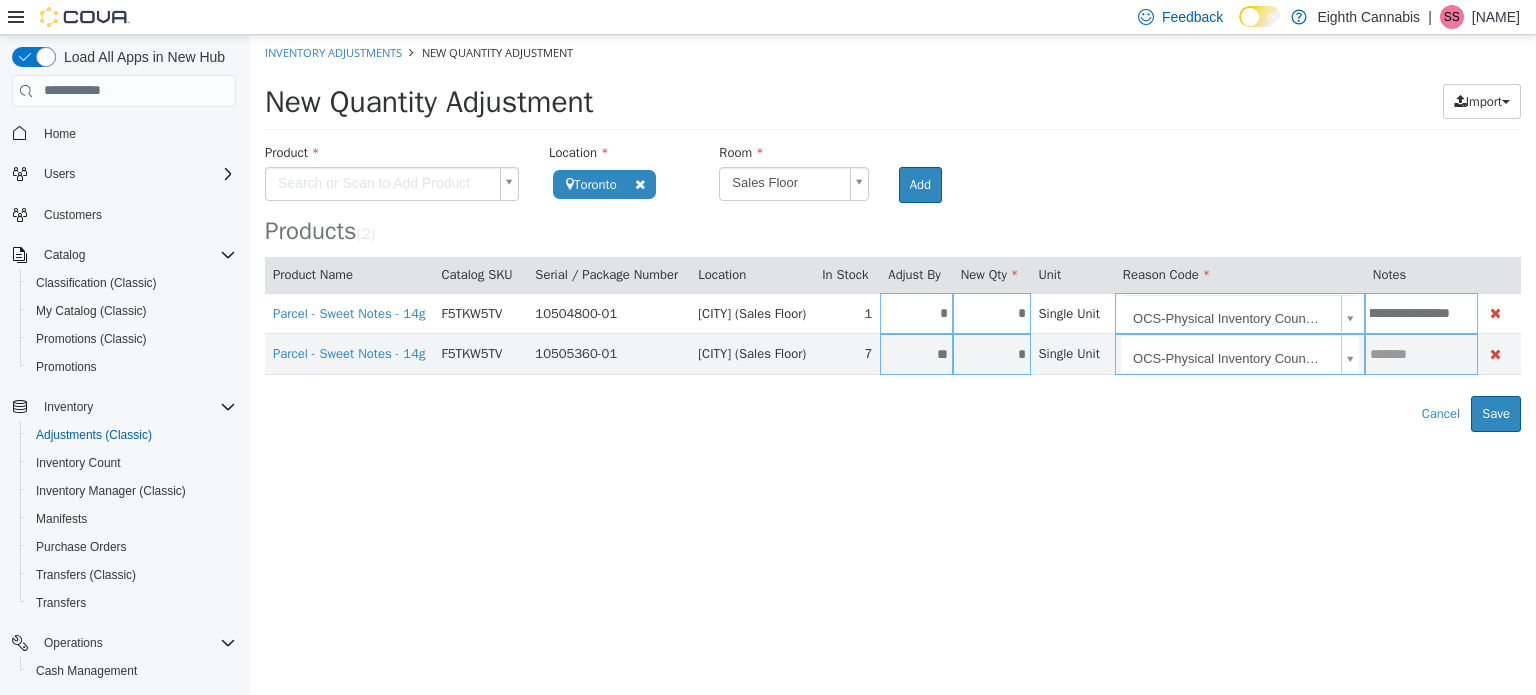 scroll, scrollTop: 0, scrollLeft: 136, axis: horizontal 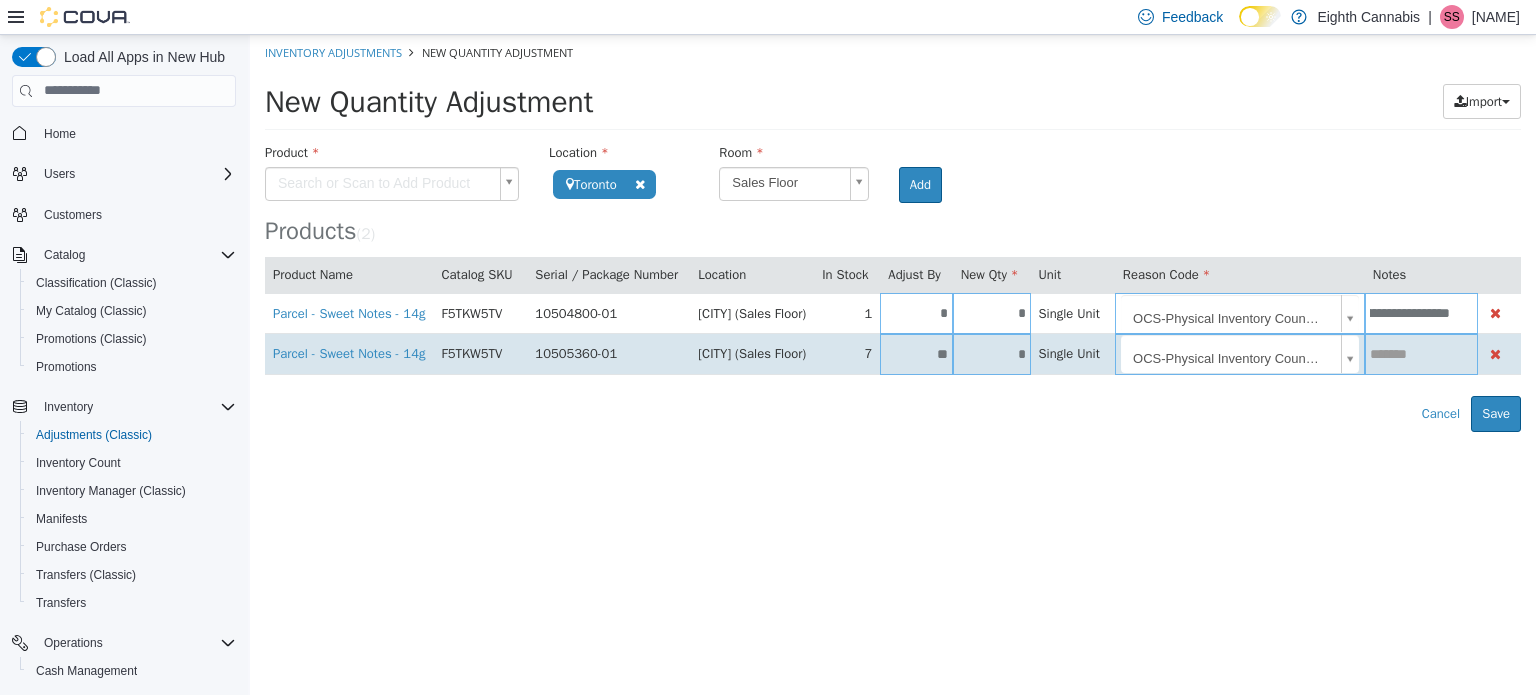 type on "**********" 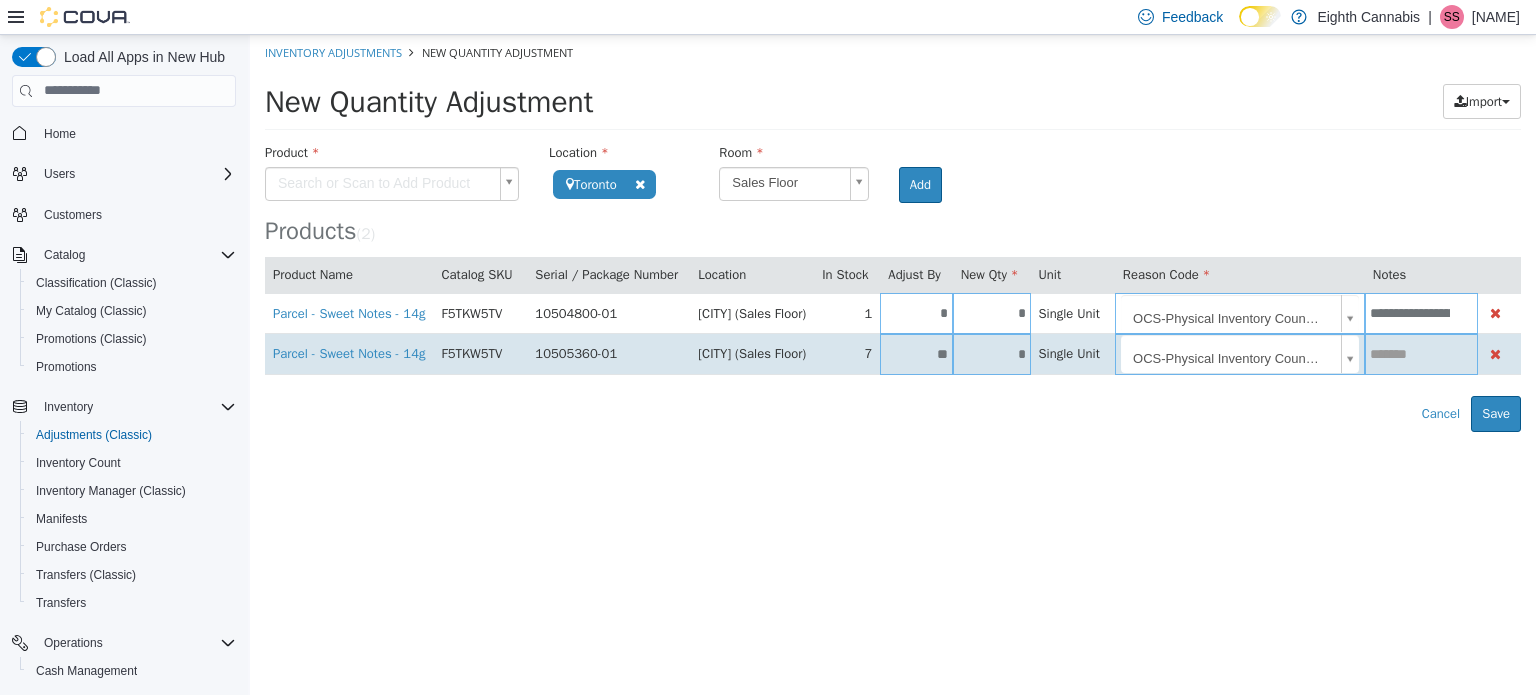click at bounding box center [1421, 353] 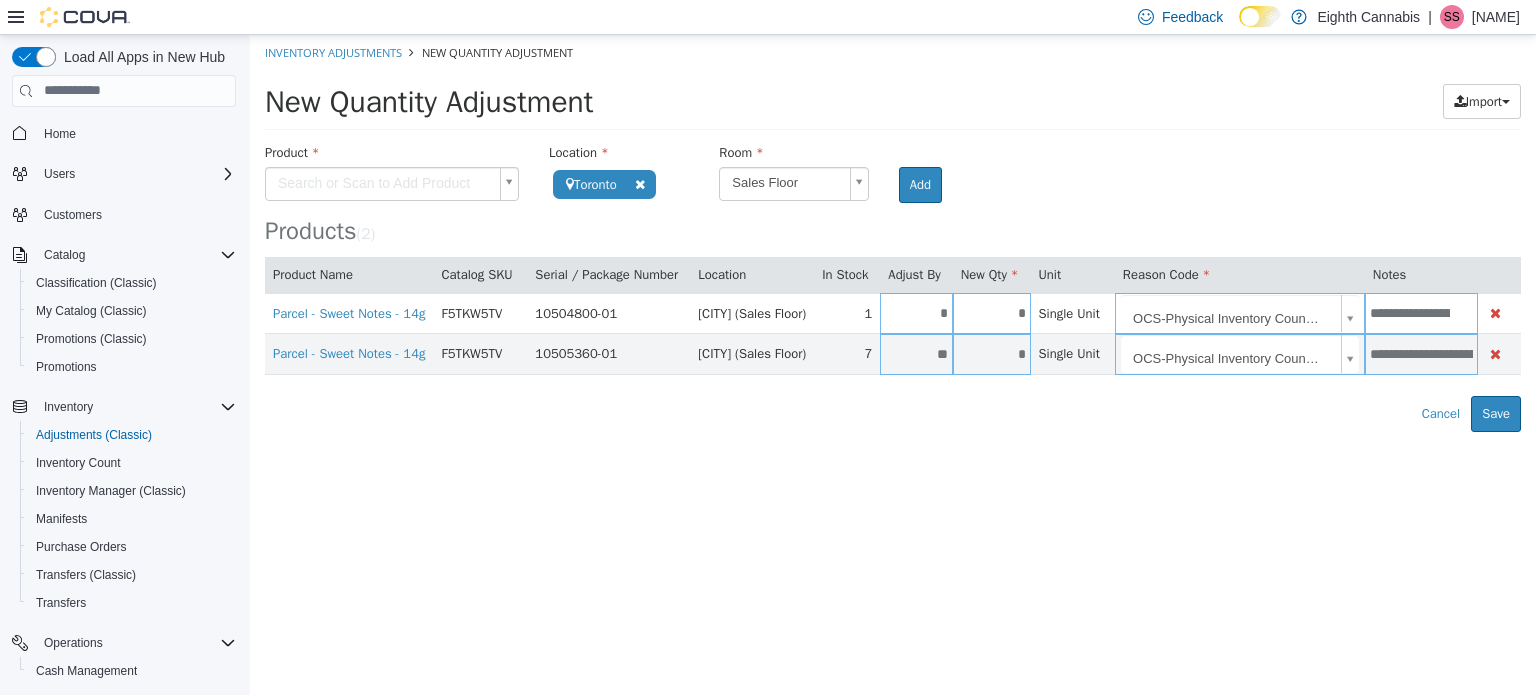 scroll, scrollTop: 0, scrollLeft: 136, axis: horizontal 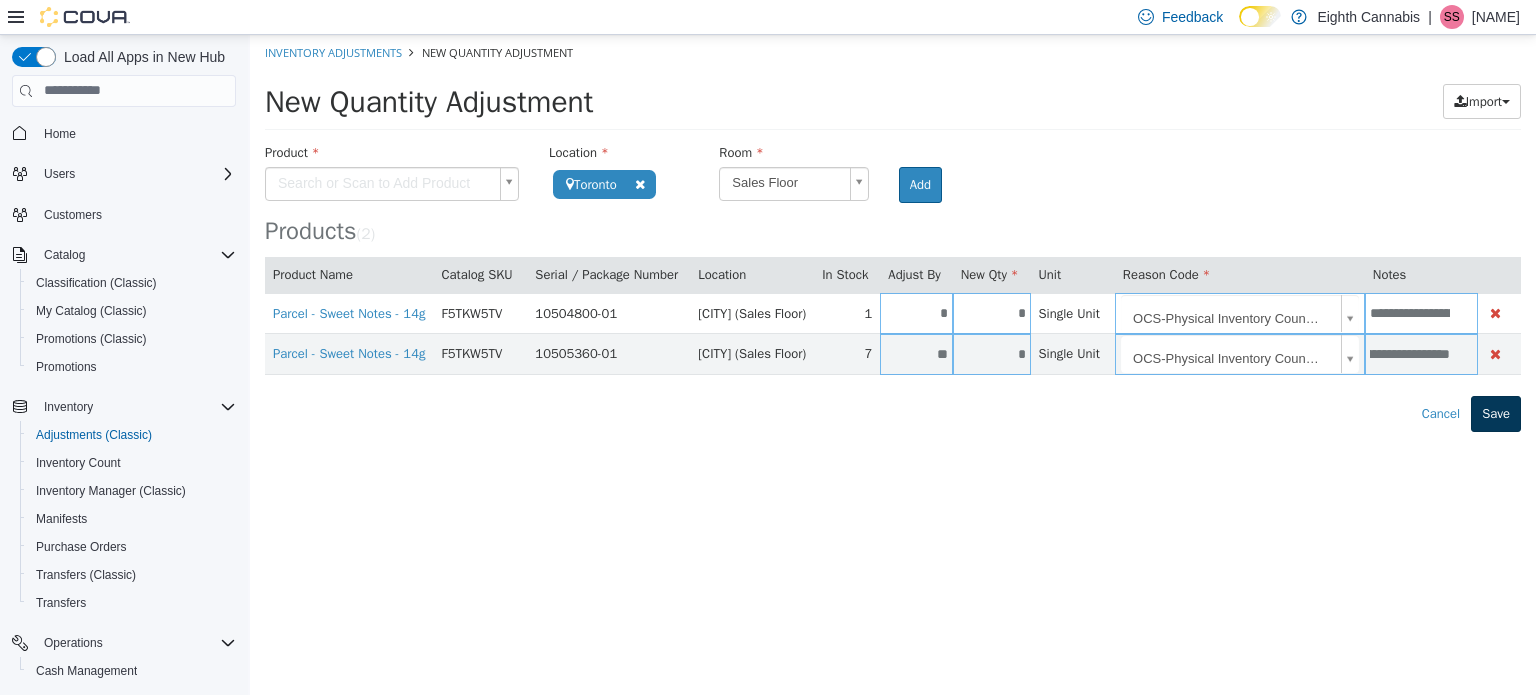 type on "**********" 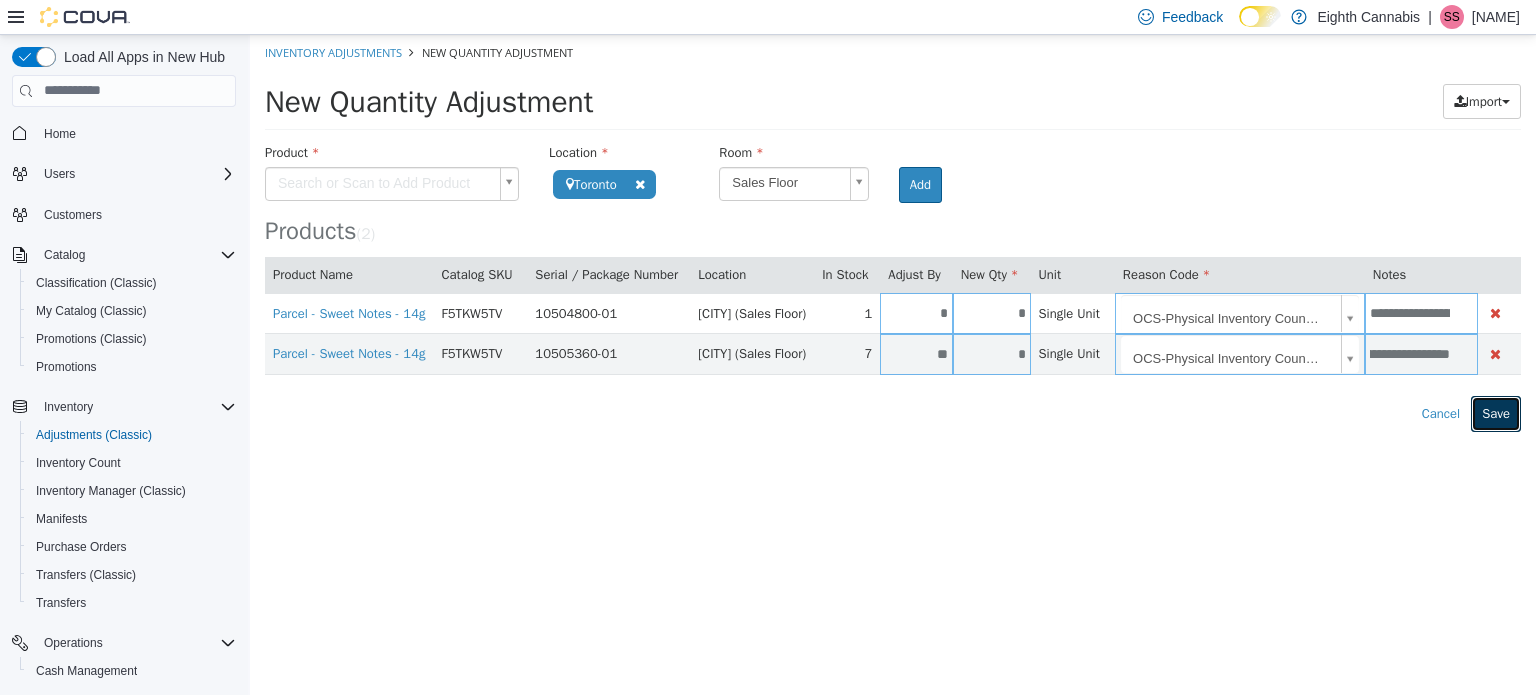 scroll, scrollTop: 0, scrollLeft: 0, axis: both 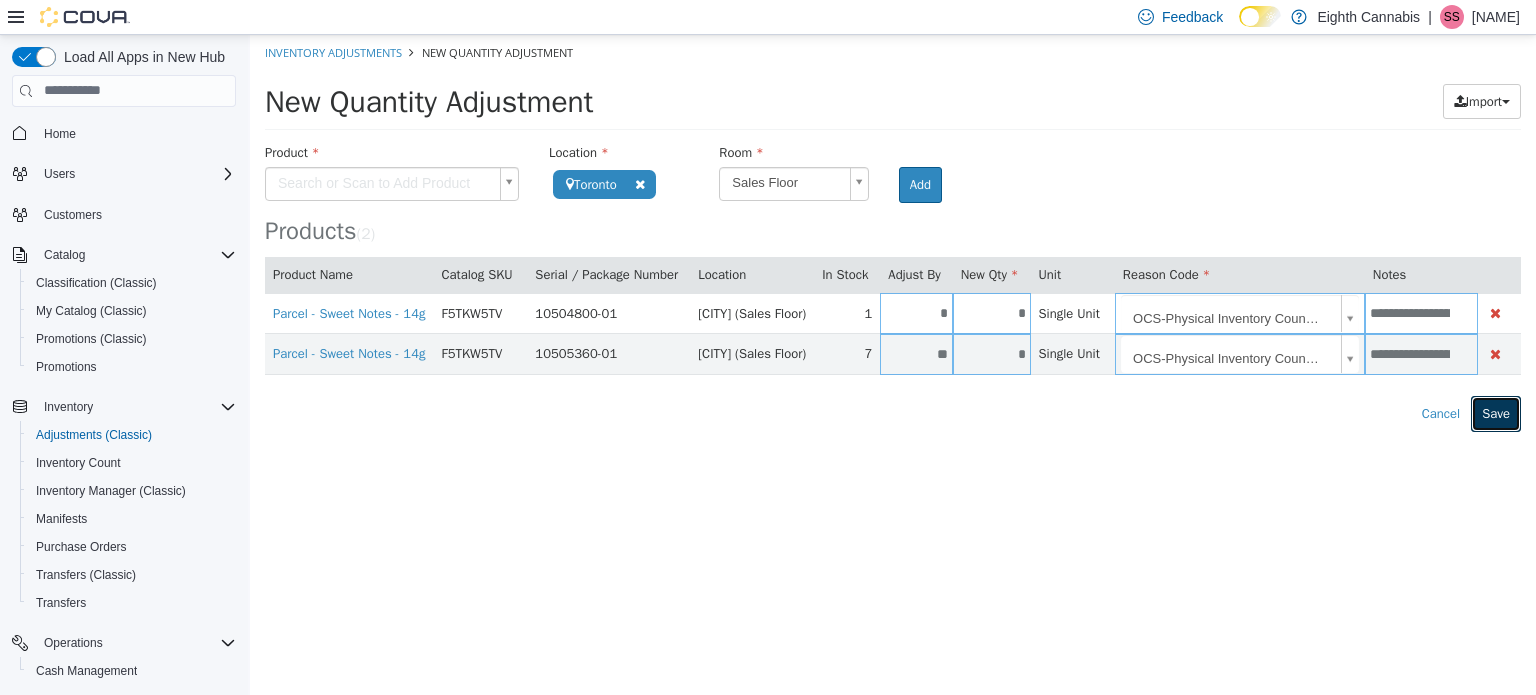 click on "Save" at bounding box center [1496, 413] 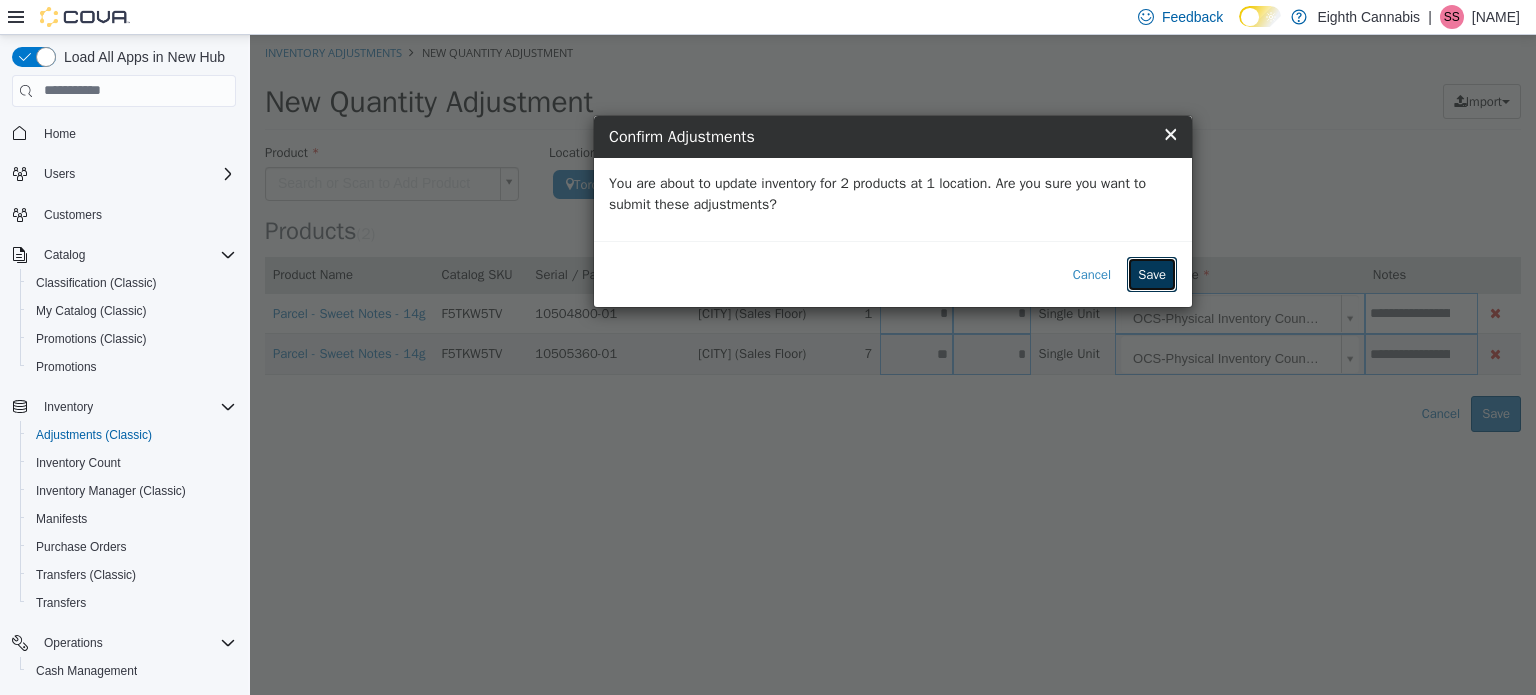 click on "Save" at bounding box center [1152, 274] 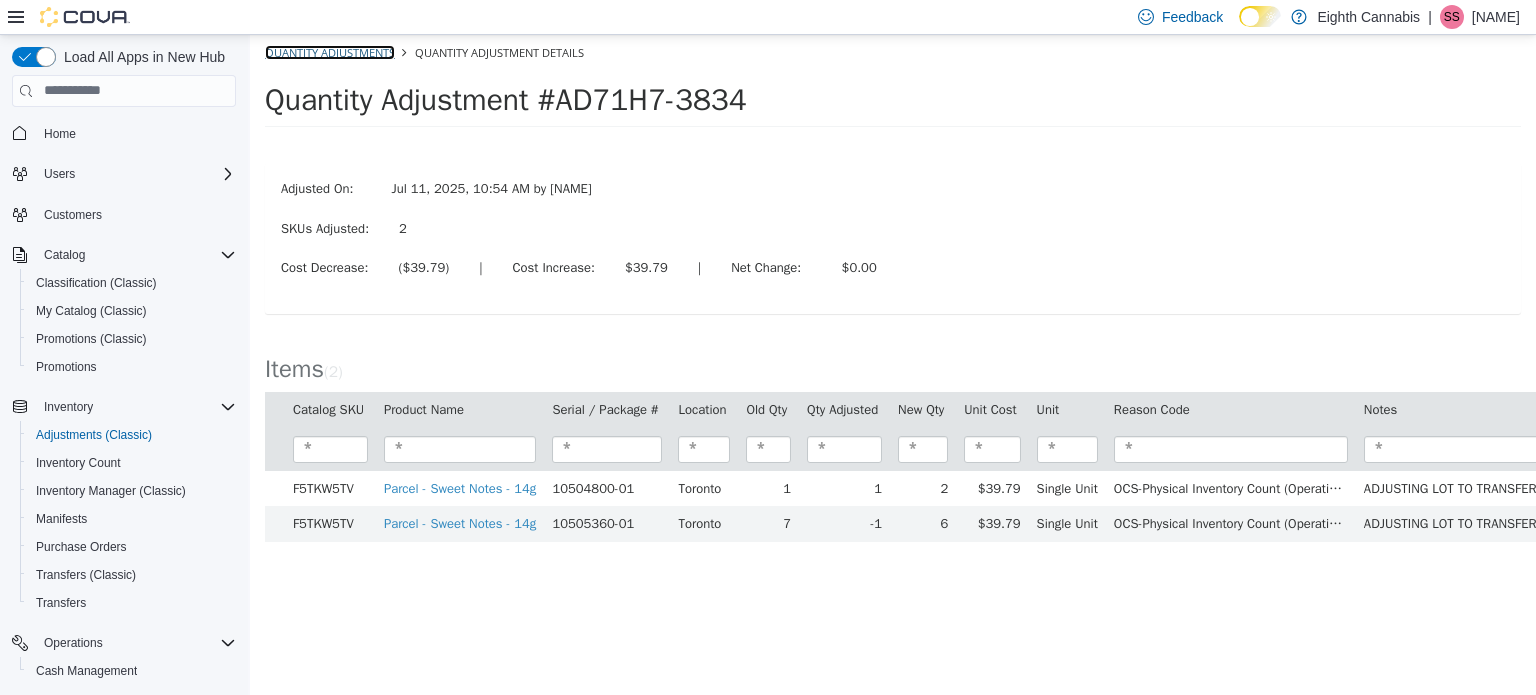 click on "Quantity Adjustments" at bounding box center (330, 51) 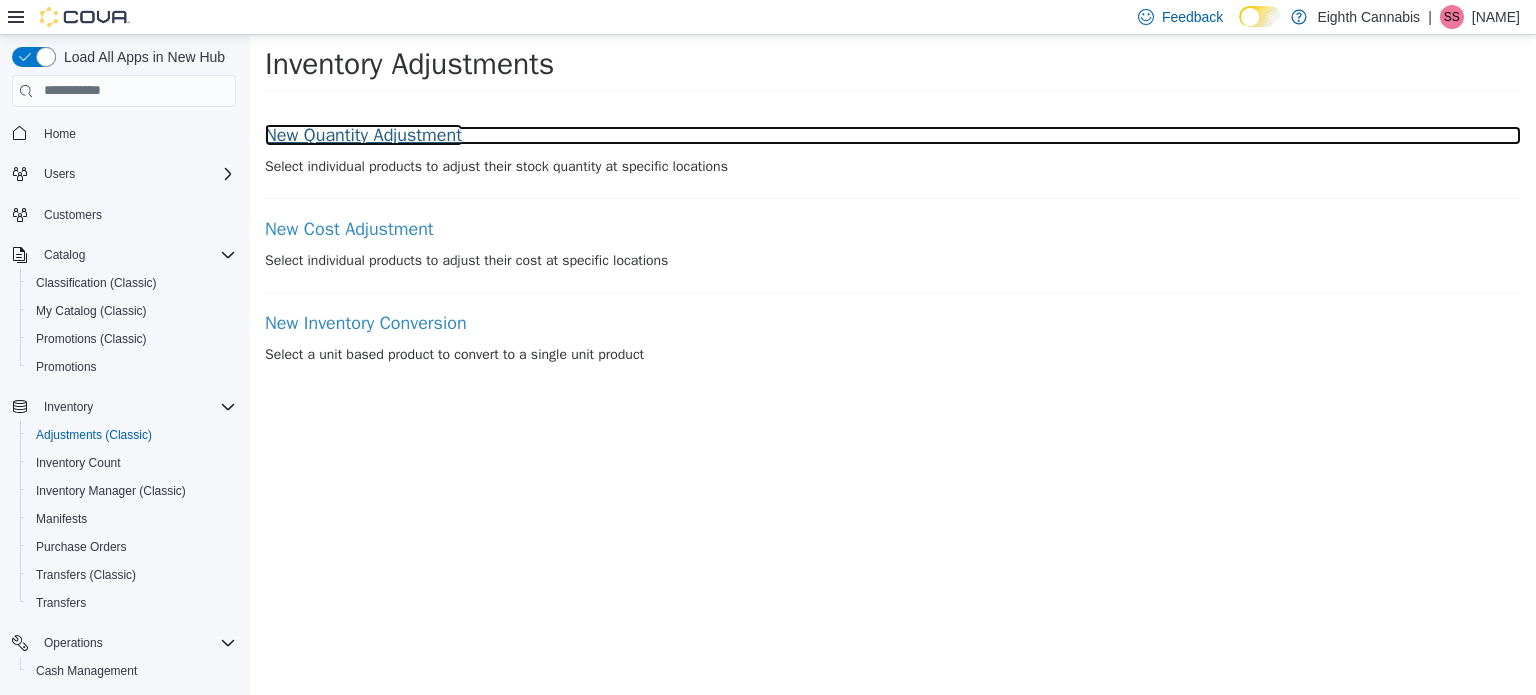 click on "New Quantity Adjustment" at bounding box center [893, 135] 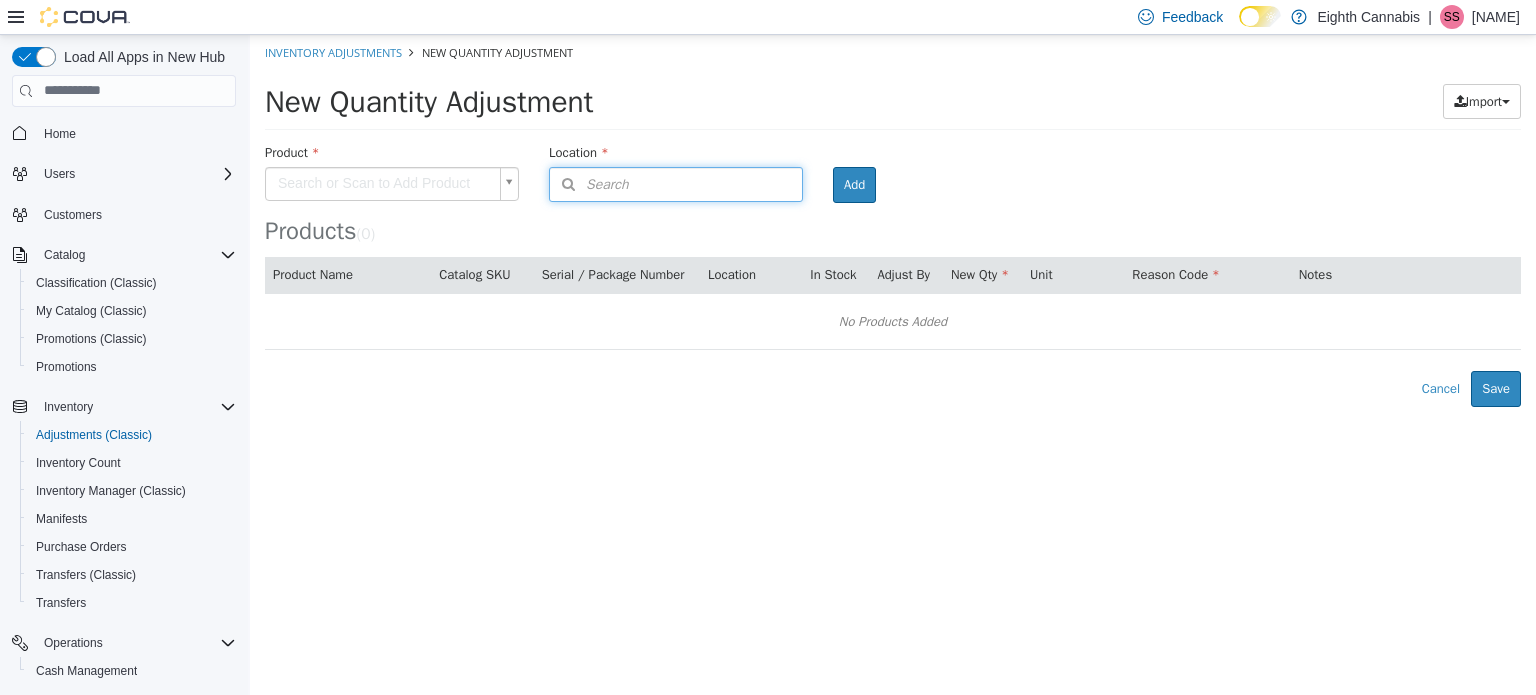 click at bounding box center (568, 183) 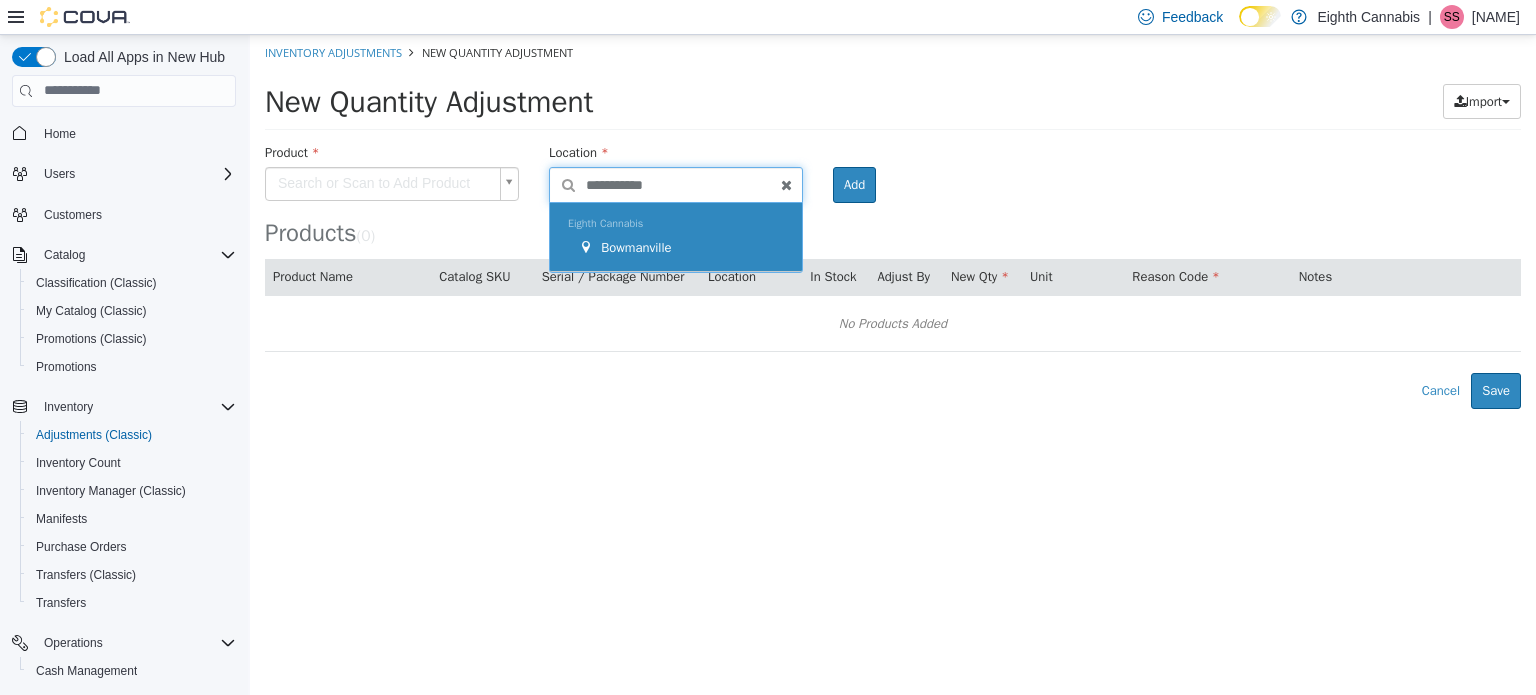 type on "**********" 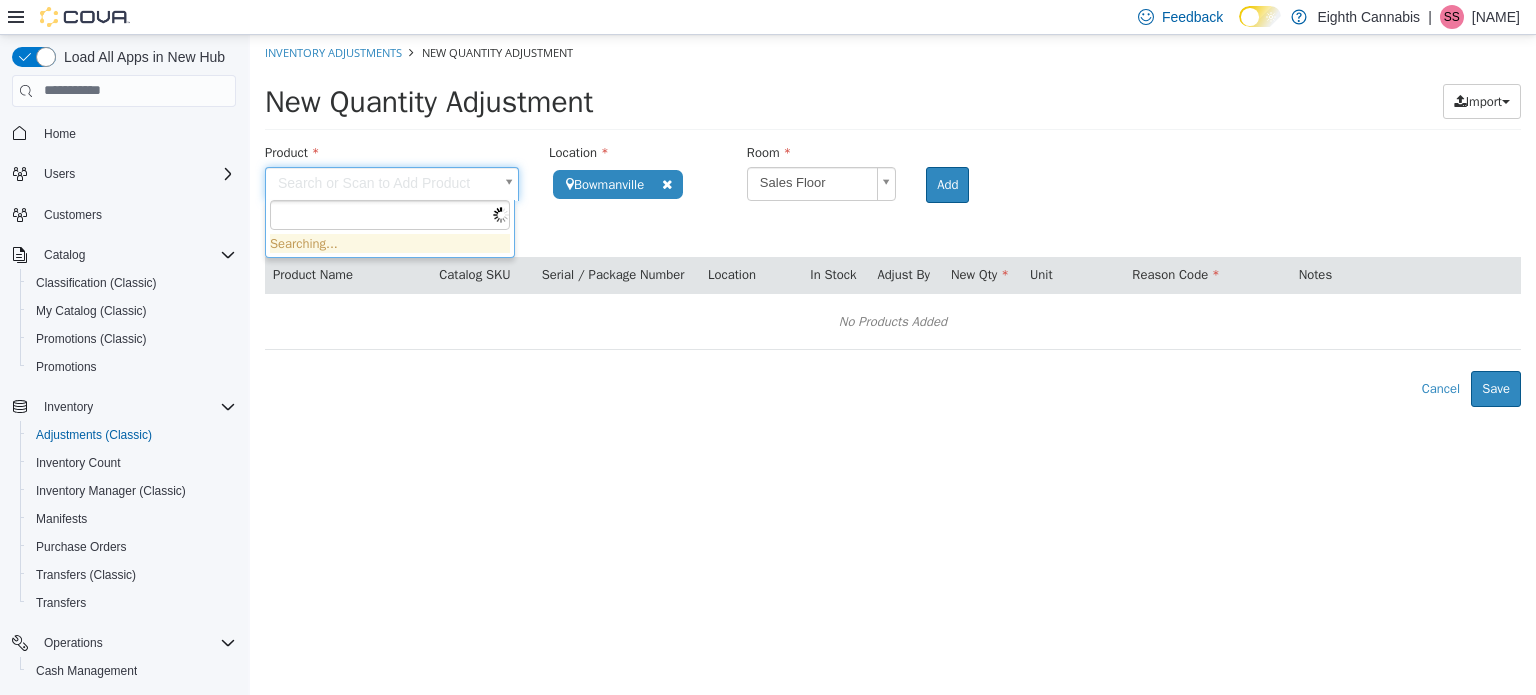 click on "**********" at bounding box center (893, 220) 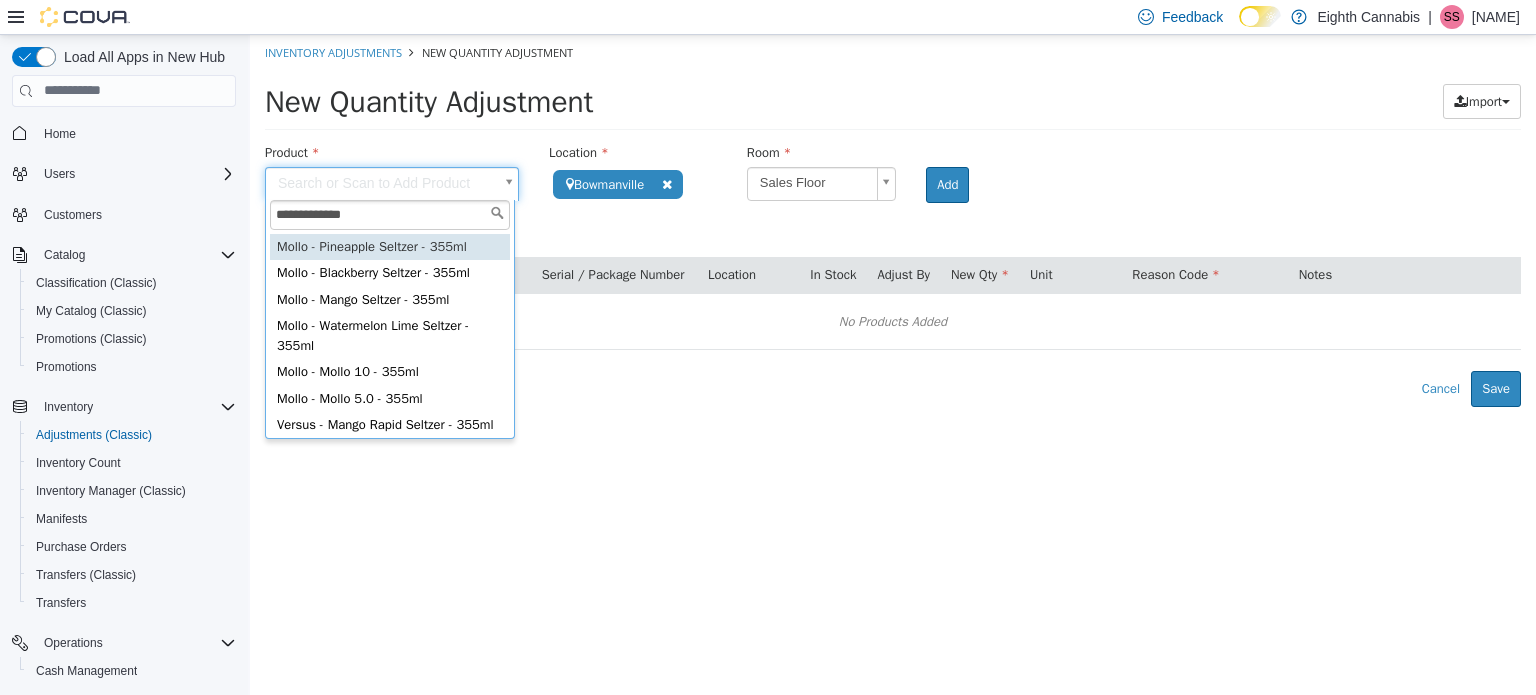 type on "**********" 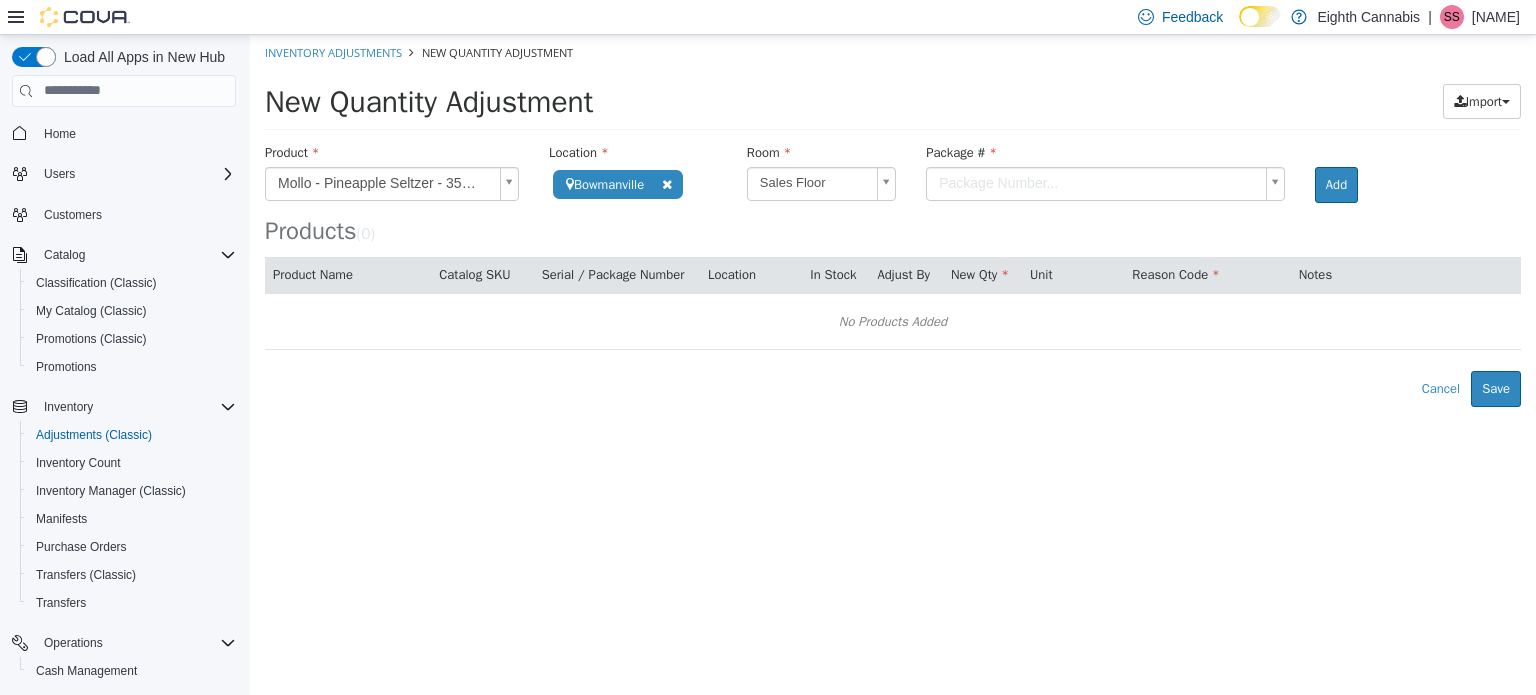 click on "**********" at bounding box center [893, 220] 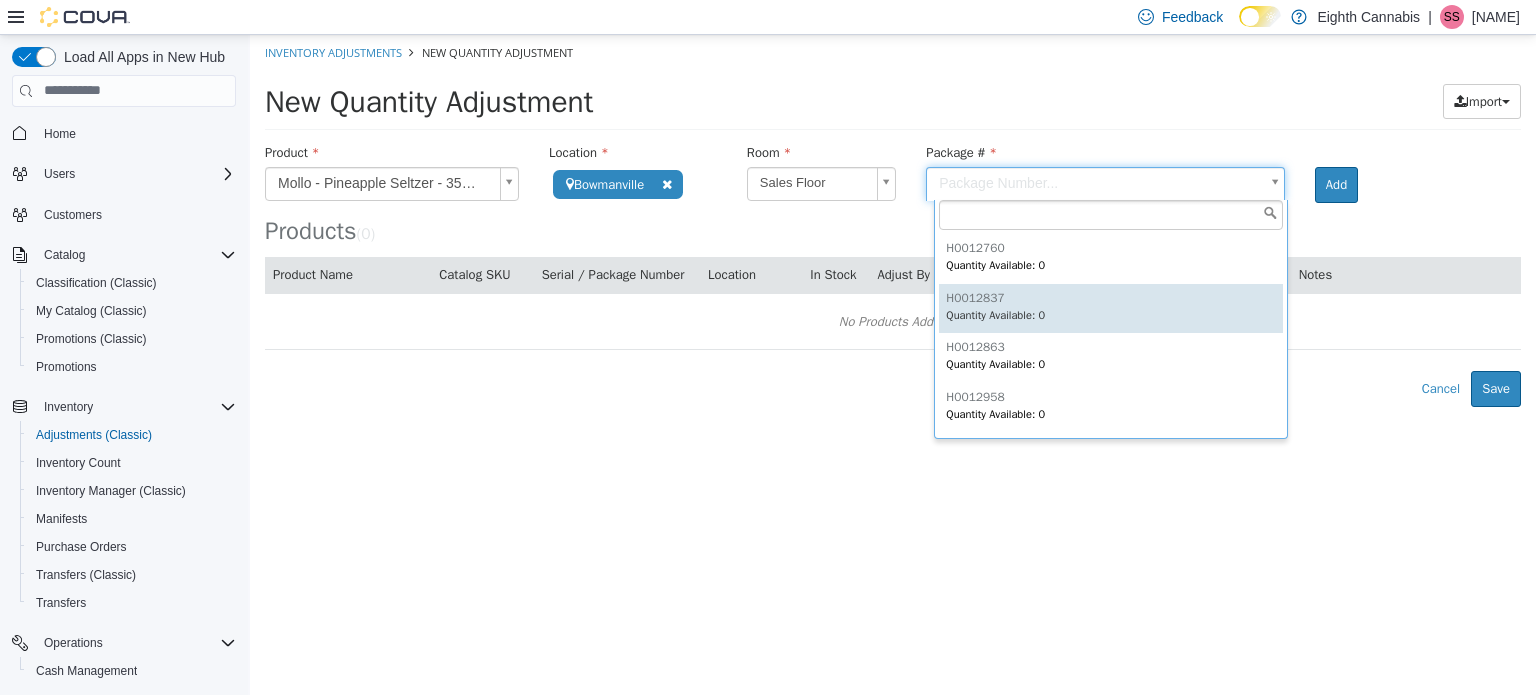 scroll, scrollTop: 98, scrollLeft: 0, axis: vertical 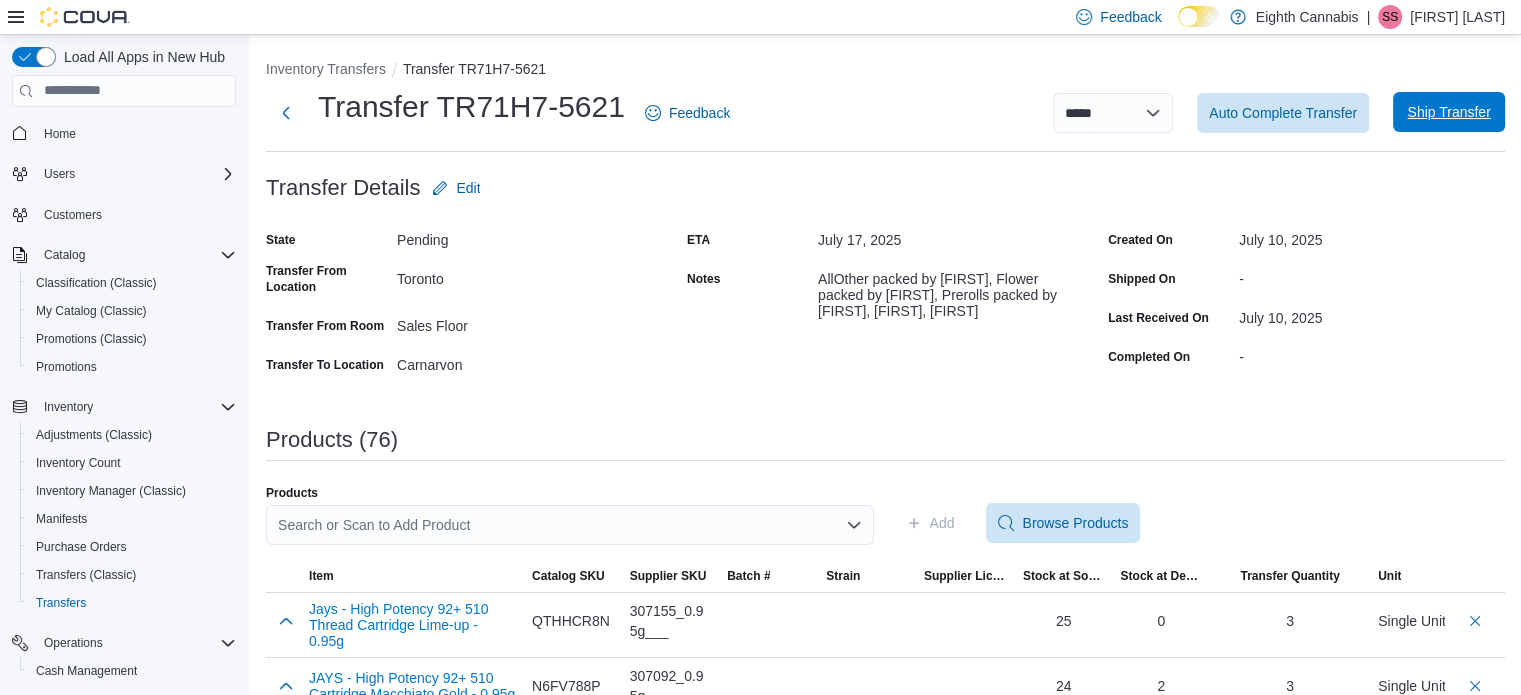 click on "Ship Transfer" at bounding box center (1448, 112) 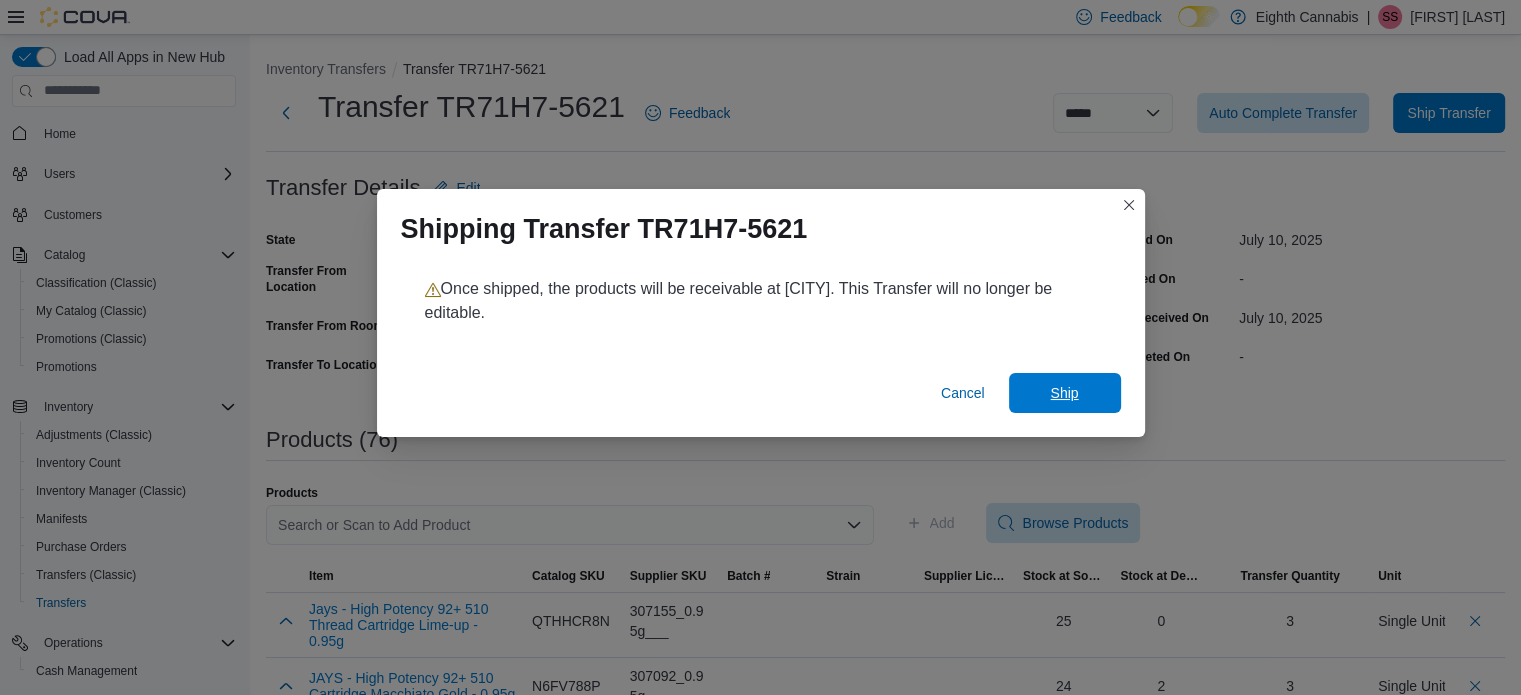 click on "Ship" at bounding box center [1065, 393] 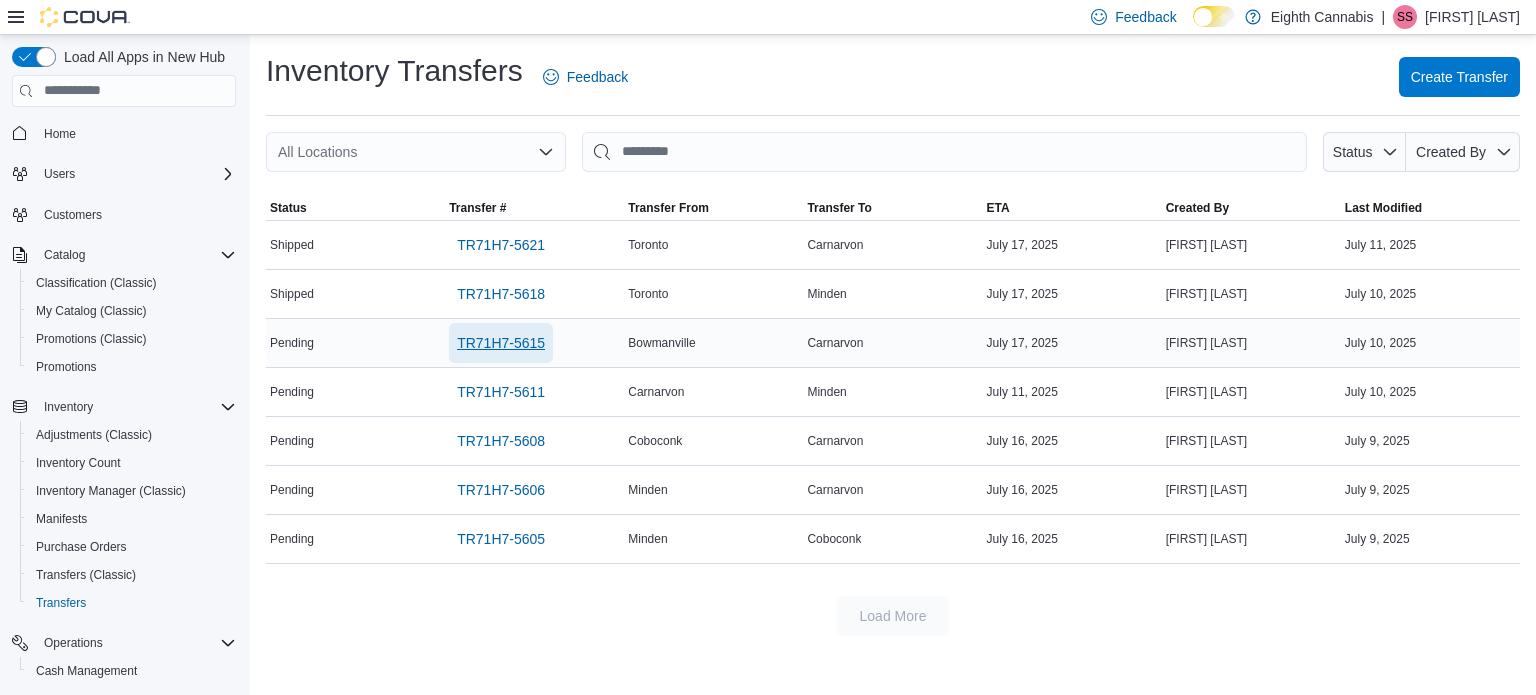 click on "TR71H7-5615" at bounding box center [501, 343] 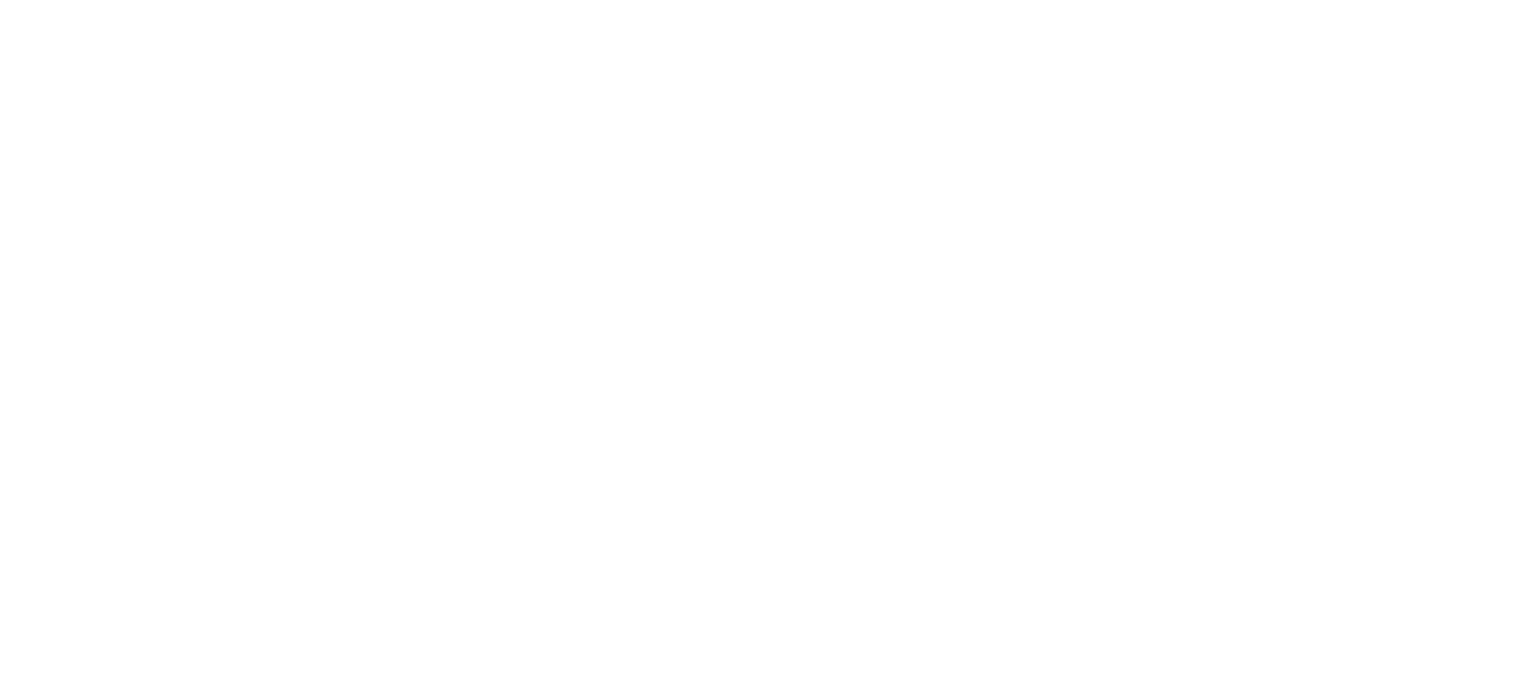 scroll, scrollTop: 0, scrollLeft: 0, axis: both 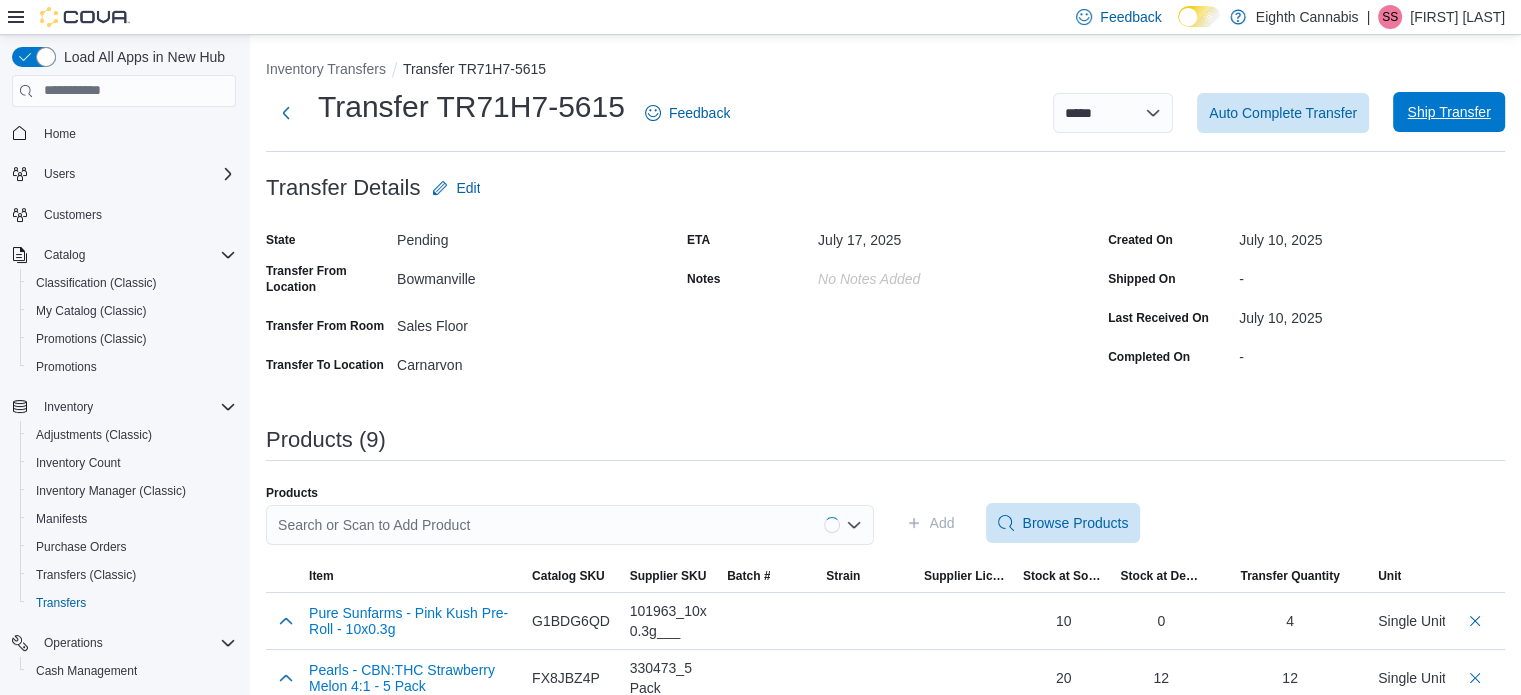click on "Ship Transfer" at bounding box center [1448, 112] 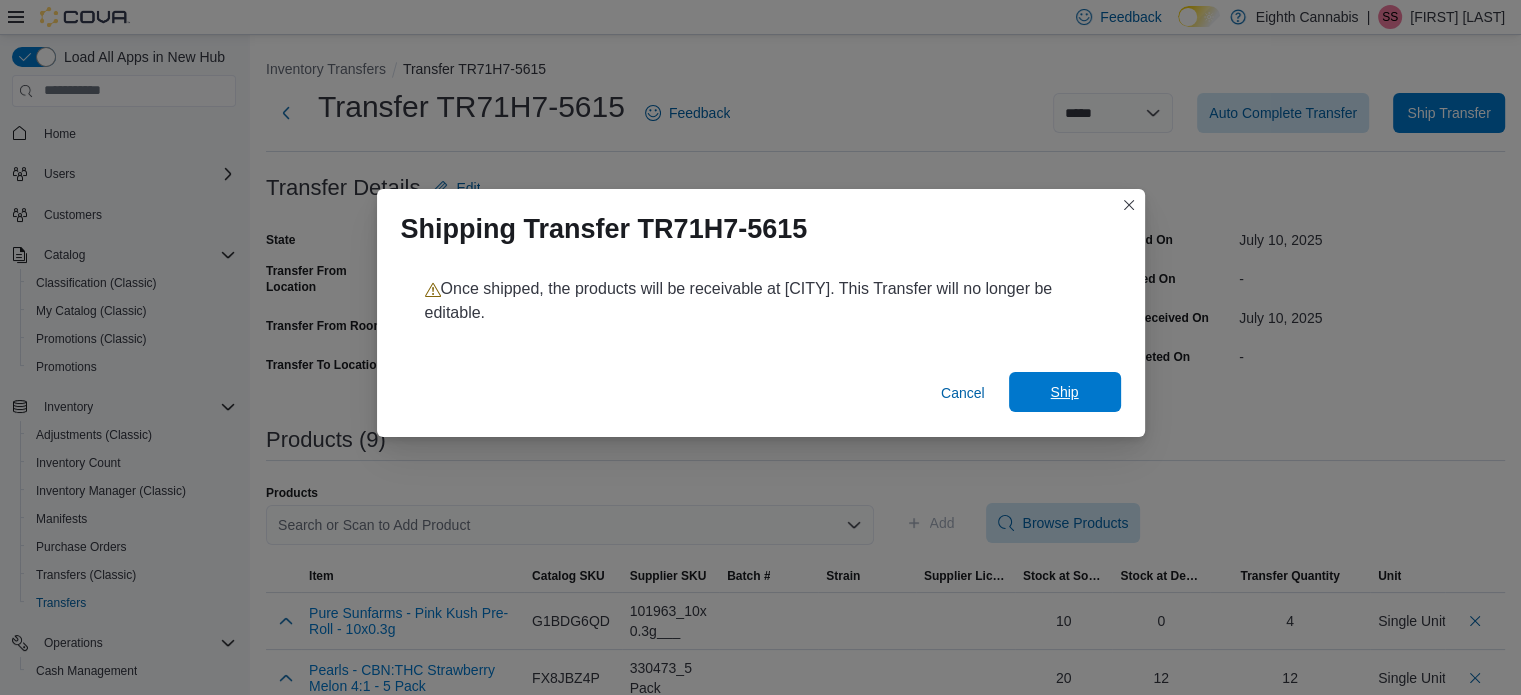 click on "Ship" at bounding box center [1065, 392] 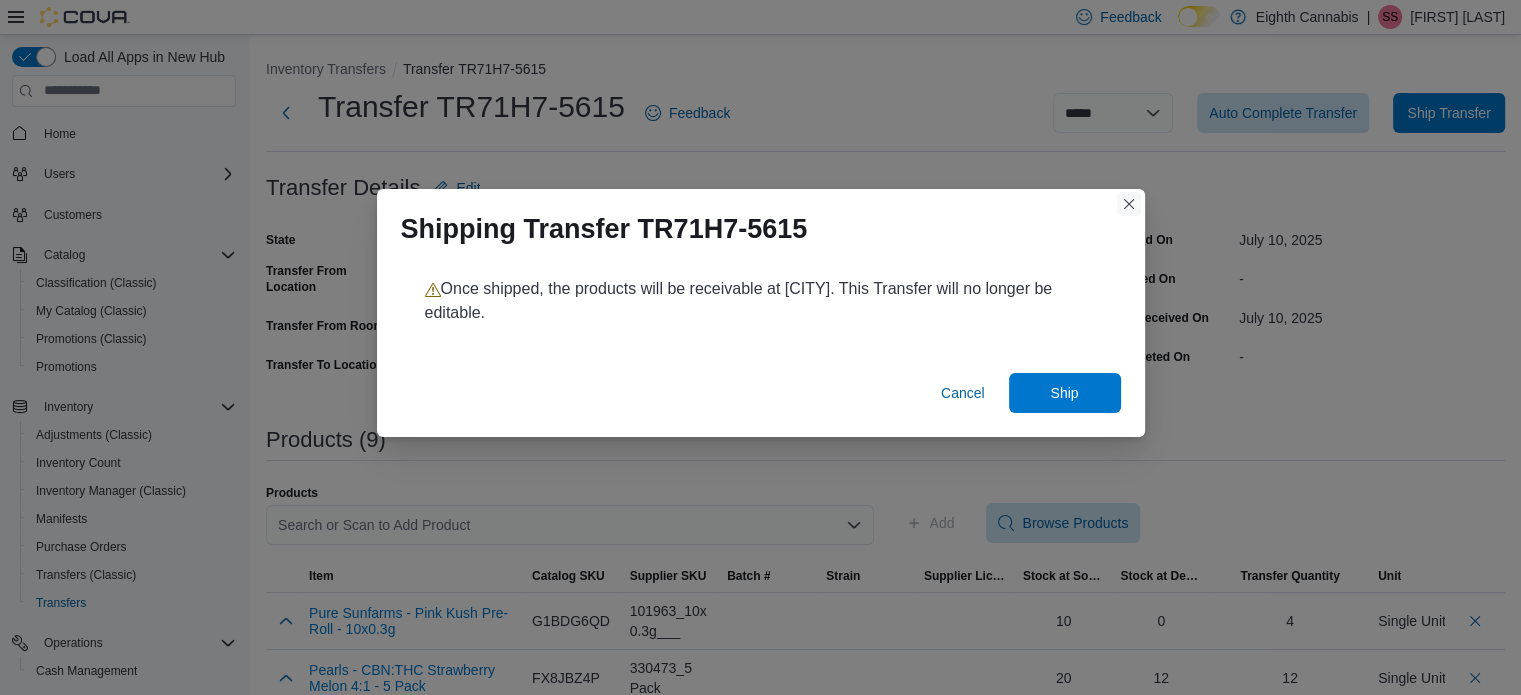 click at bounding box center [1129, 204] 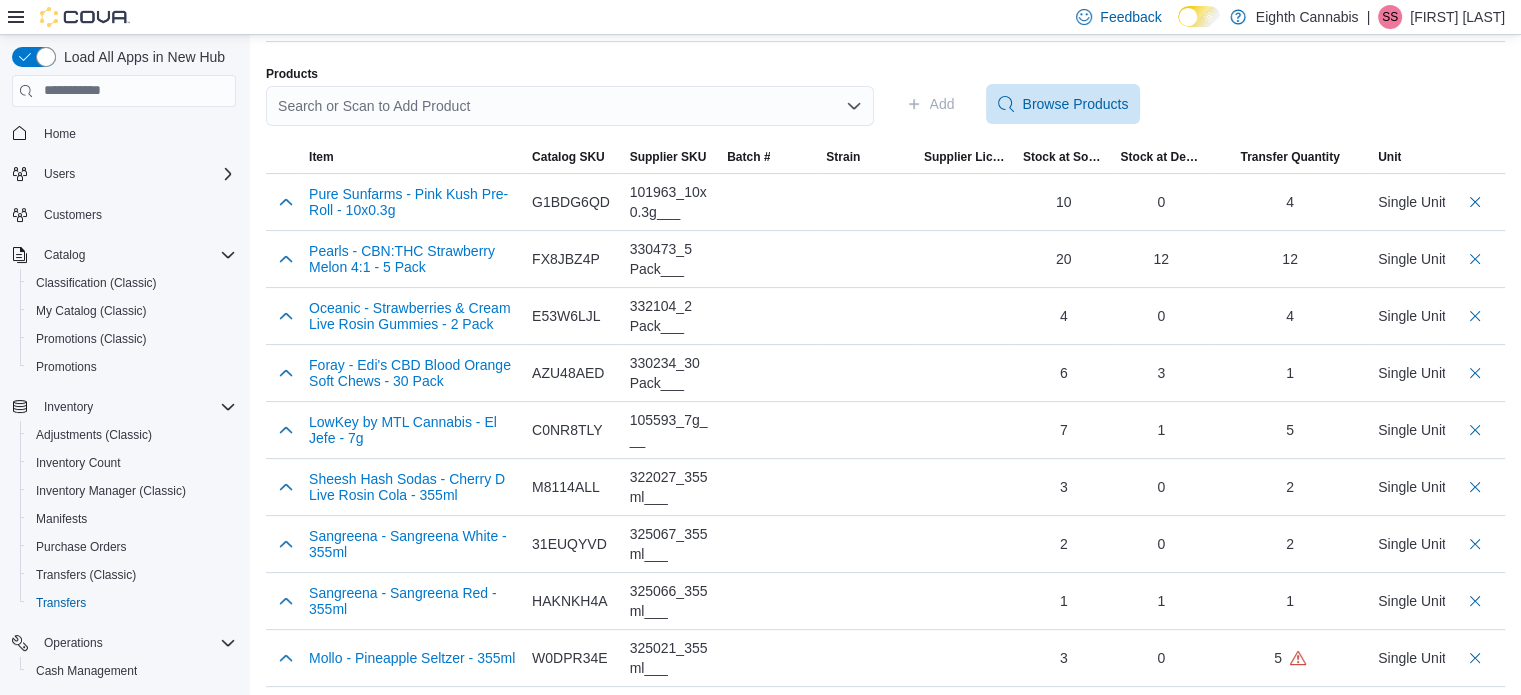 scroll, scrollTop: 424, scrollLeft: 0, axis: vertical 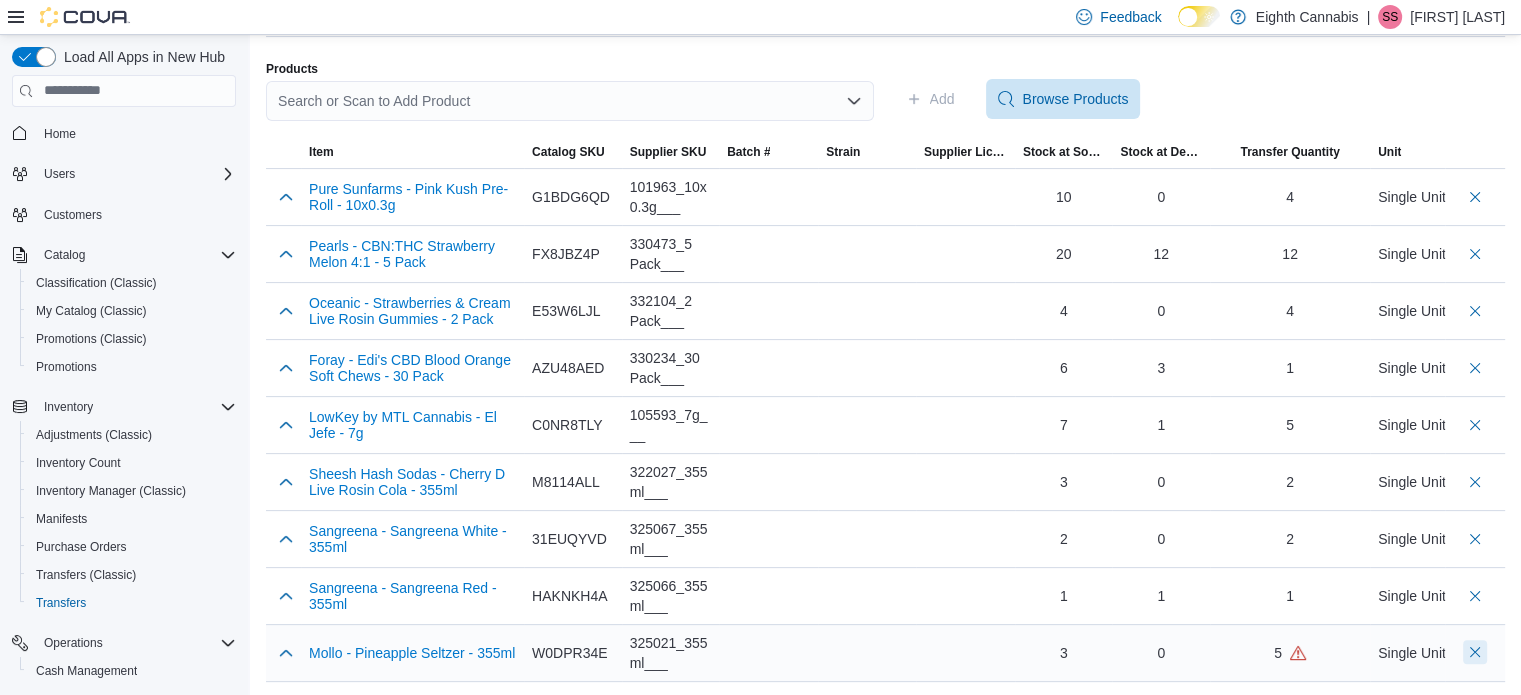 click at bounding box center [1475, 652] 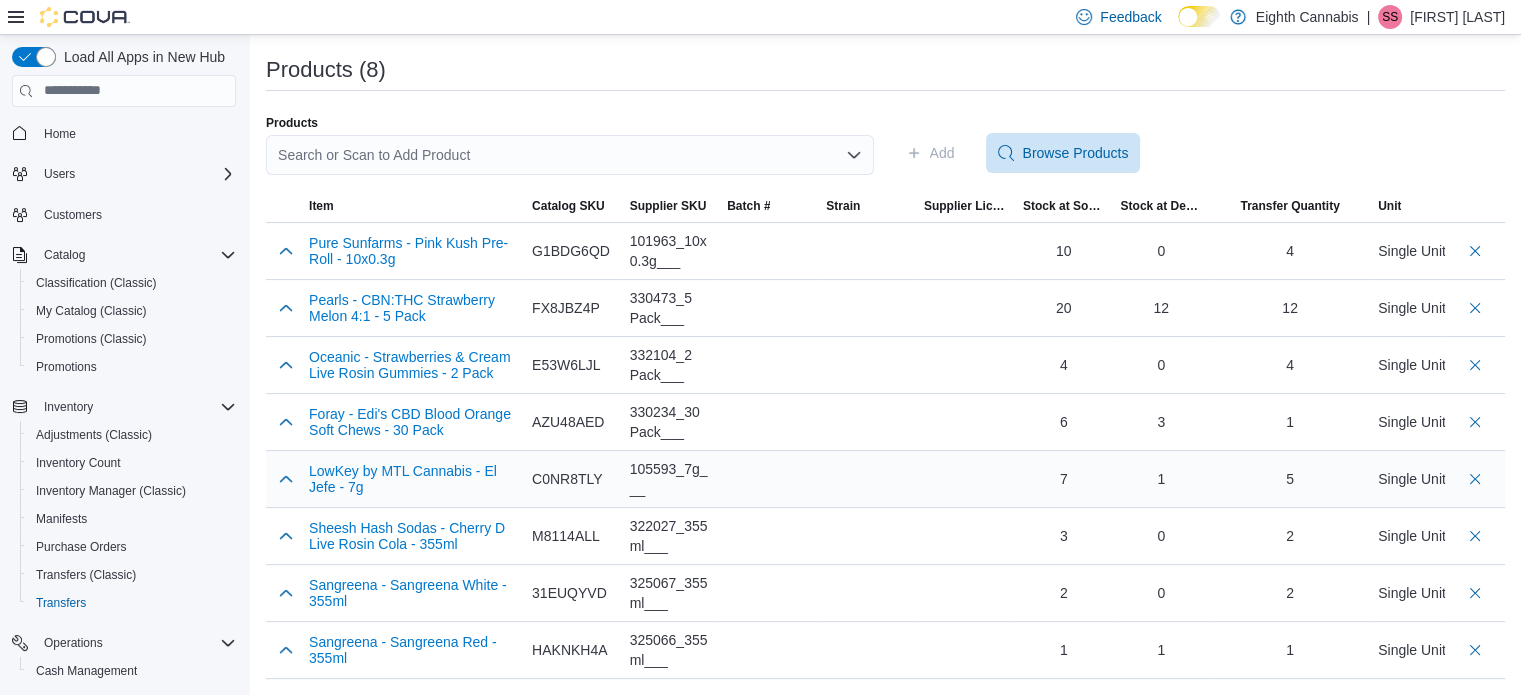 scroll, scrollTop: 368, scrollLeft: 0, axis: vertical 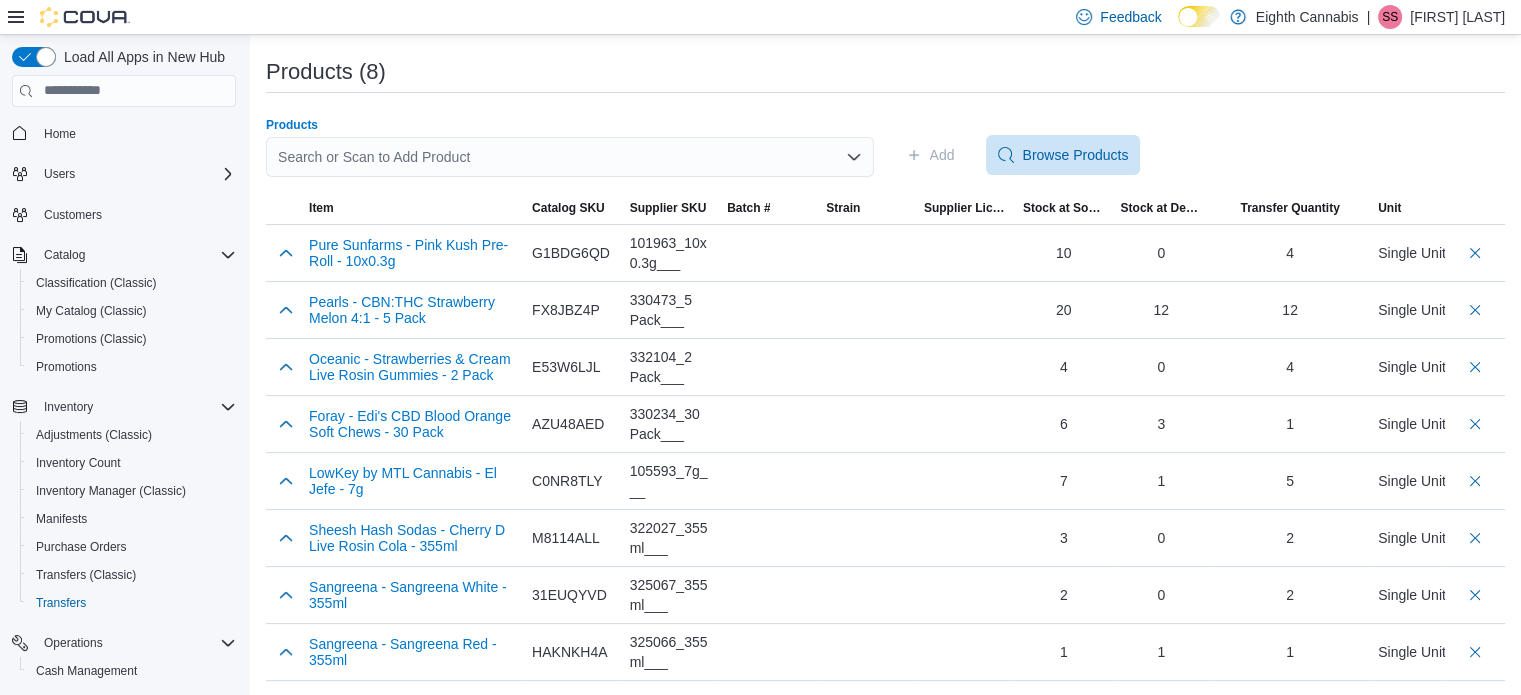 click on "Search or Scan to Add Product" at bounding box center (570, 157) 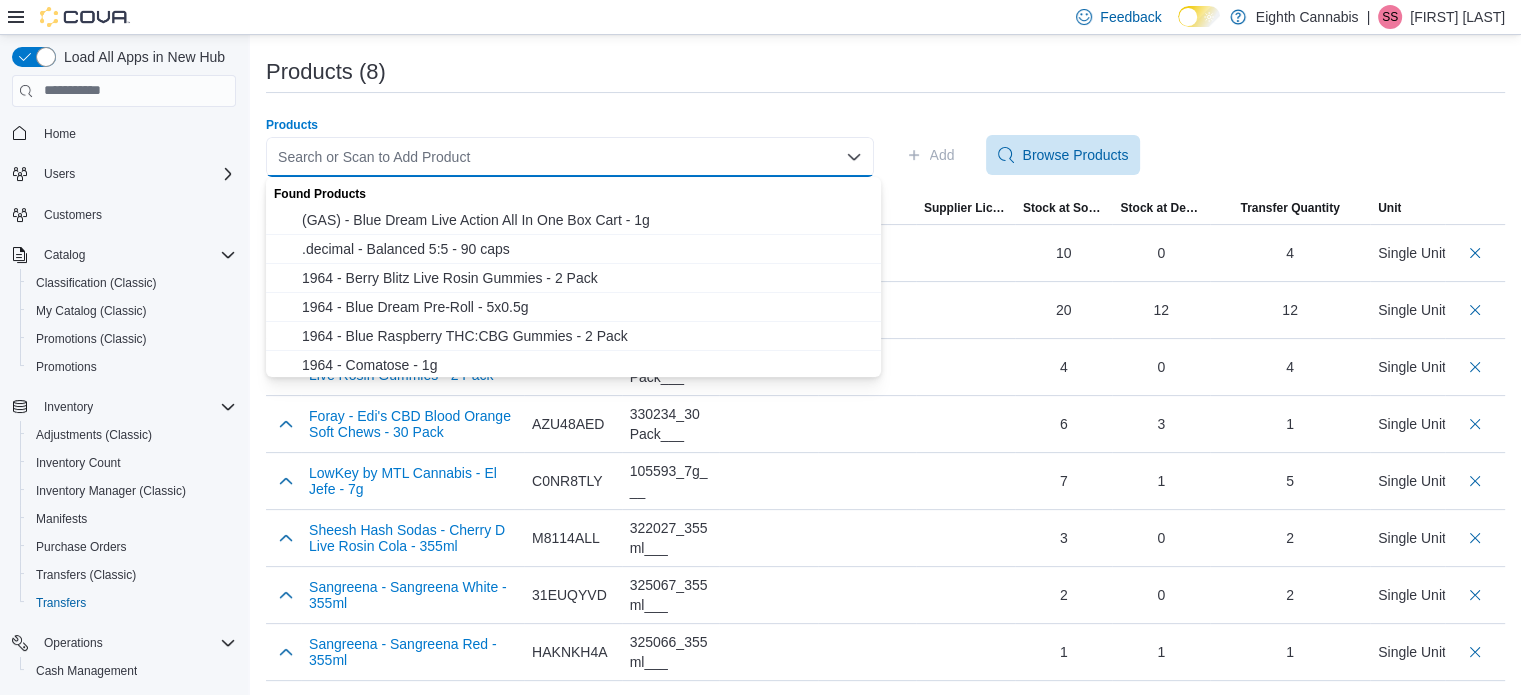 paste on "**********" 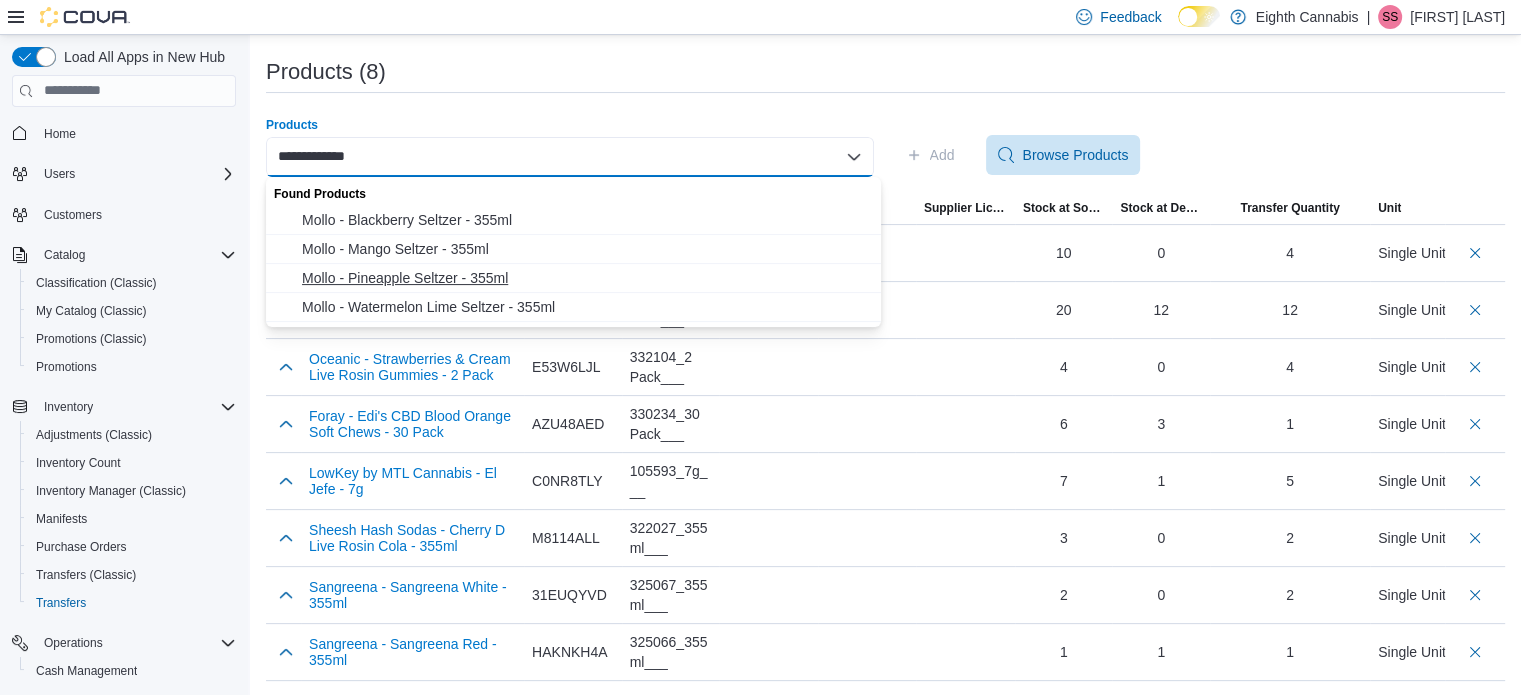 type on "**********" 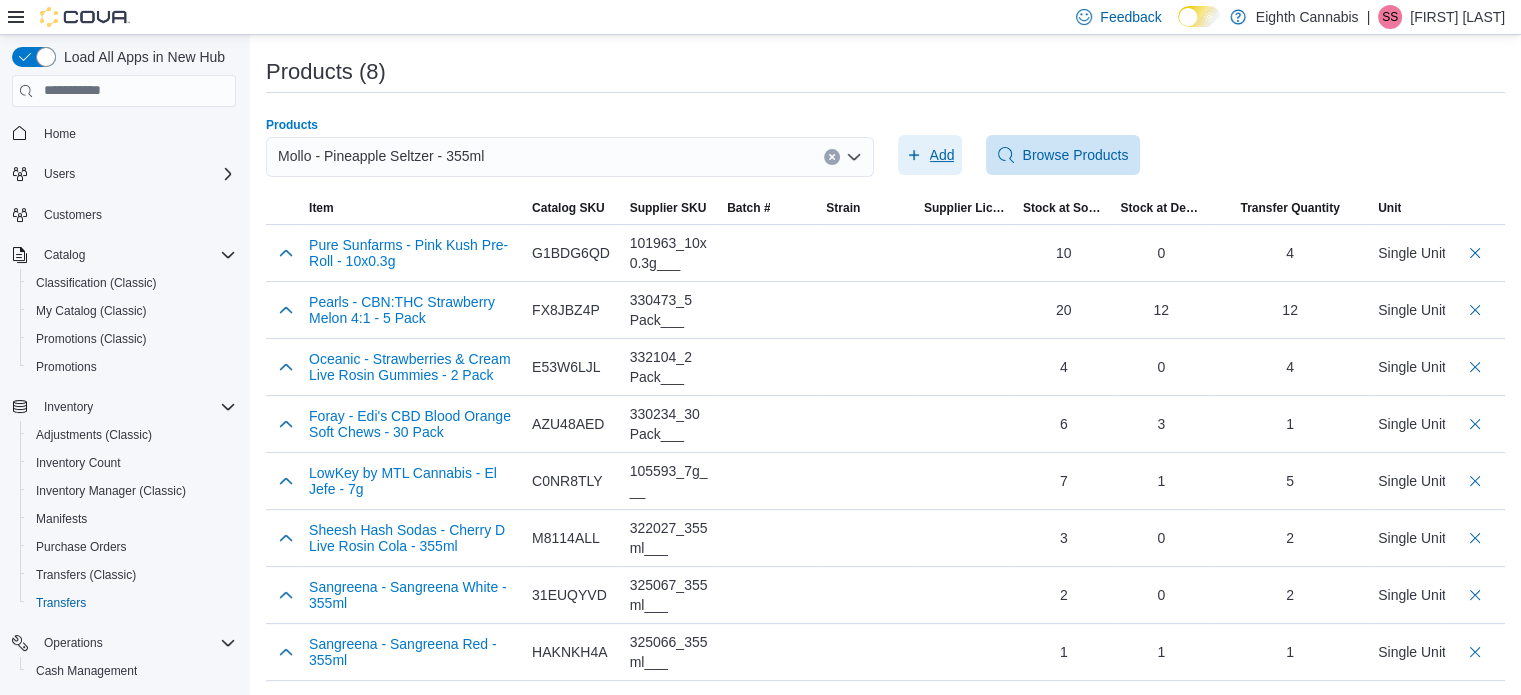 click on "Add" at bounding box center (930, 155) 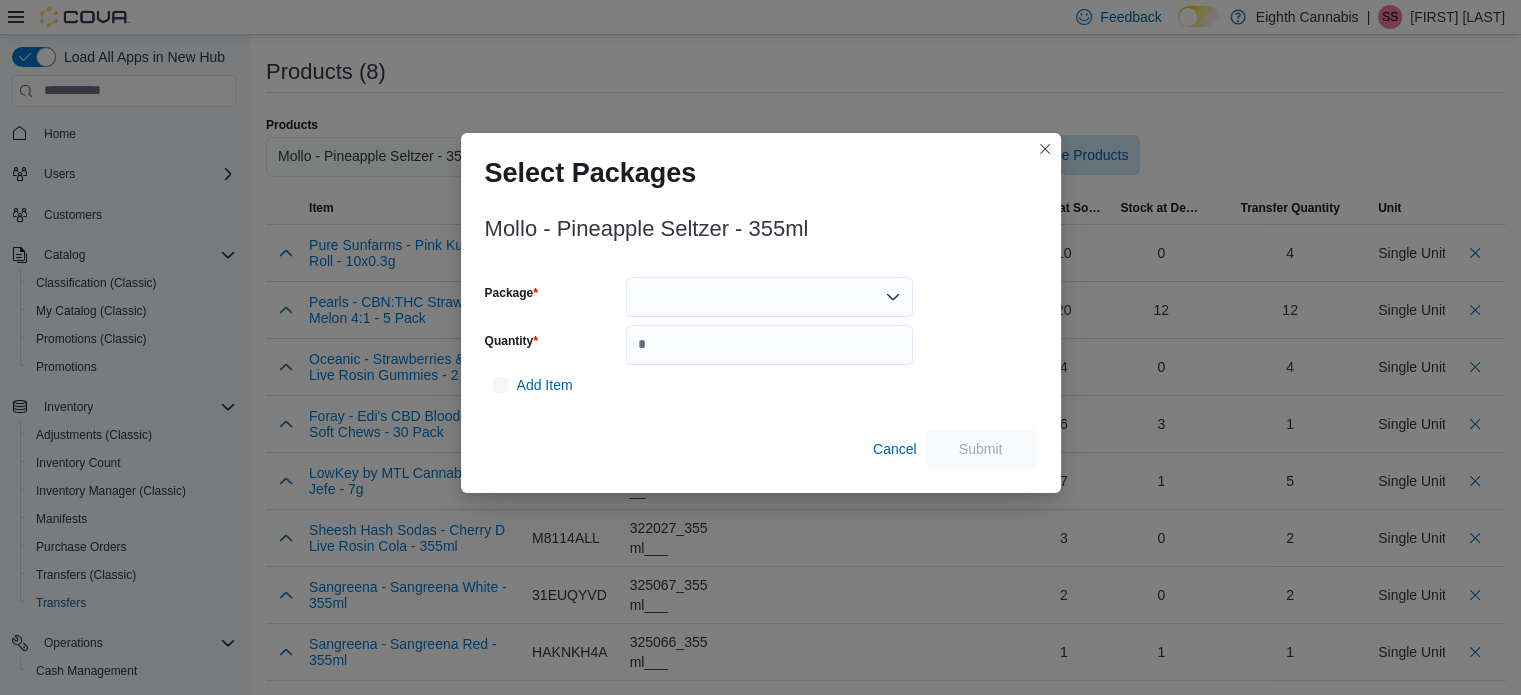 click on "Mollo - Pineapple Seltzer - 355ml   Package Quantity Add Item Cancel Submit" at bounding box center (761, 337) 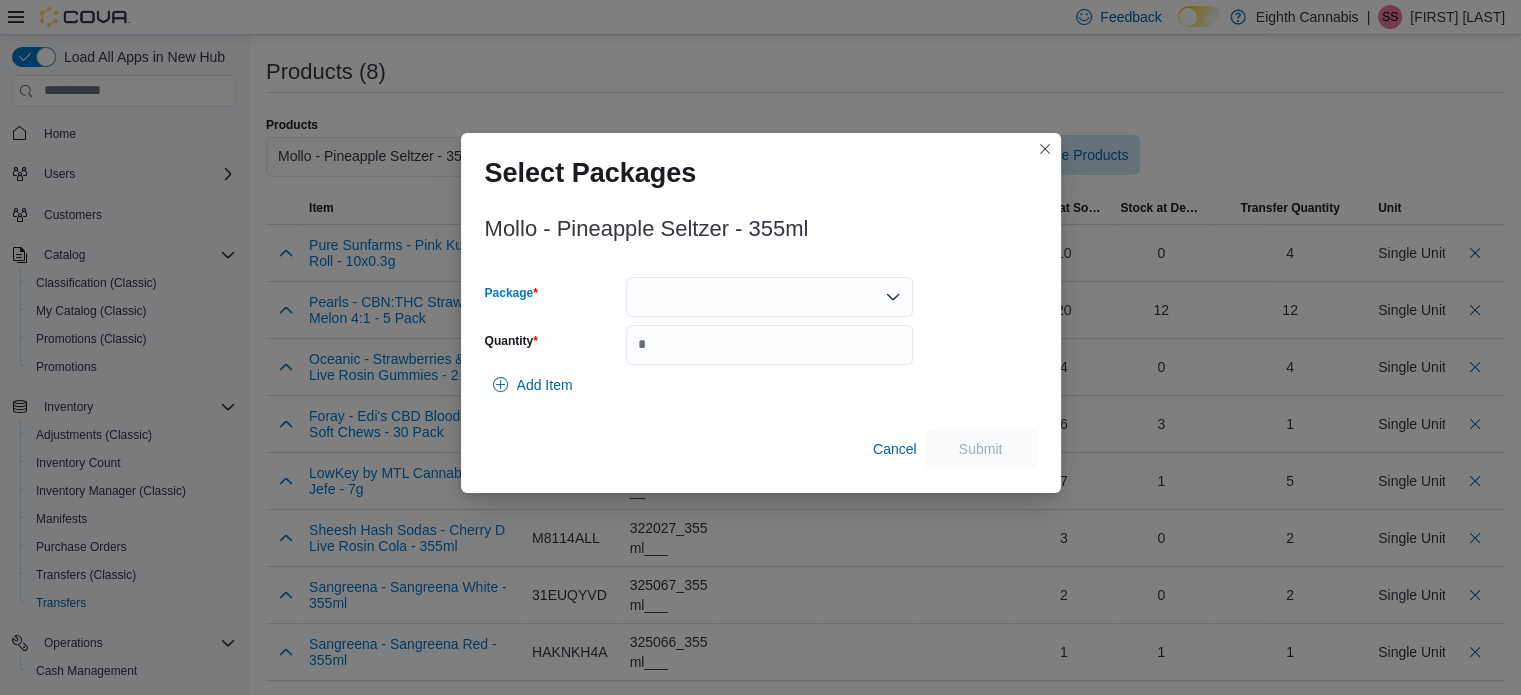 click at bounding box center (769, 297) 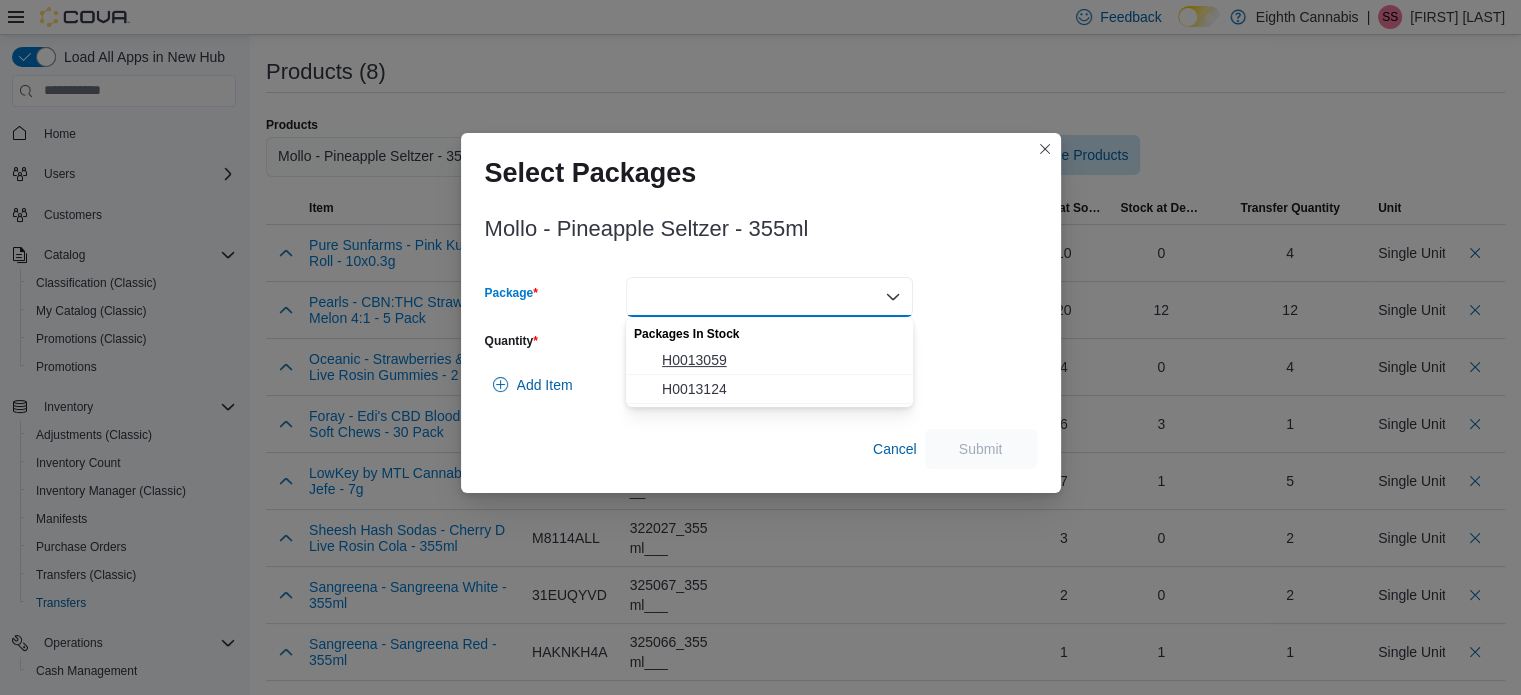 click on "H0013059" at bounding box center (781, 360) 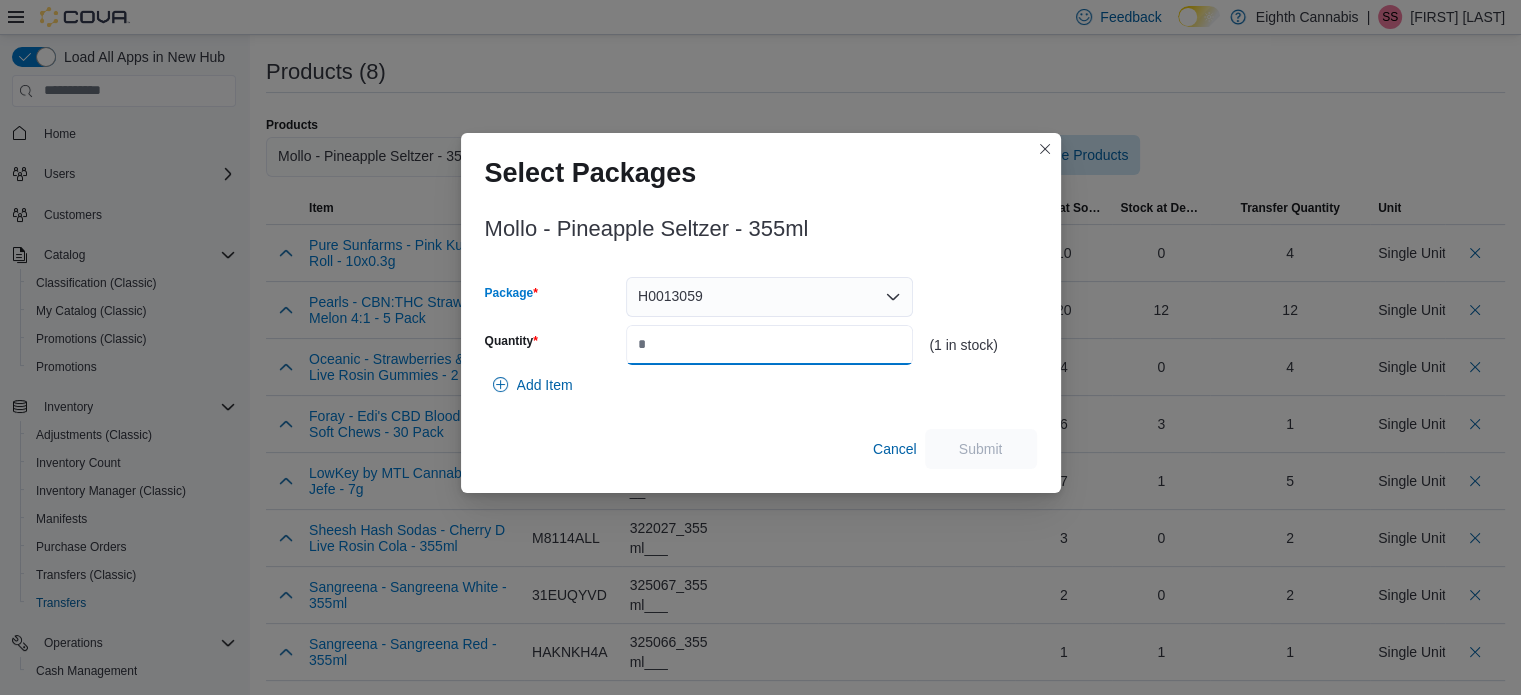 click on "Quantity" at bounding box center (769, 345) 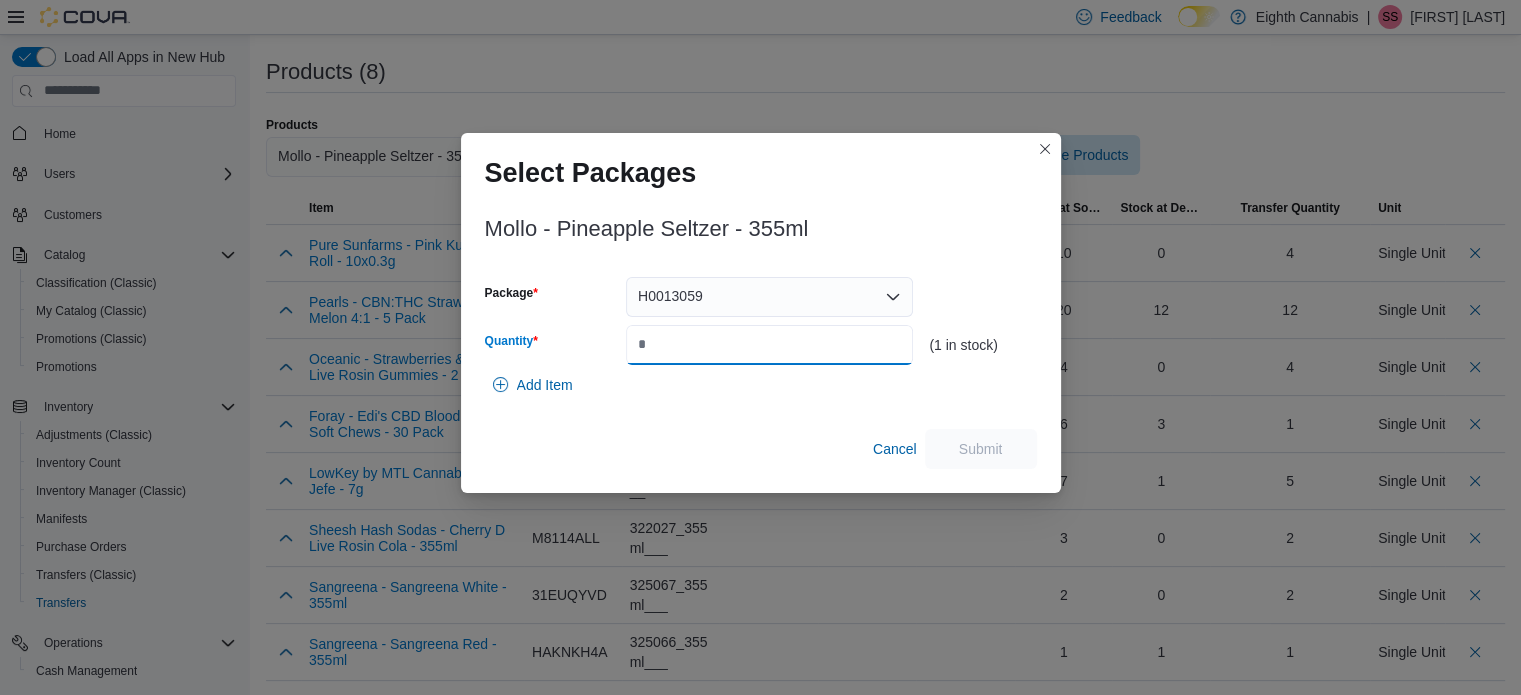 click on "Quantity" at bounding box center [769, 345] 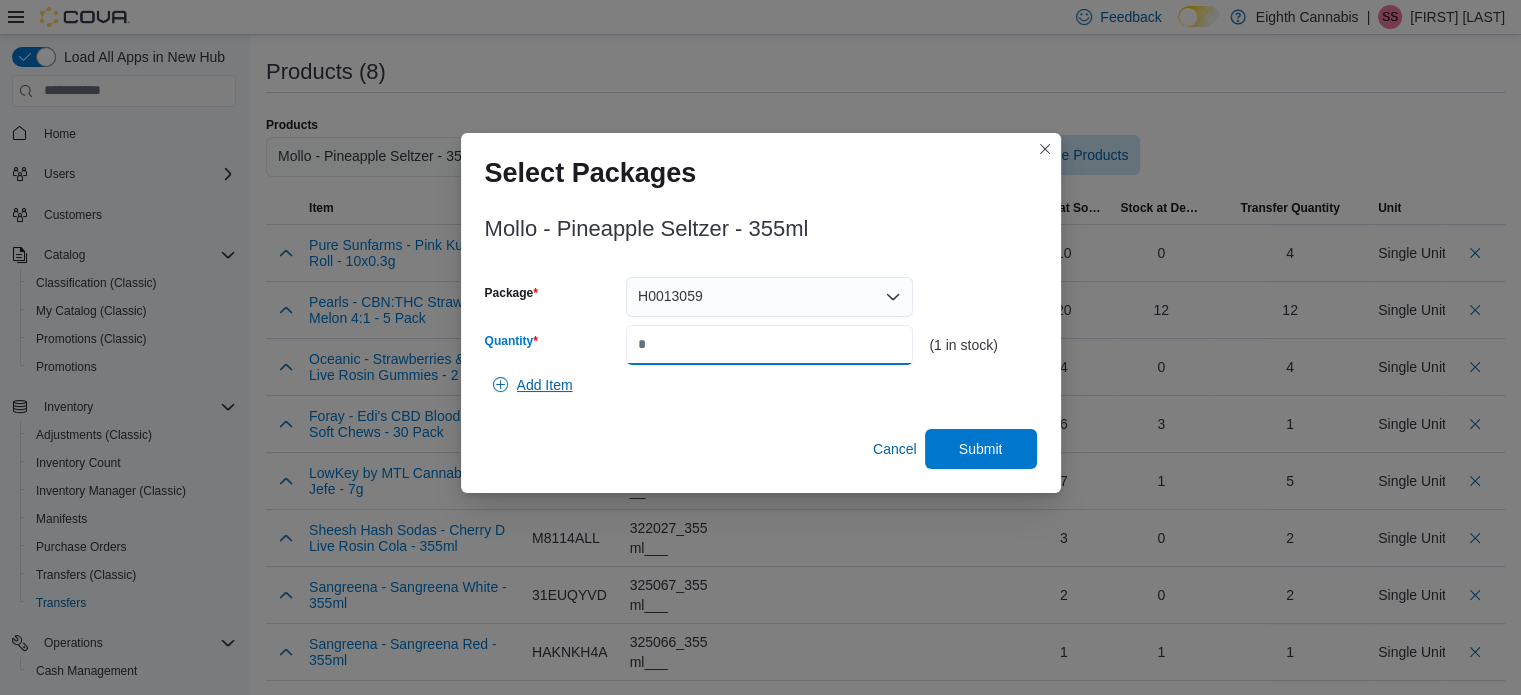 type on "*" 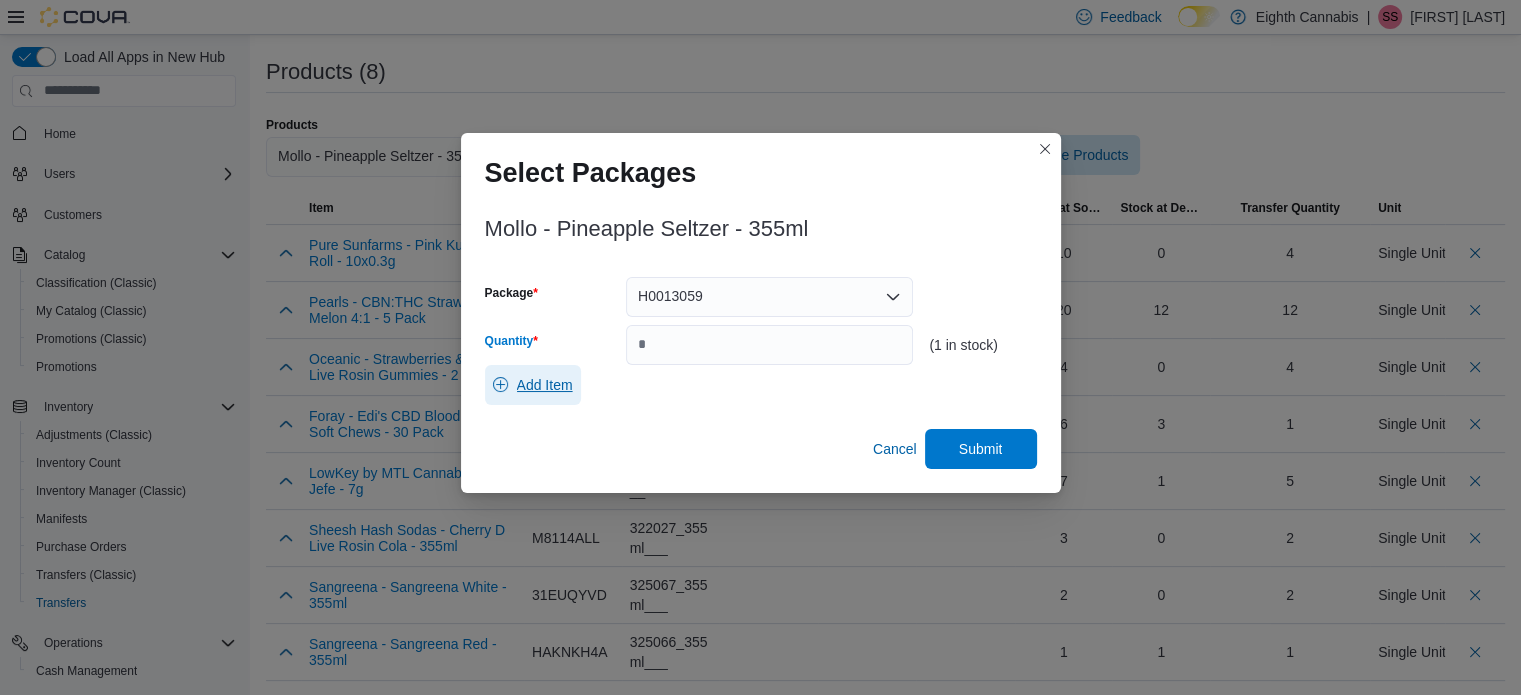 click on "Add Item" at bounding box center [545, 385] 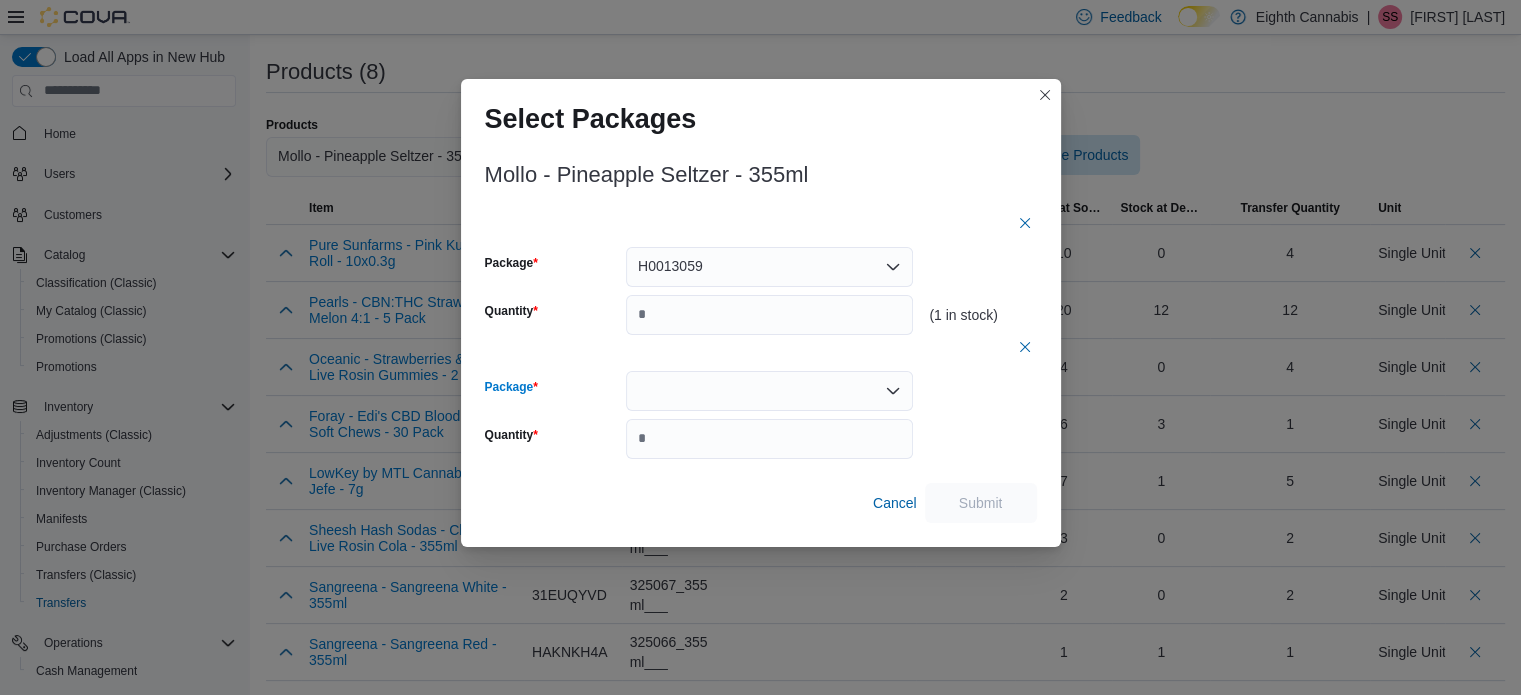 click at bounding box center [769, 391] 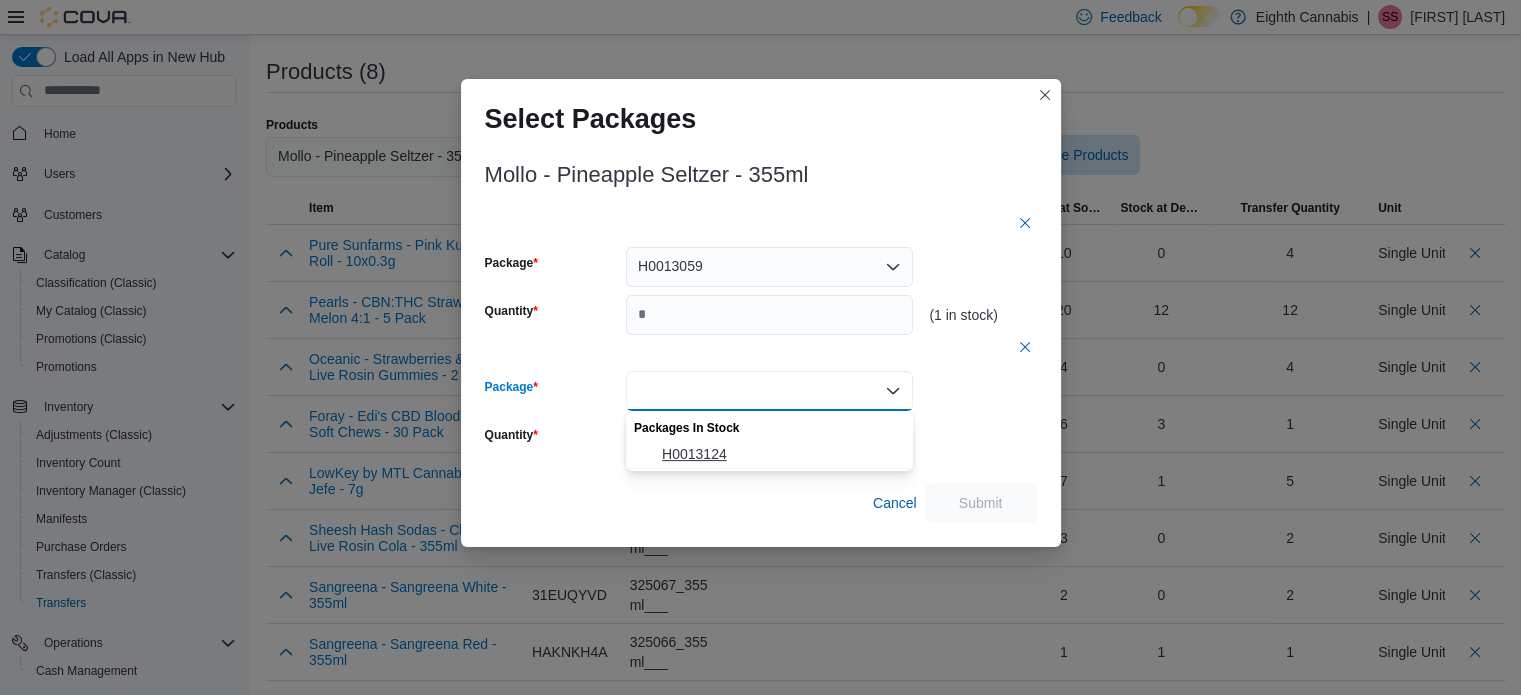 click on "H0013124" at bounding box center (781, 454) 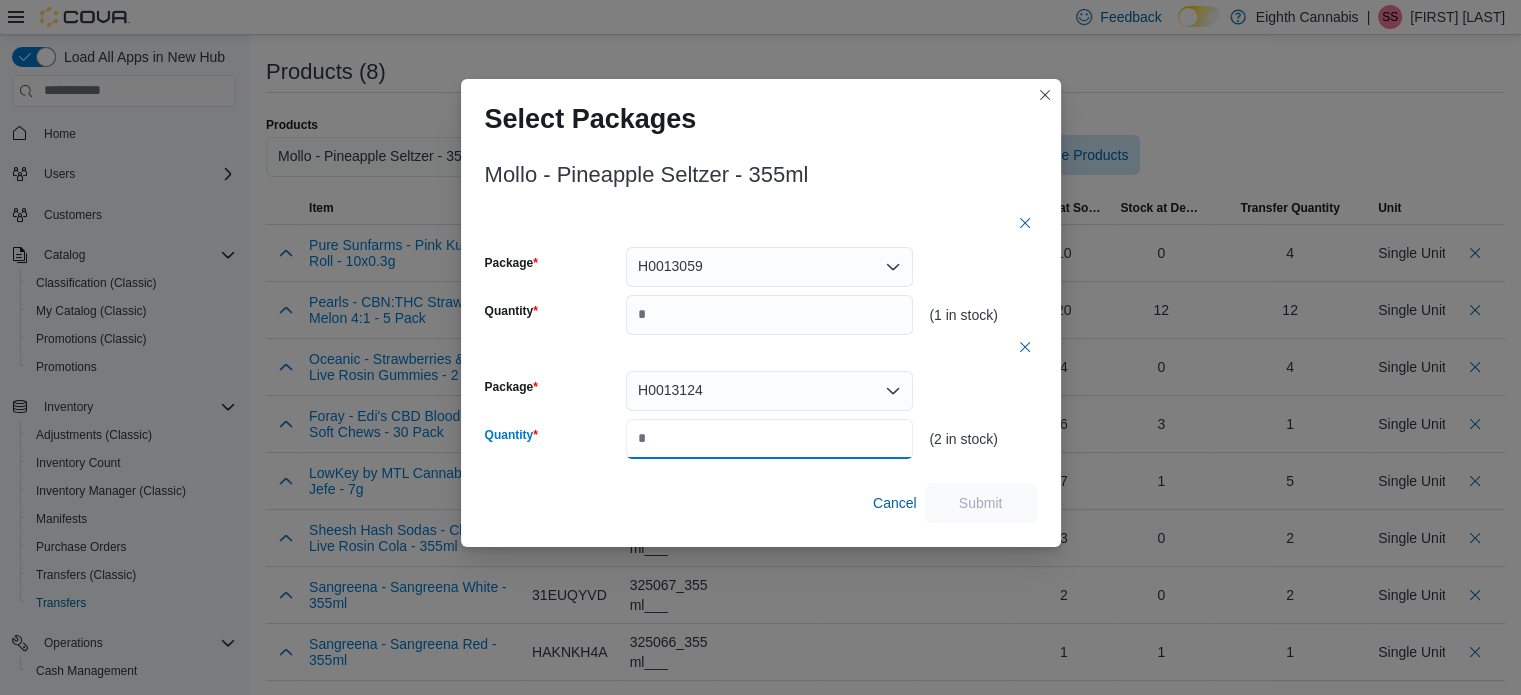 click on "*" at bounding box center [769, 439] 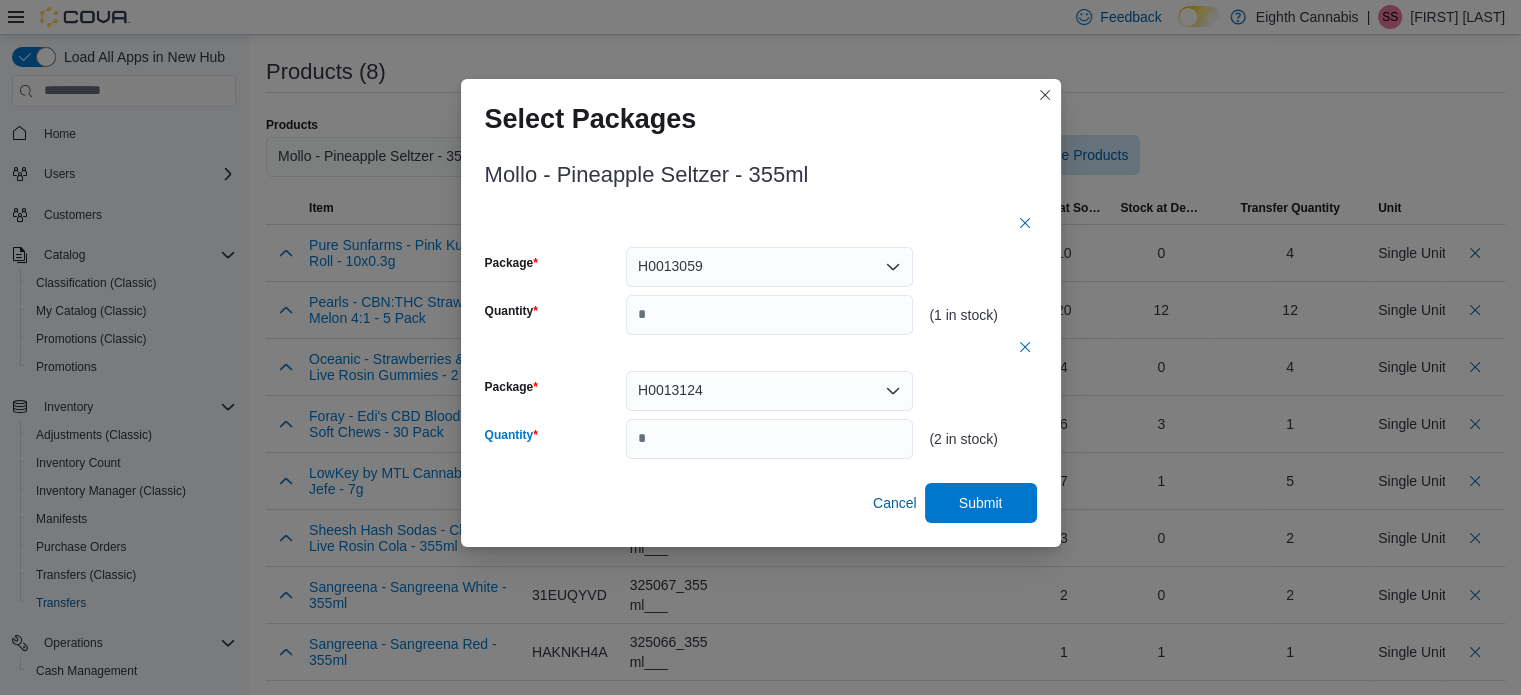 type on "*" 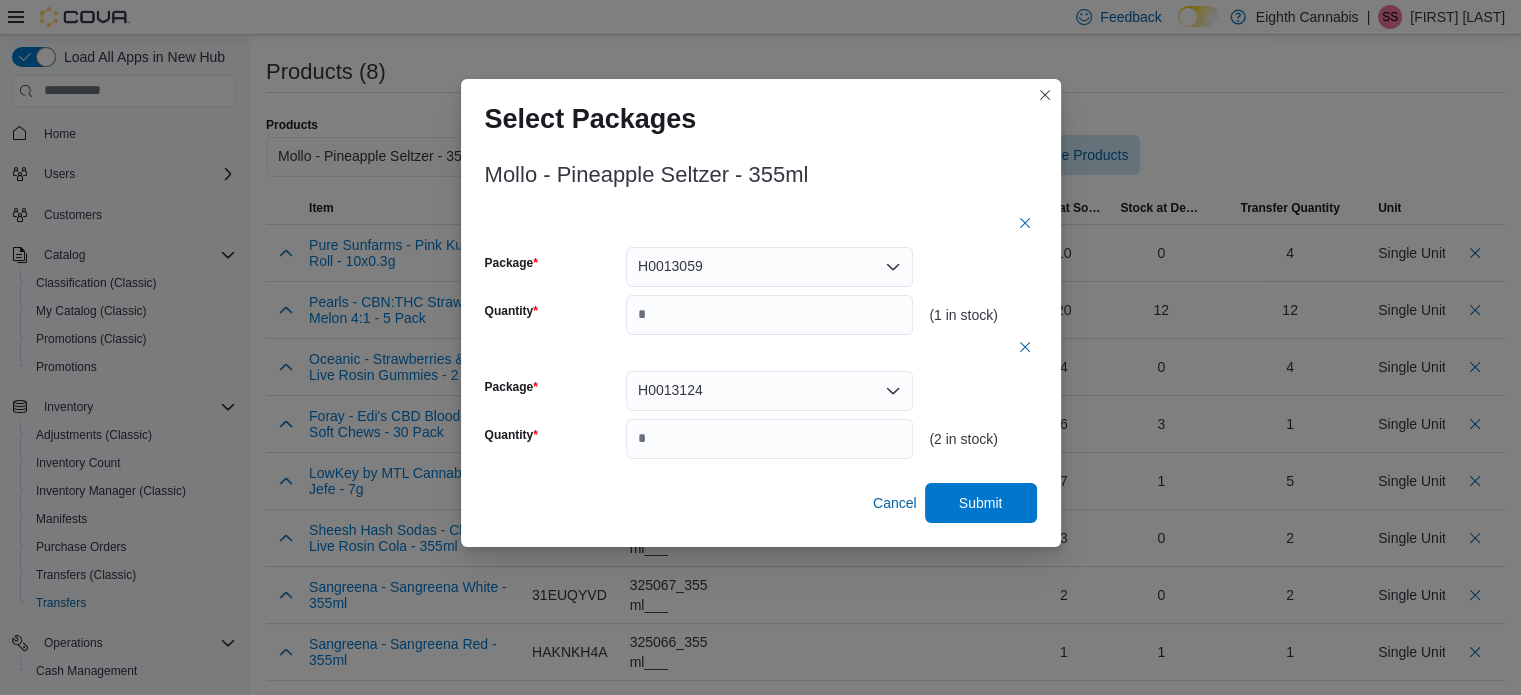 click on "Cancel Submit" at bounding box center [761, 503] 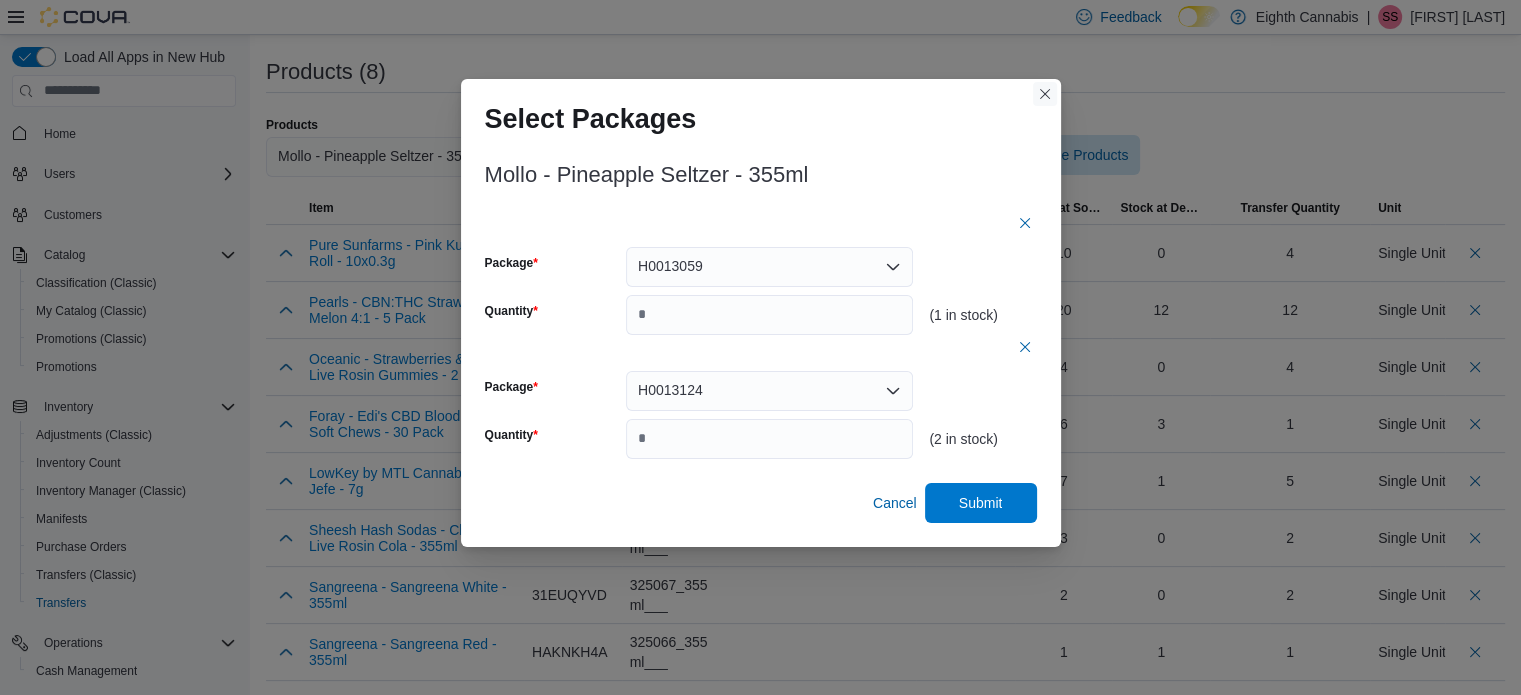 click at bounding box center (1045, 94) 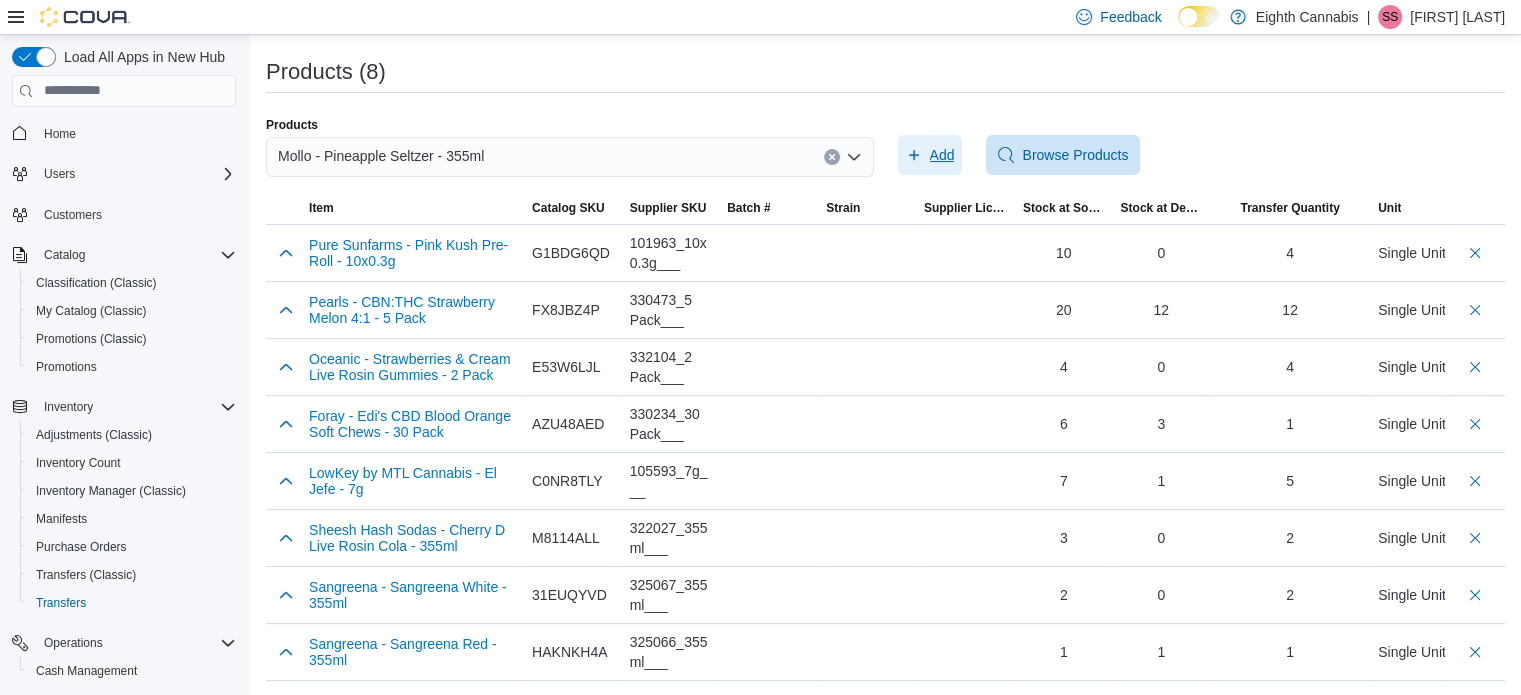 click on "Add" at bounding box center (942, 155) 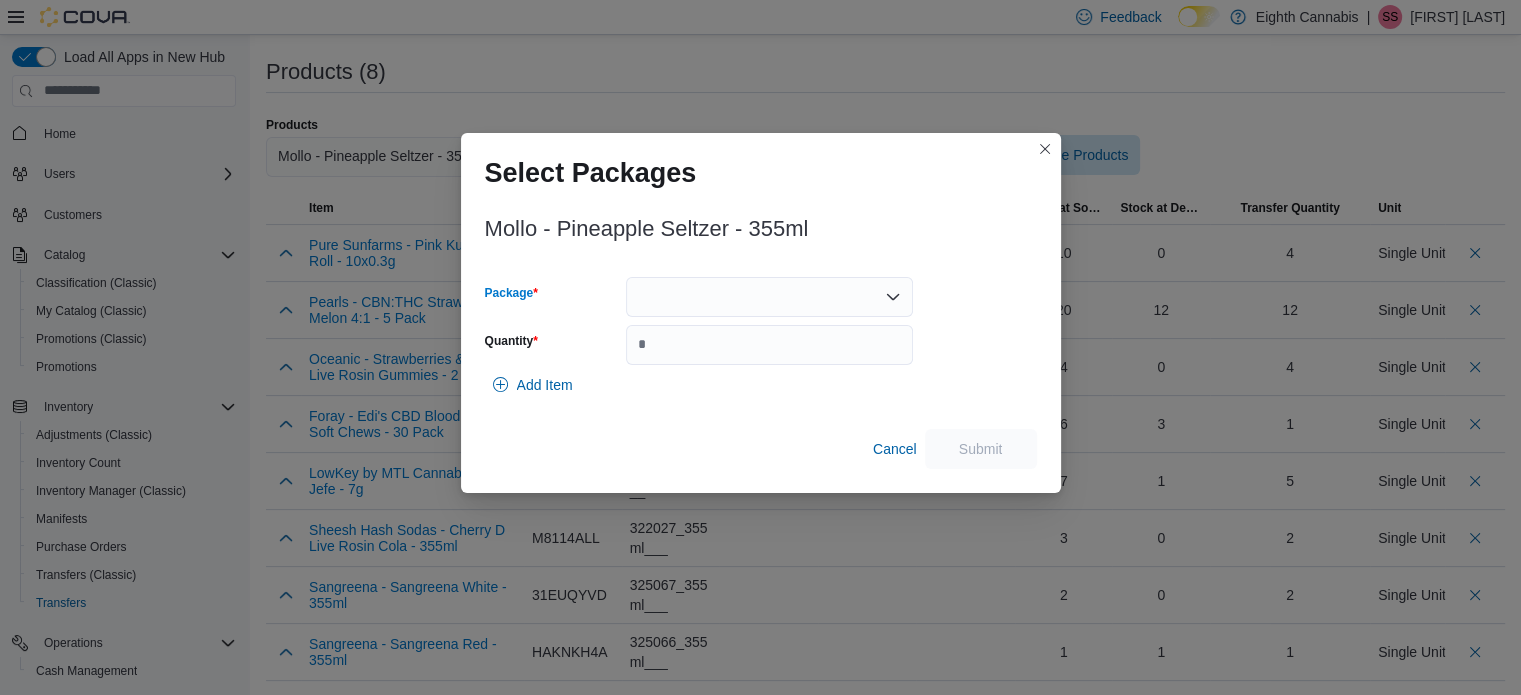 click at bounding box center [769, 297] 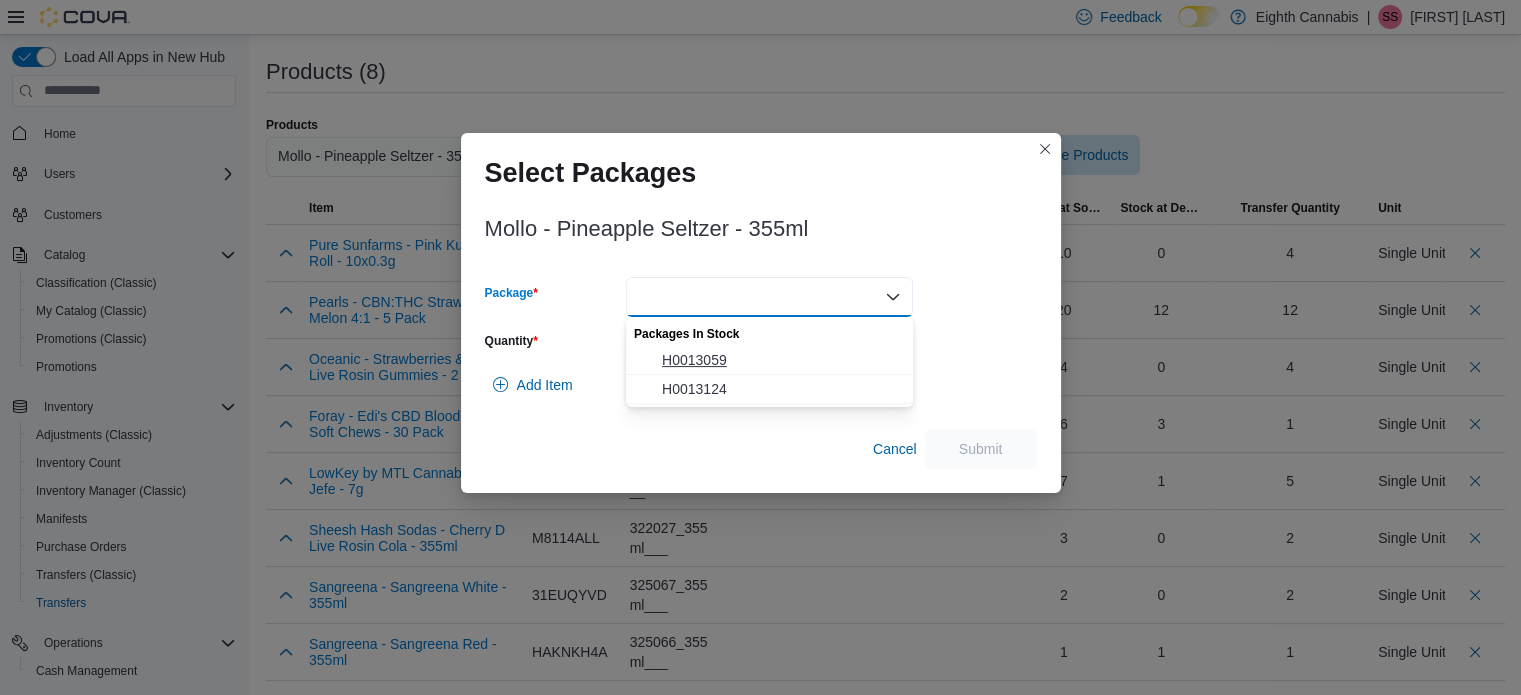 click on "H0013059" at bounding box center (781, 360) 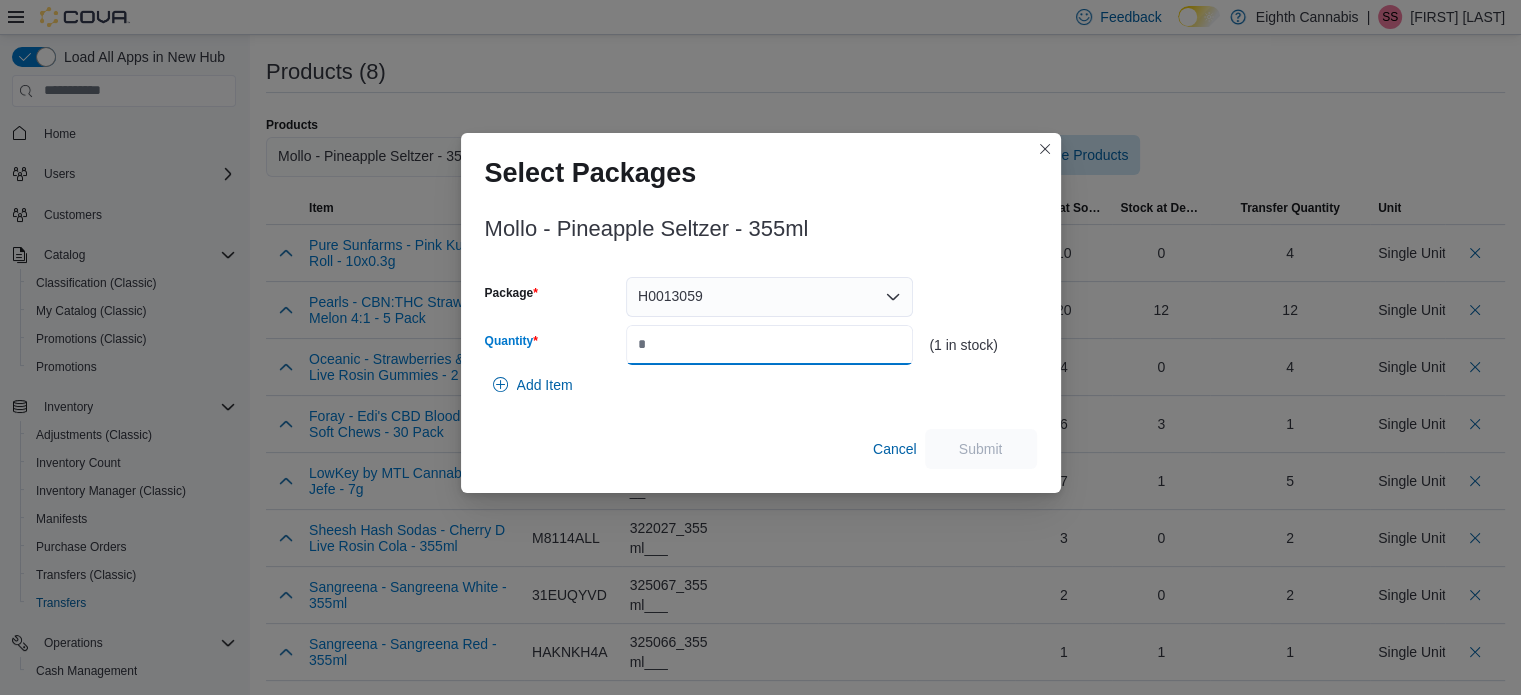 click on "Quantity" at bounding box center [769, 345] 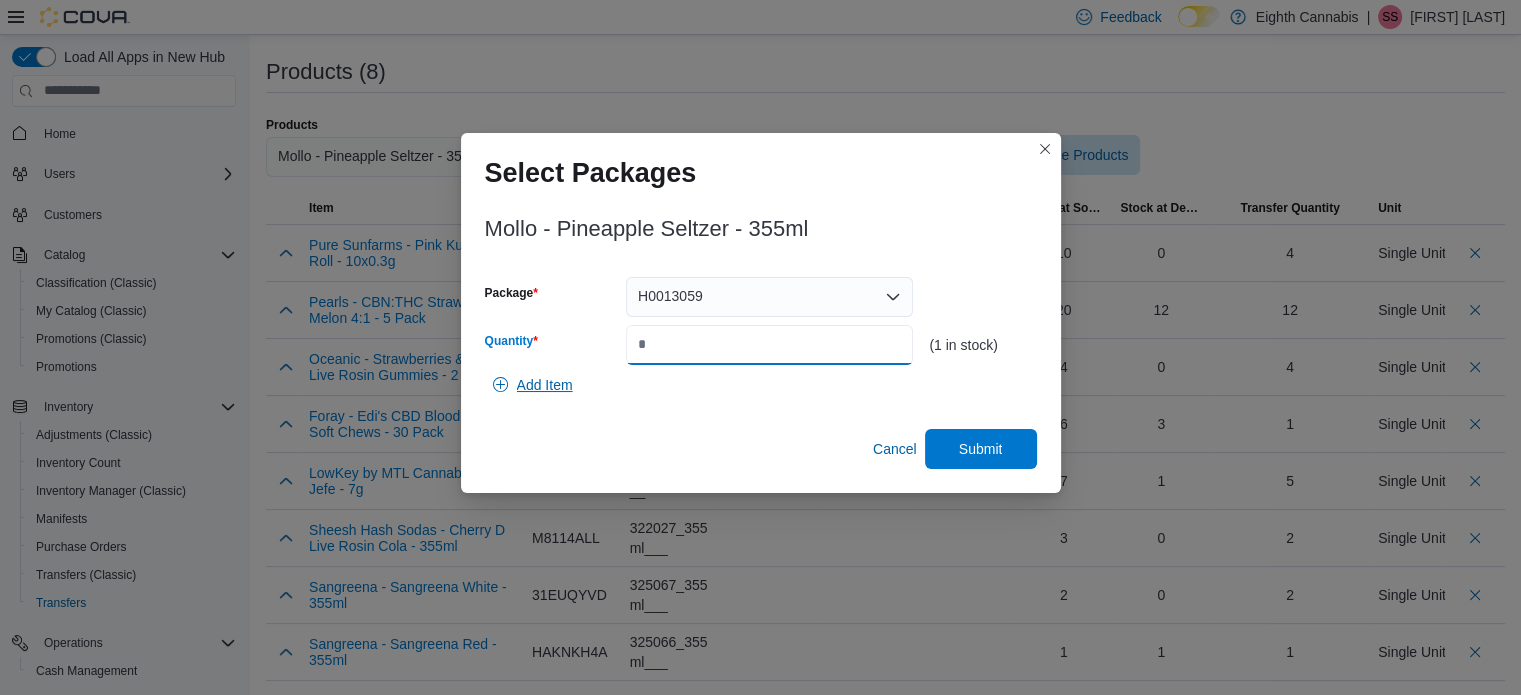 type on "*" 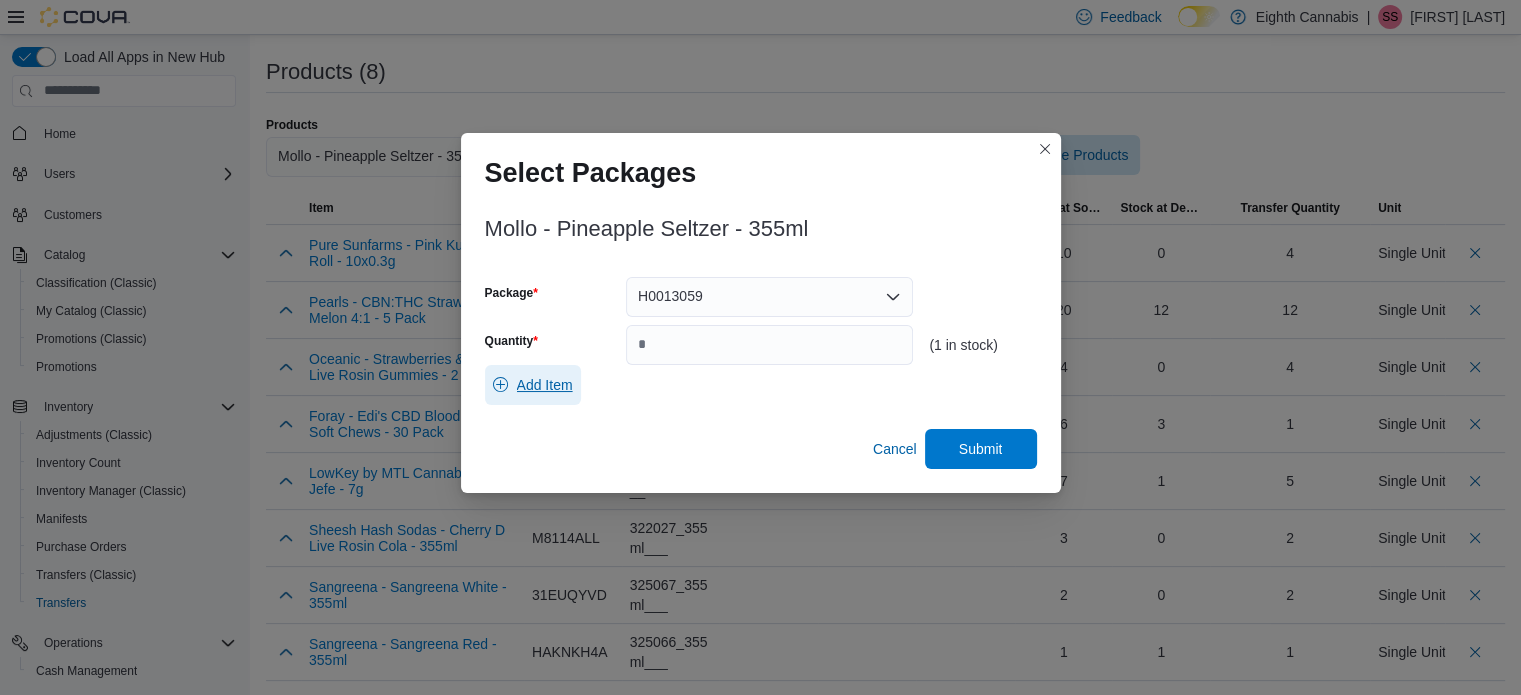 click on "Add Item" at bounding box center (545, 385) 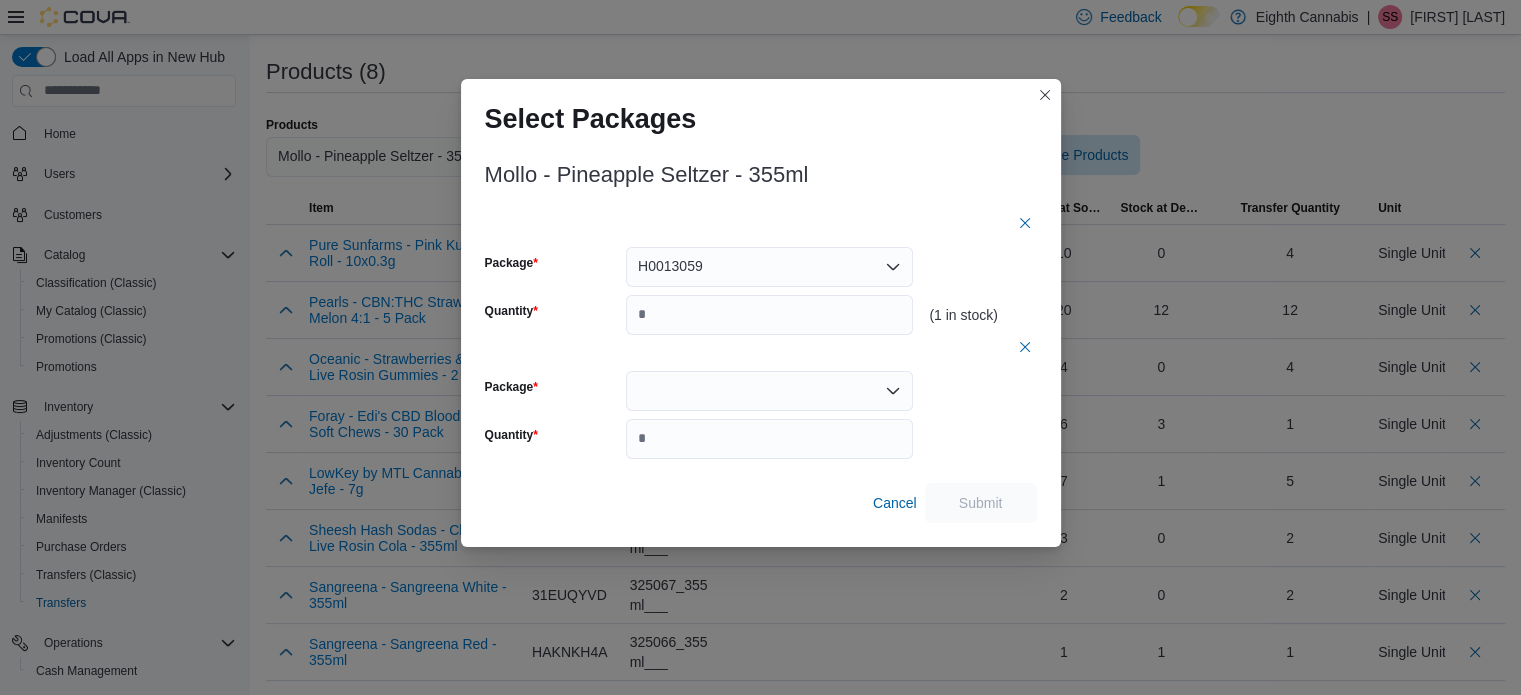 click at bounding box center (769, 391) 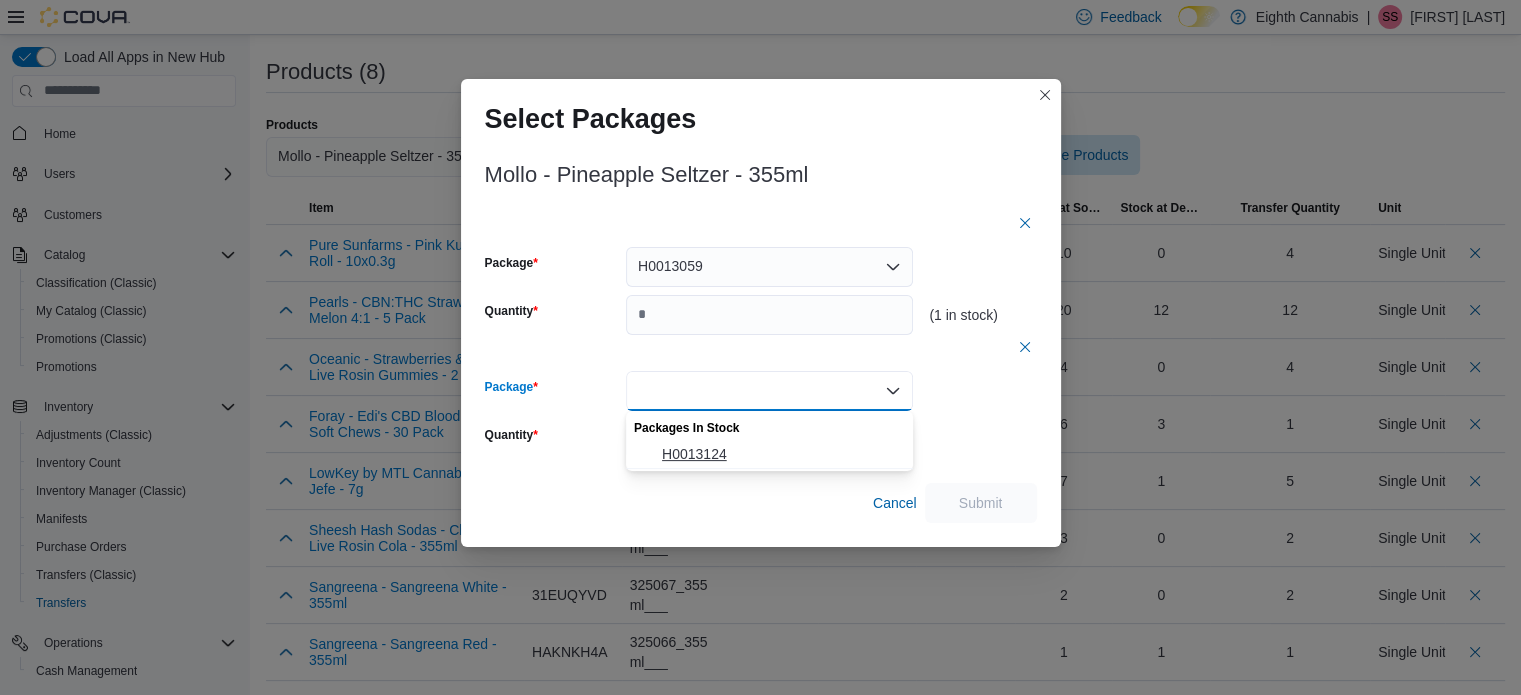 click on "H0013124" at bounding box center (781, 454) 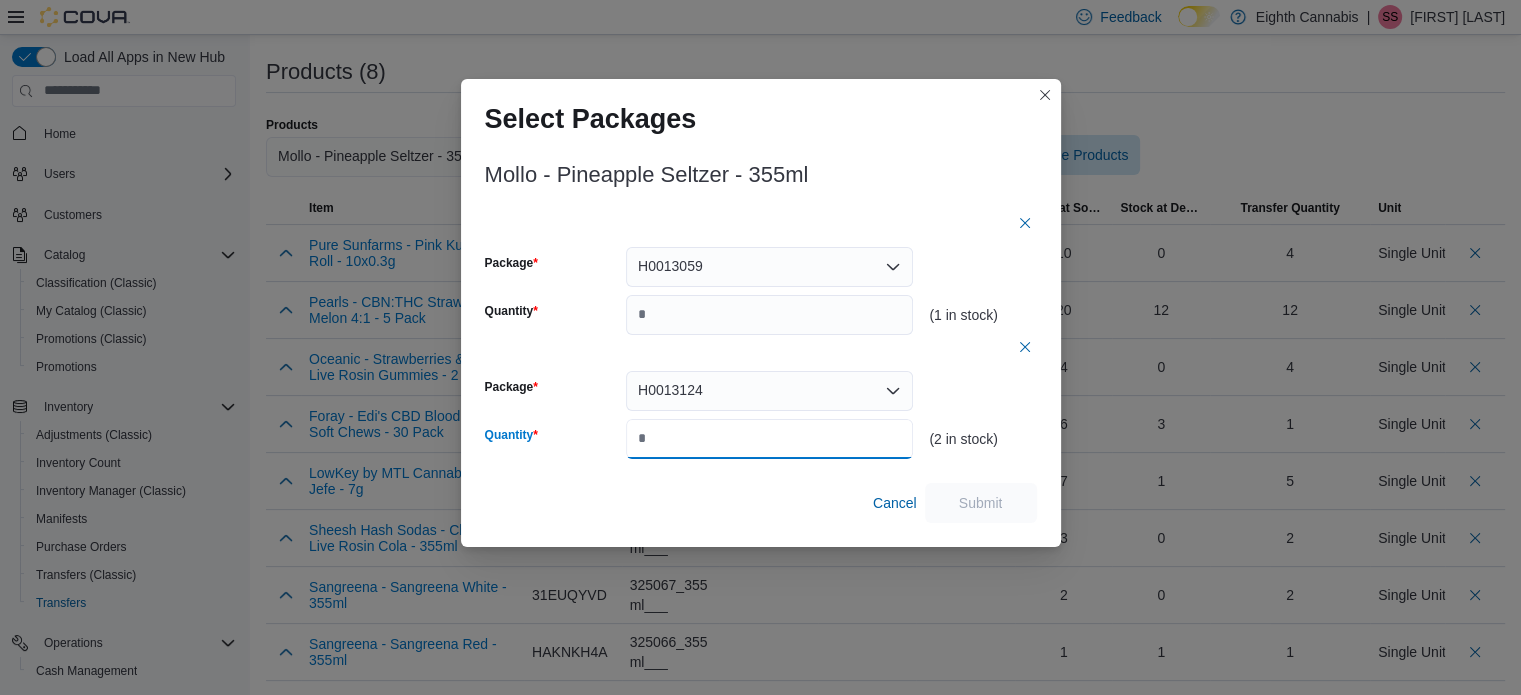 click on "*" at bounding box center (769, 439) 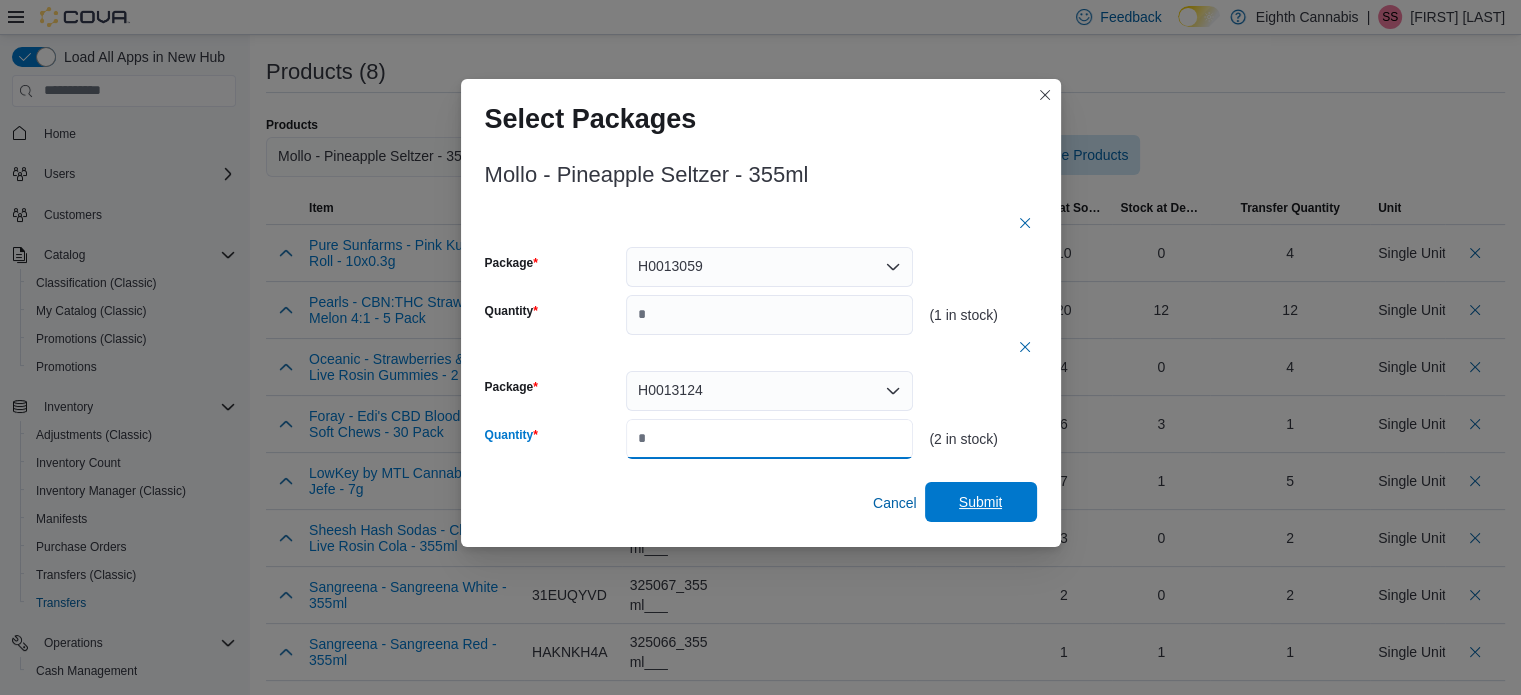 type on "*" 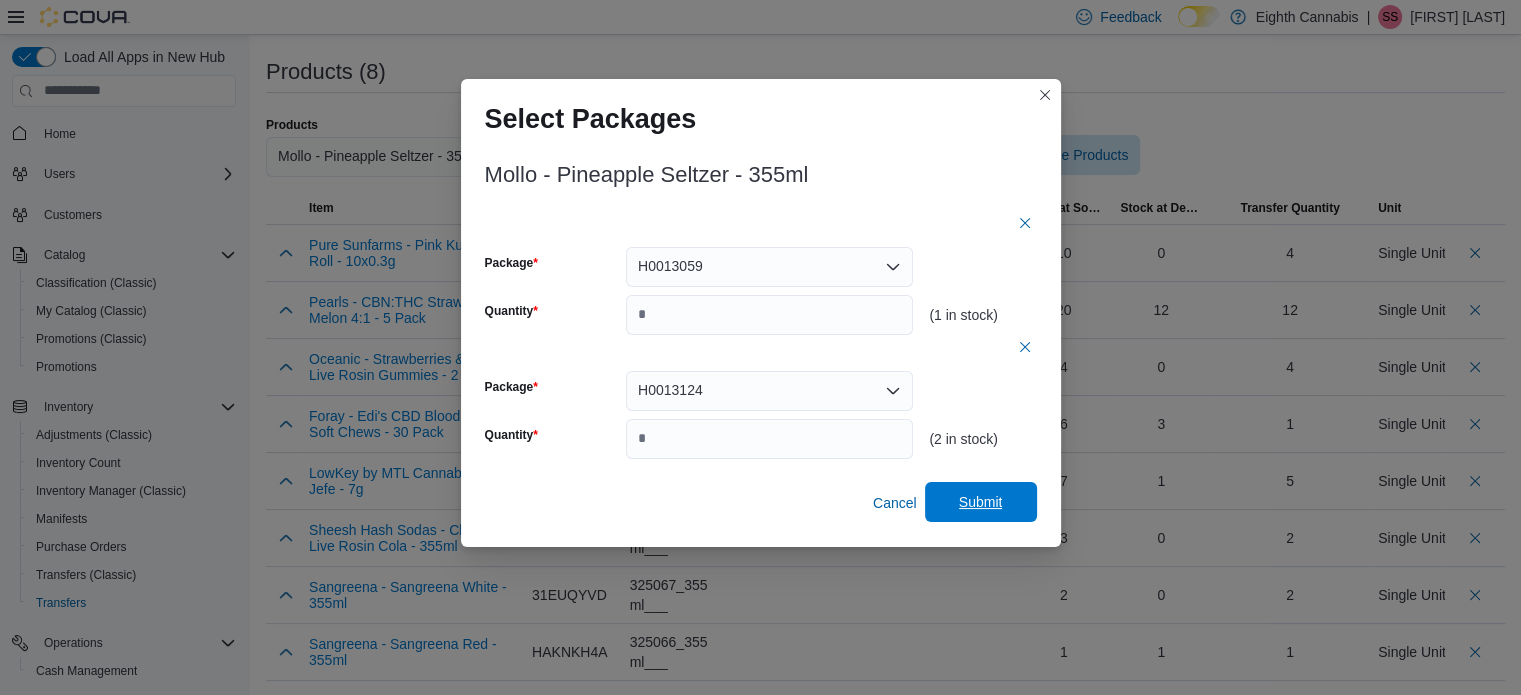 click on "Submit" at bounding box center (981, 502) 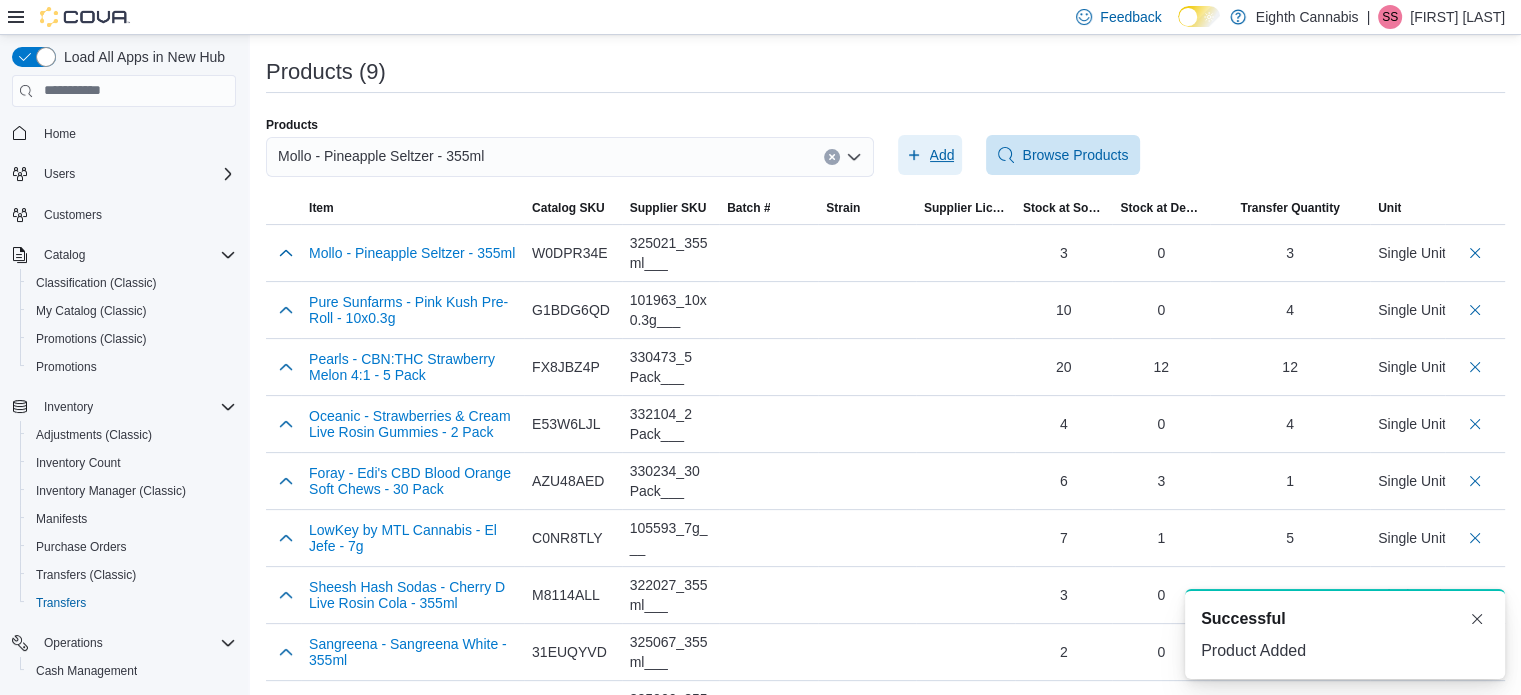 scroll, scrollTop: 0, scrollLeft: 0, axis: both 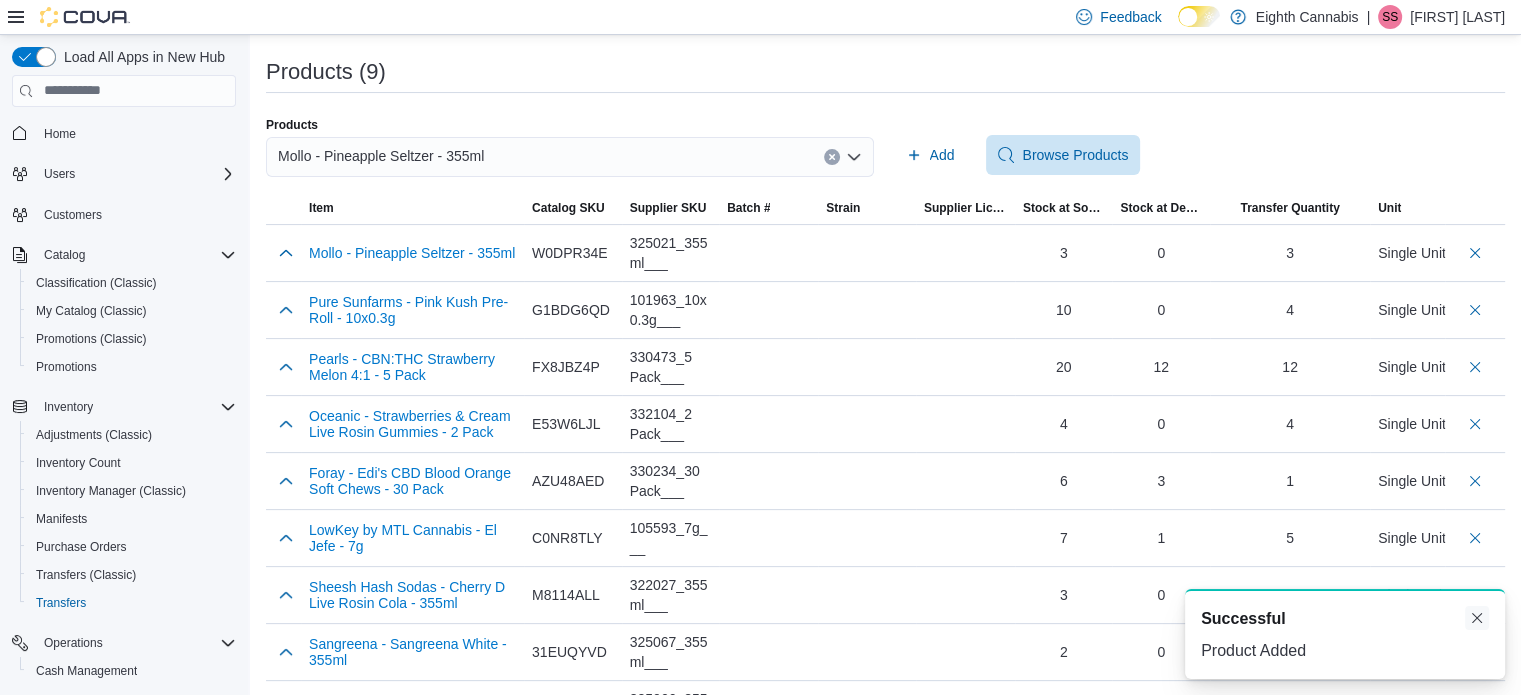 click at bounding box center [1477, 618] 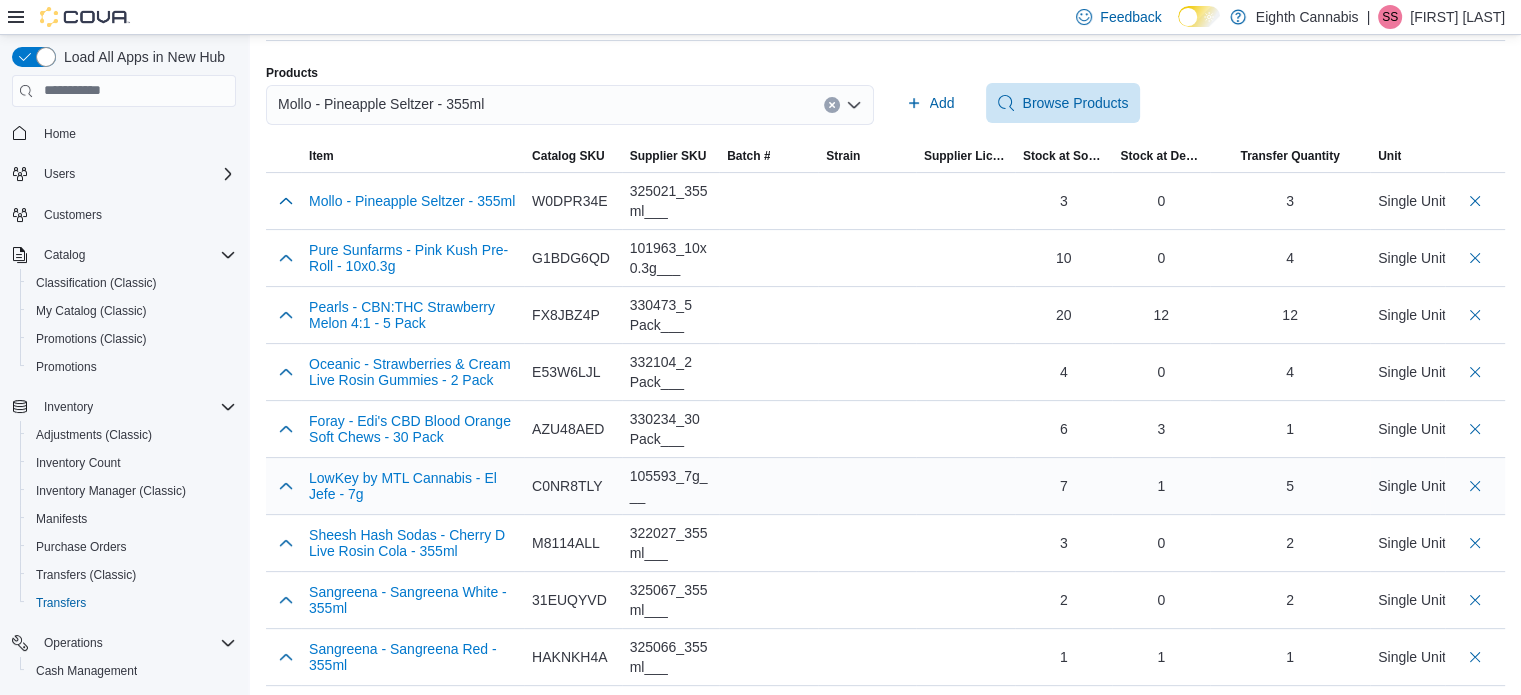 scroll, scrollTop: 424, scrollLeft: 0, axis: vertical 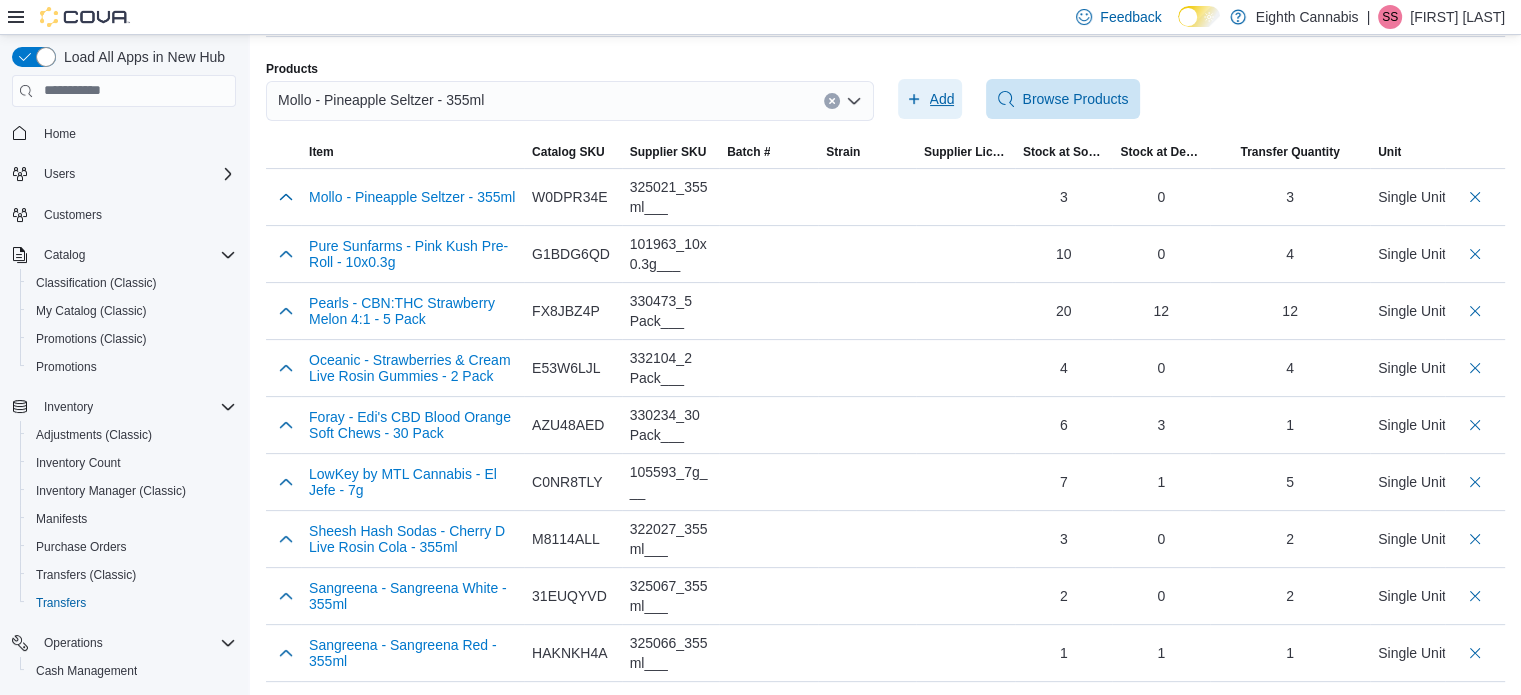 click on "Add" at bounding box center (930, 99) 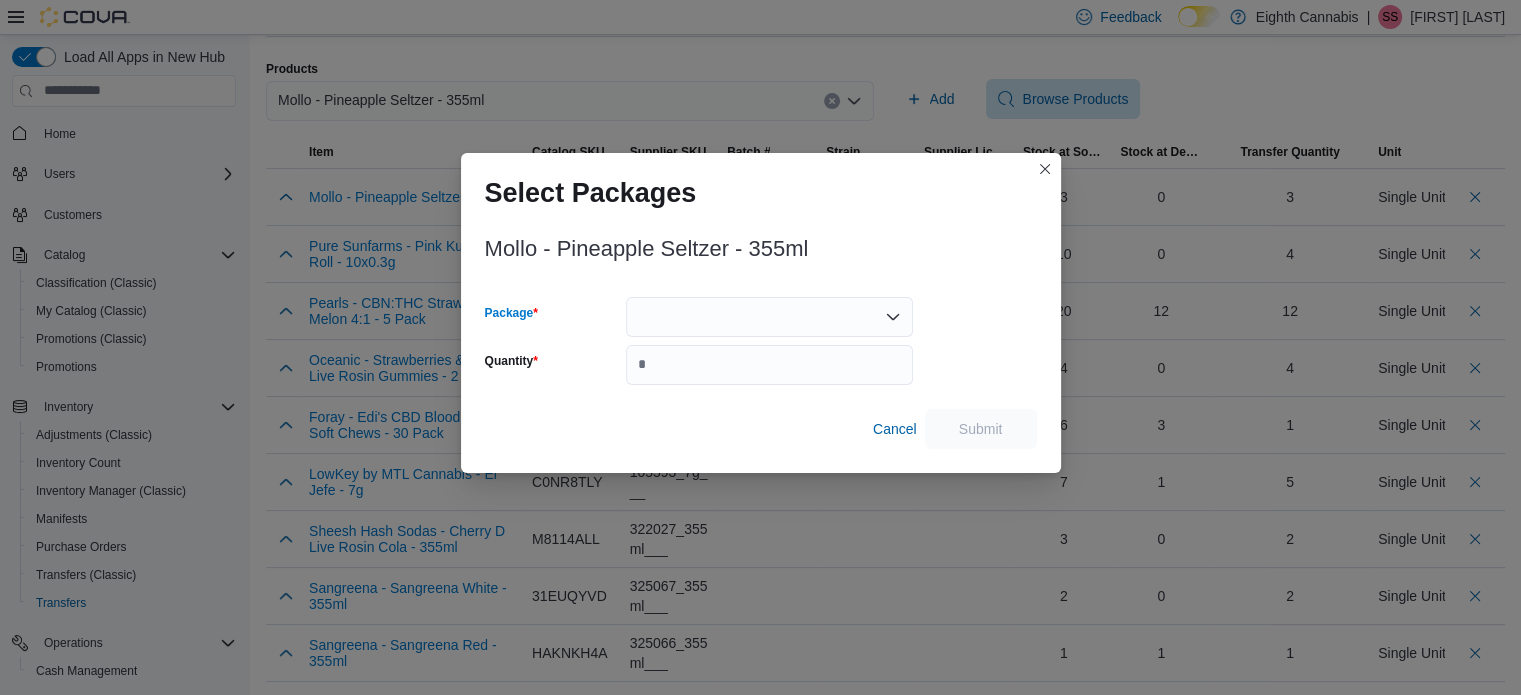 click at bounding box center [769, 317] 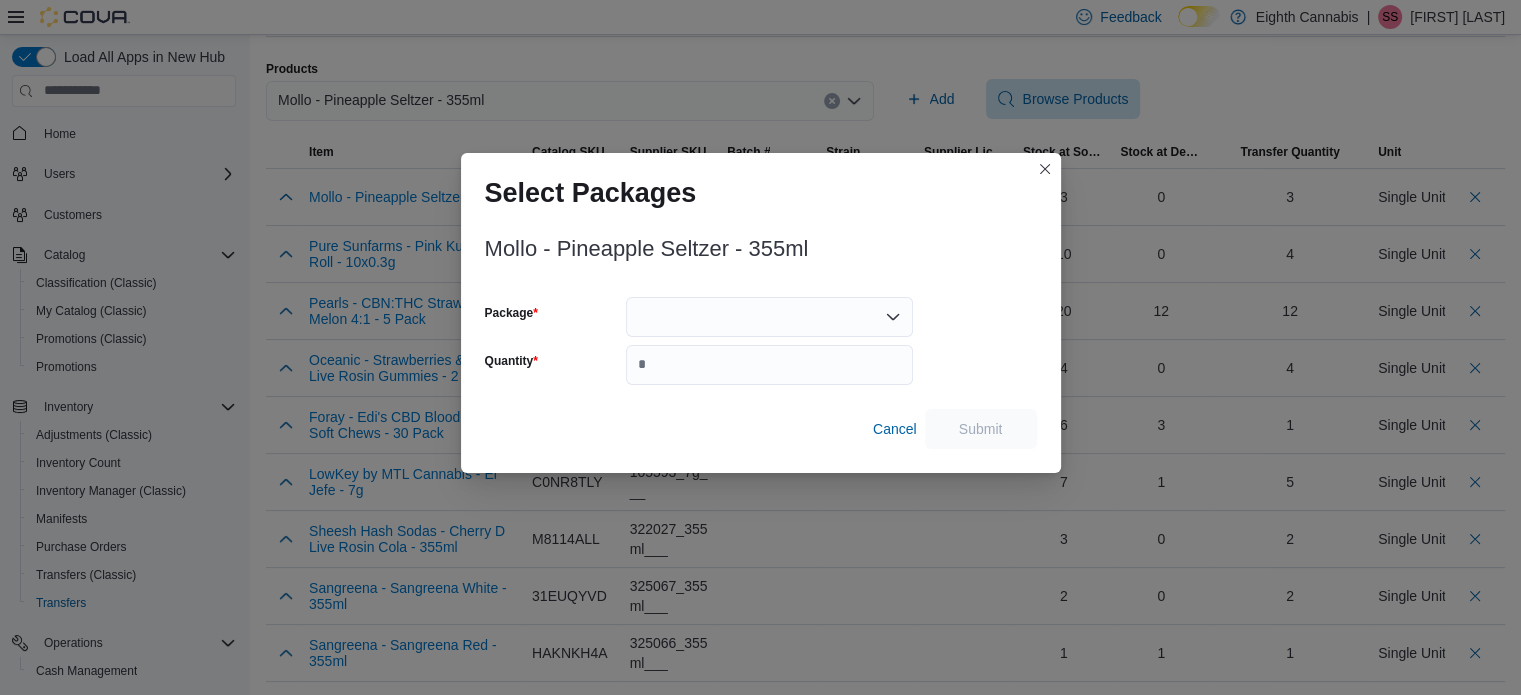 click on "Select Packages" at bounding box center (761, 185) 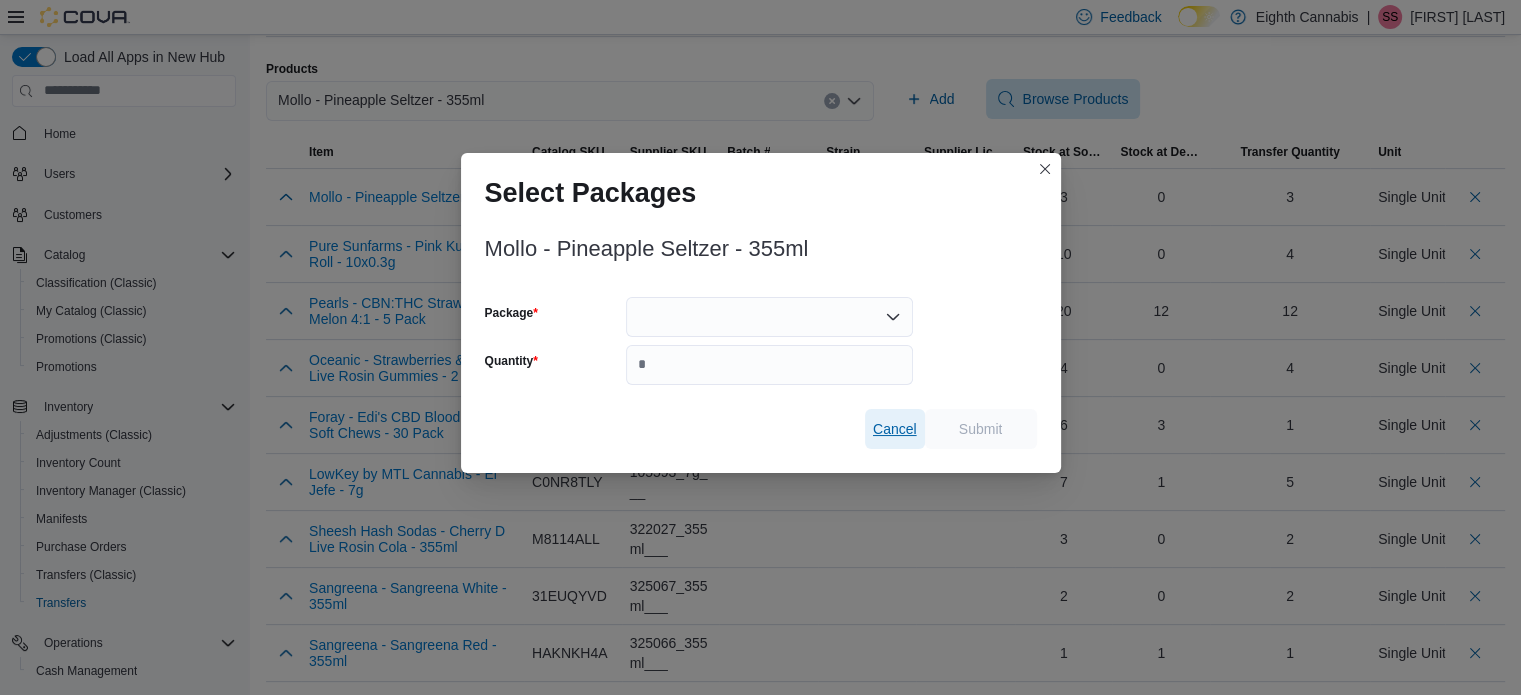 click on "Cancel" at bounding box center (895, 429) 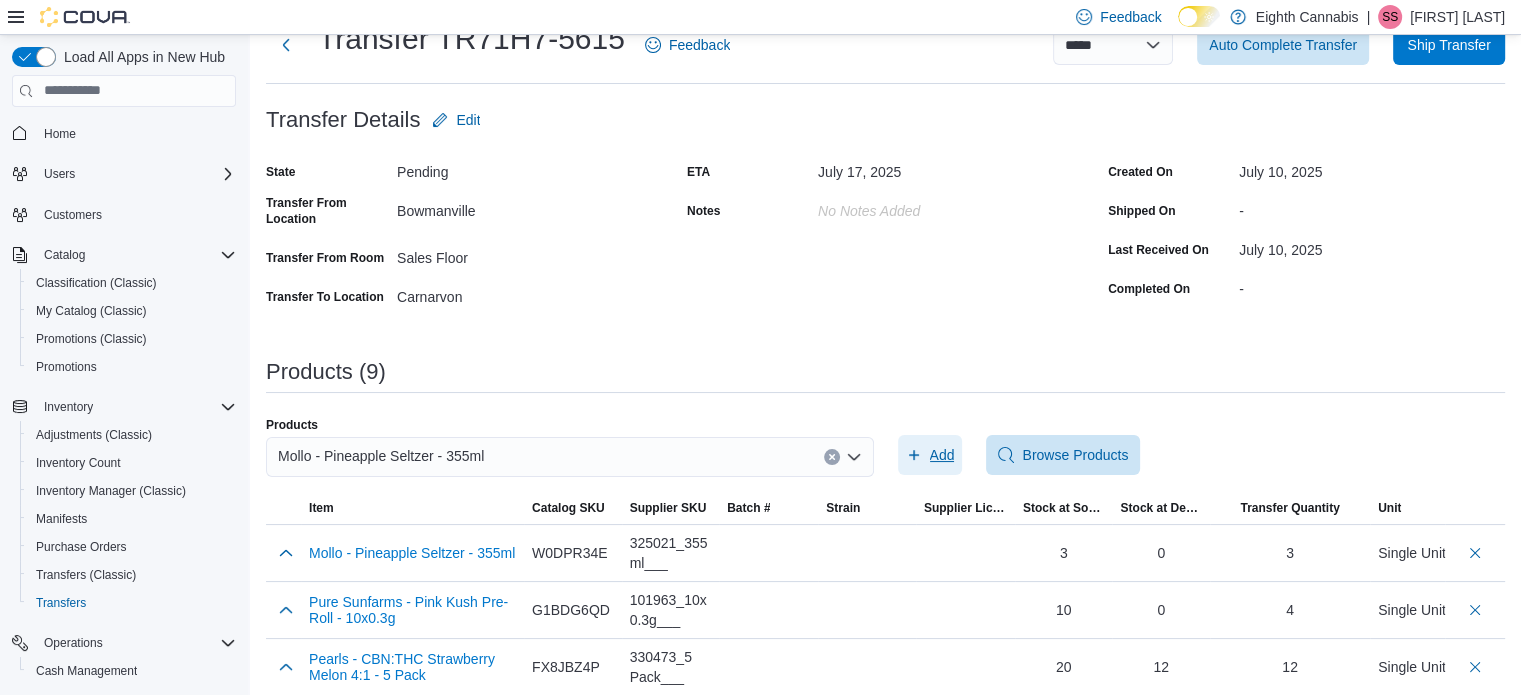 scroll, scrollTop: 24, scrollLeft: 0, axis: vertical 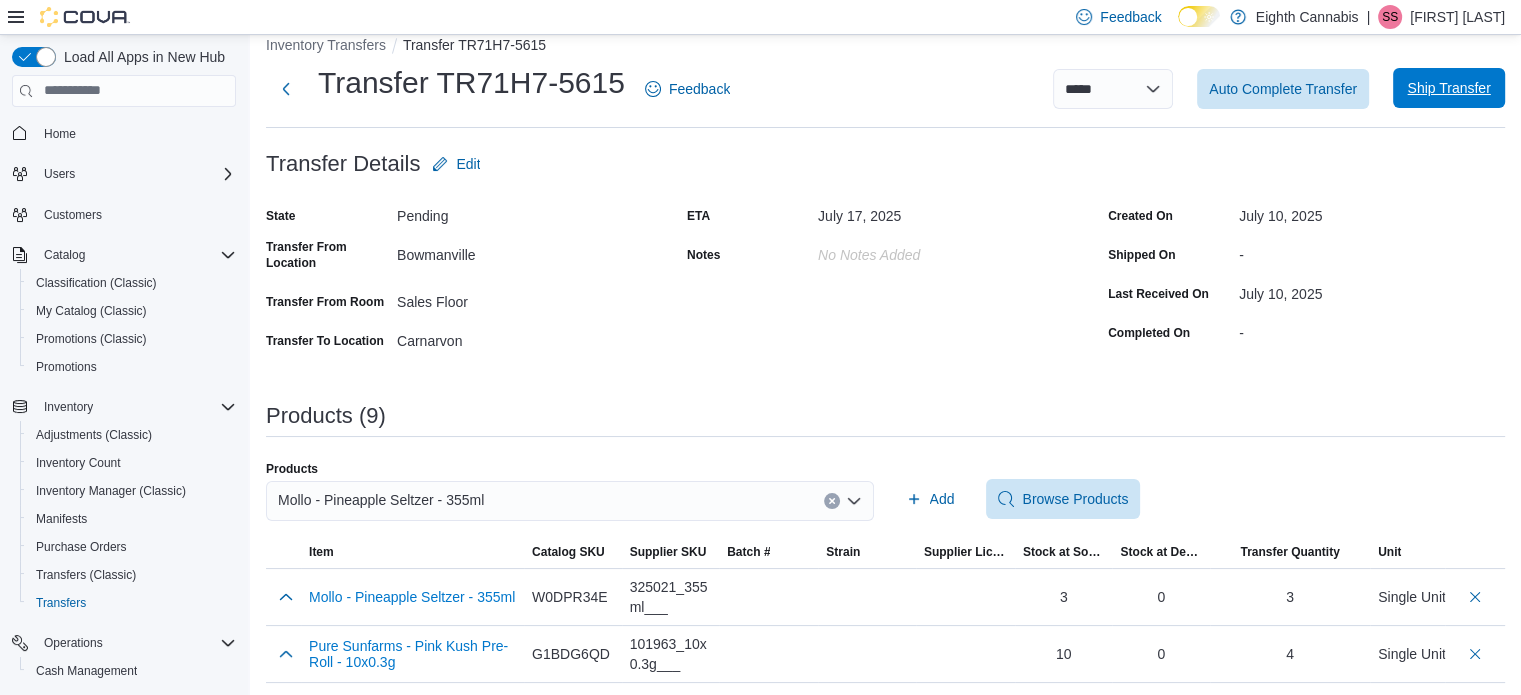 click on "Ship Transfer" at bounding box center (1448, 88) 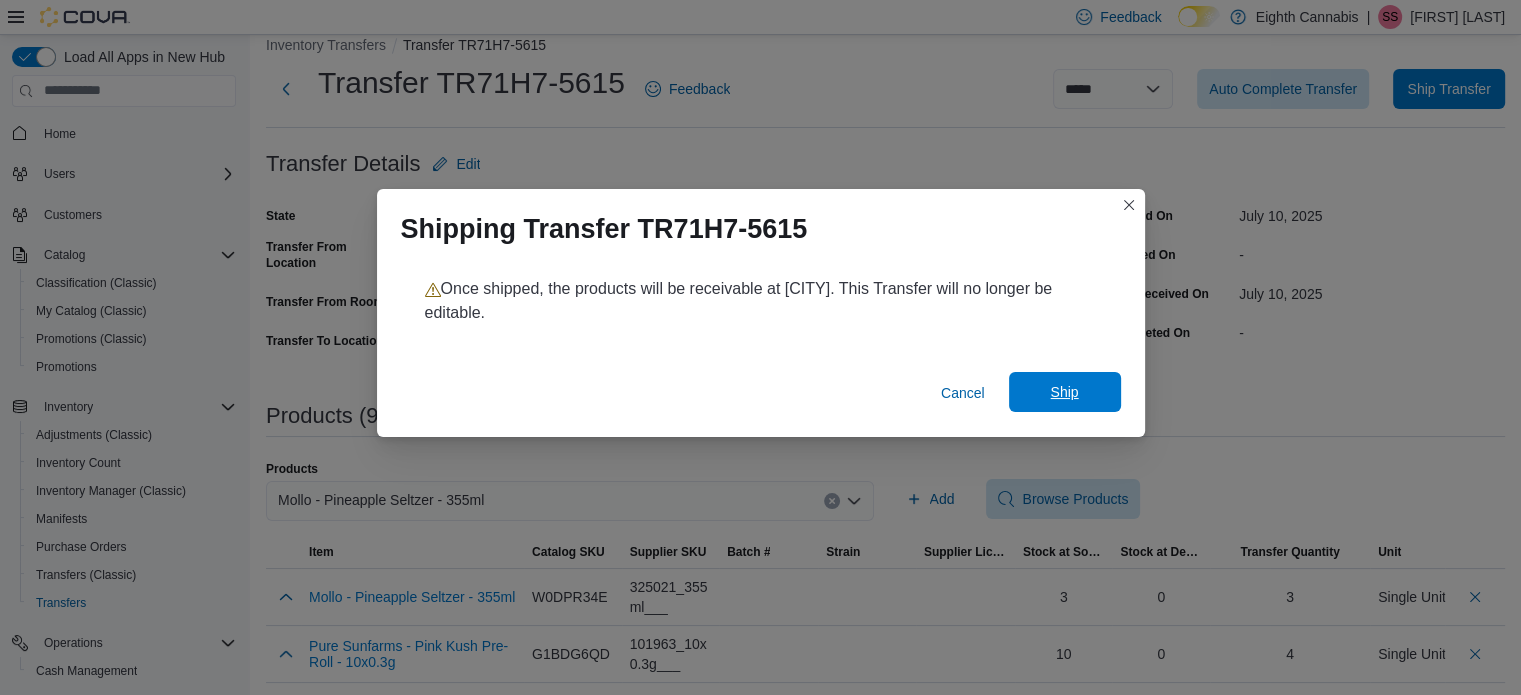 click on "Ship" at bounding box center (1064, 392) 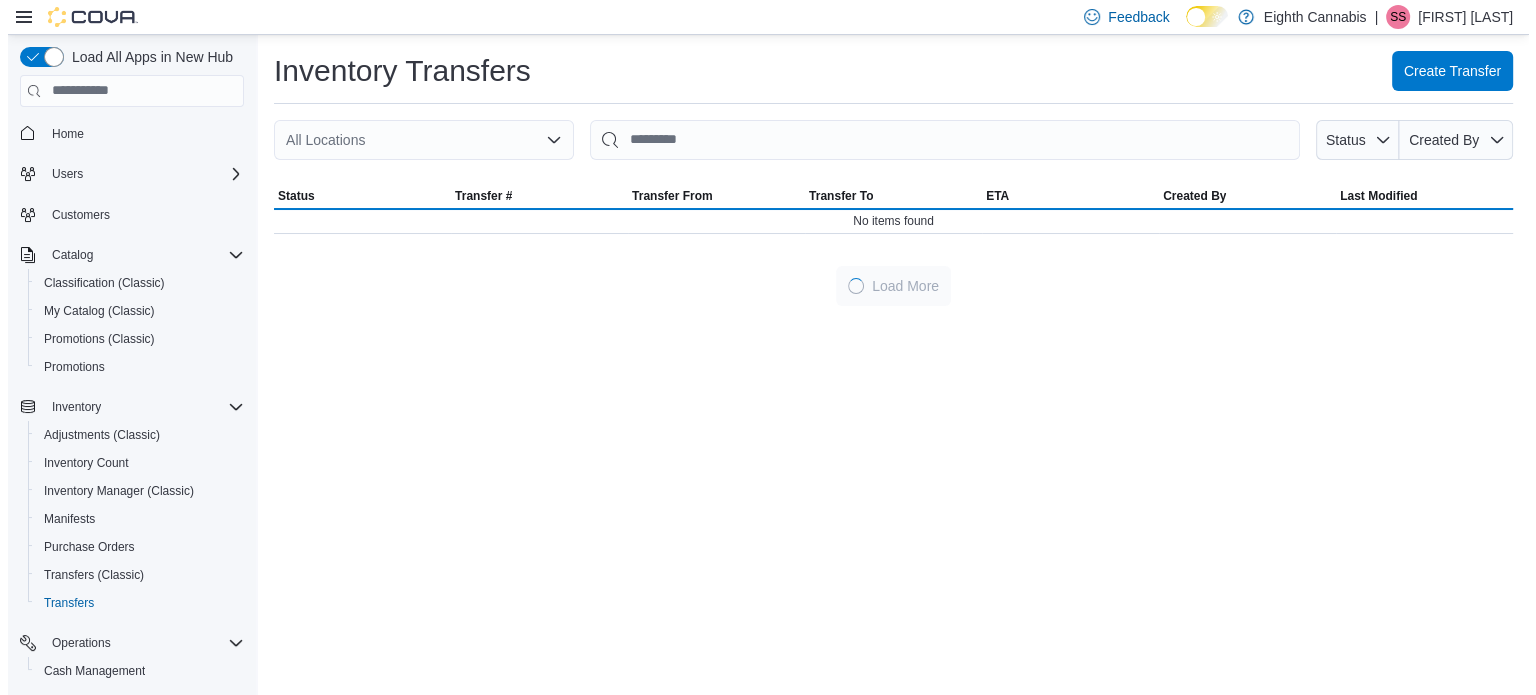 scroll, scrollTop: 0, scrollLeft: 0, axis: both 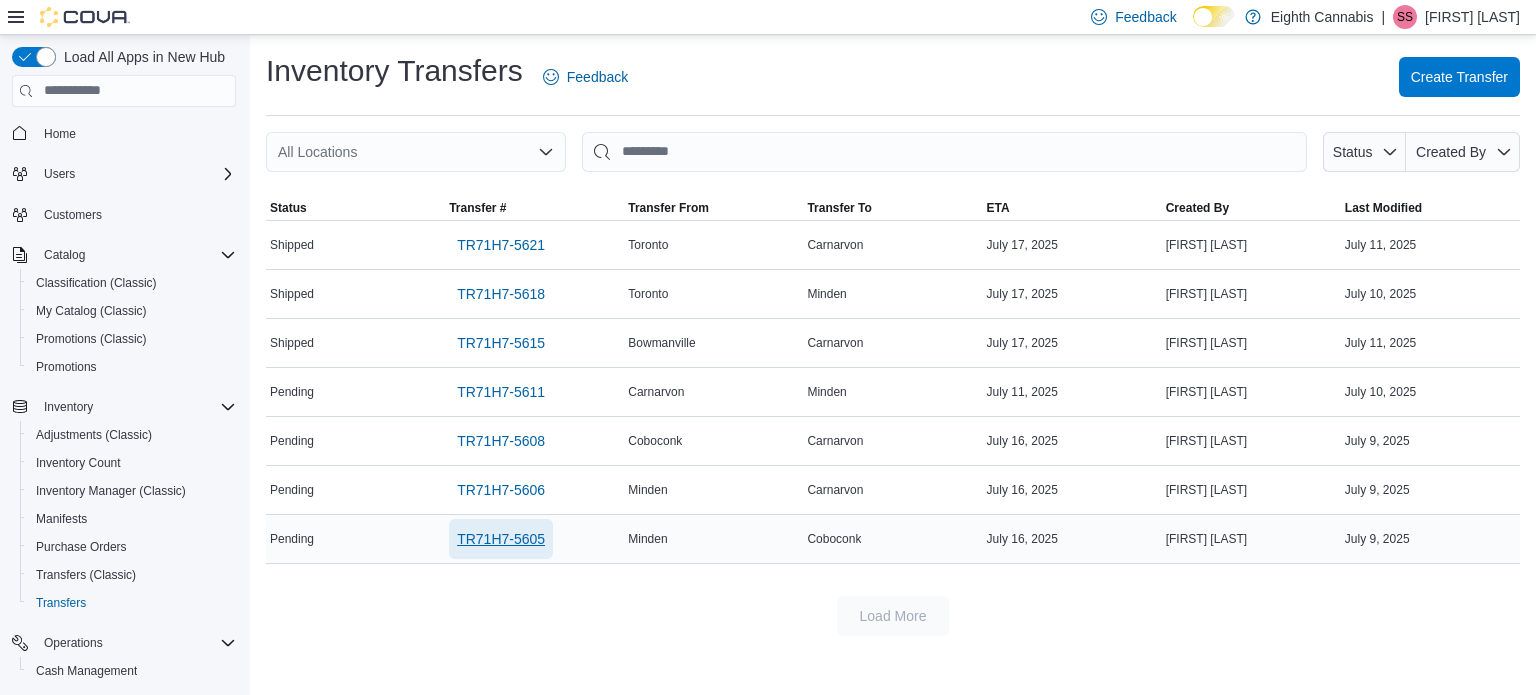 click on "TR71H7-5605" at bounding box center [501, 539] 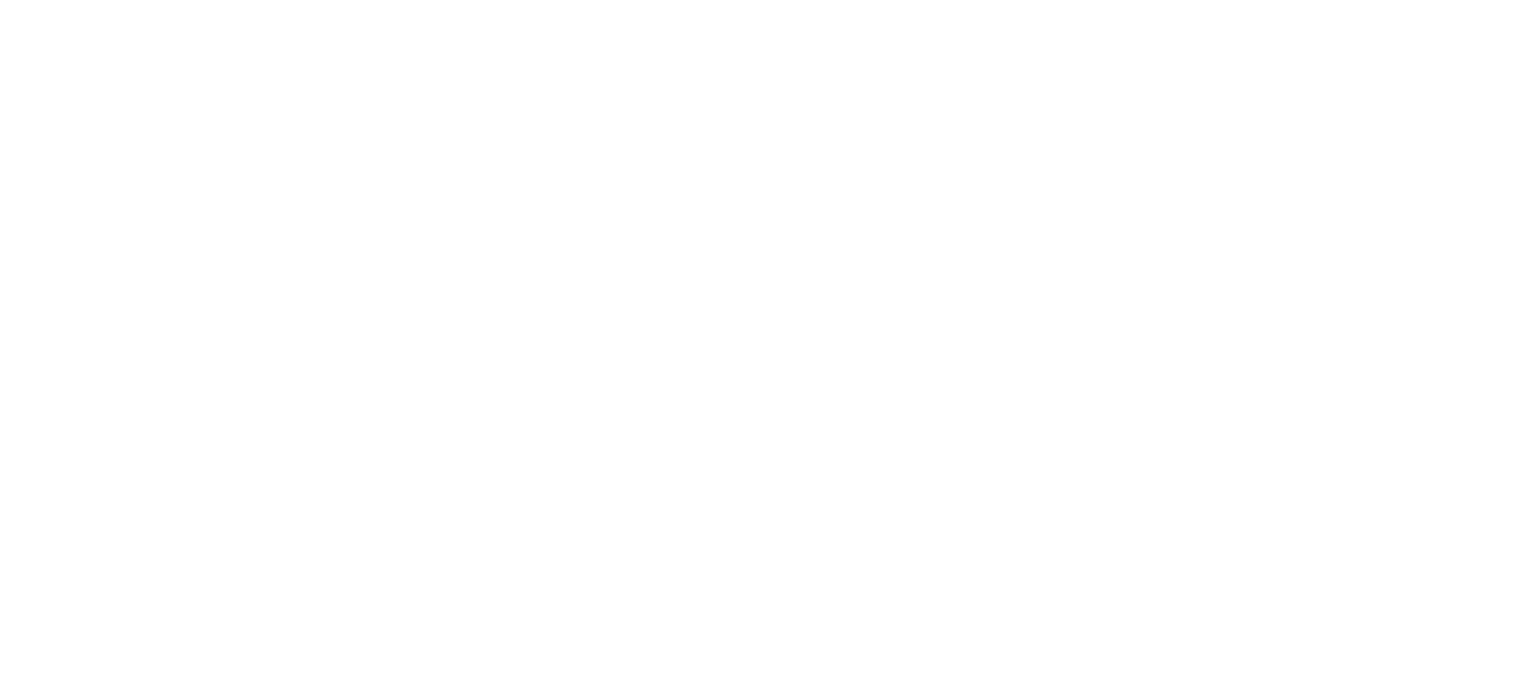 scroll, scrollTop: 0, scrollLeft: 0, axis: both 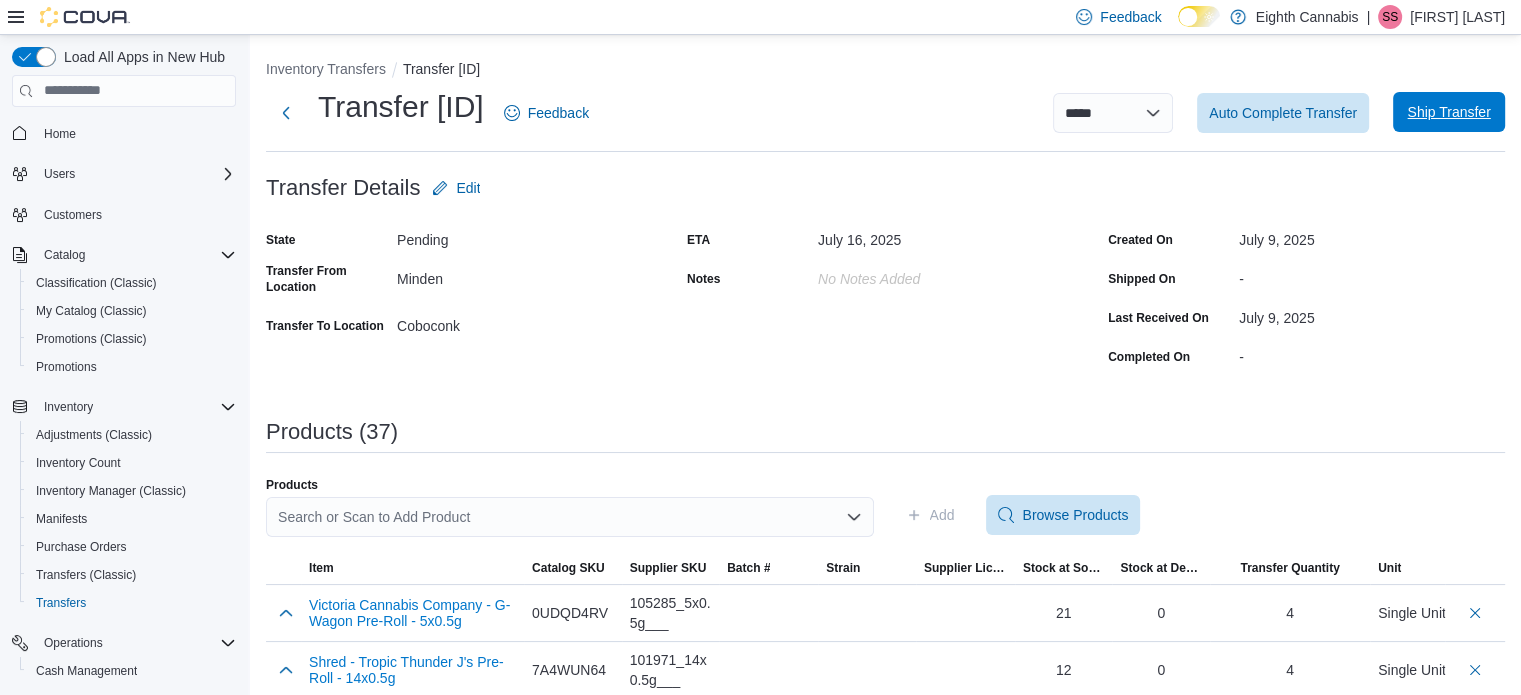 click on "Ship Transfer" at bounding box center [1448, 112] 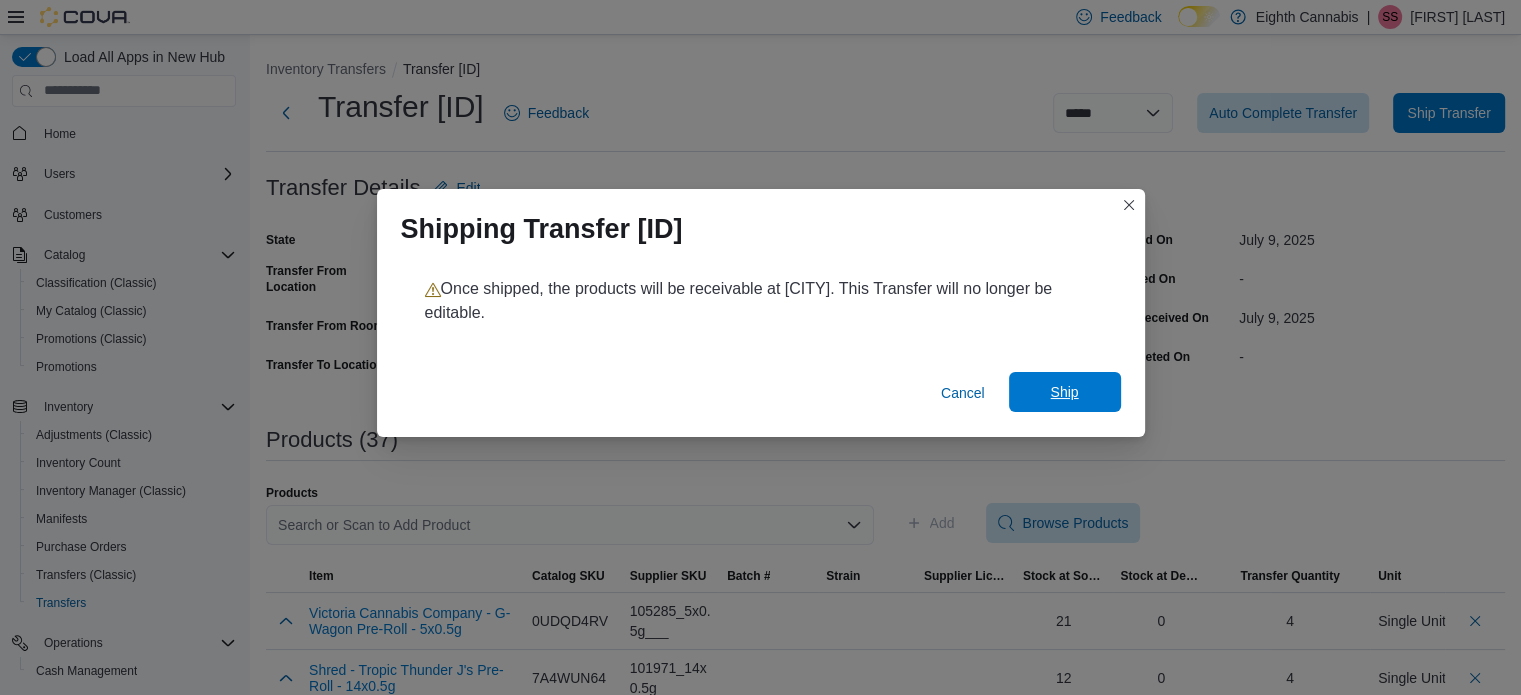 click on "Ship" at bounding box center [1065, 392] 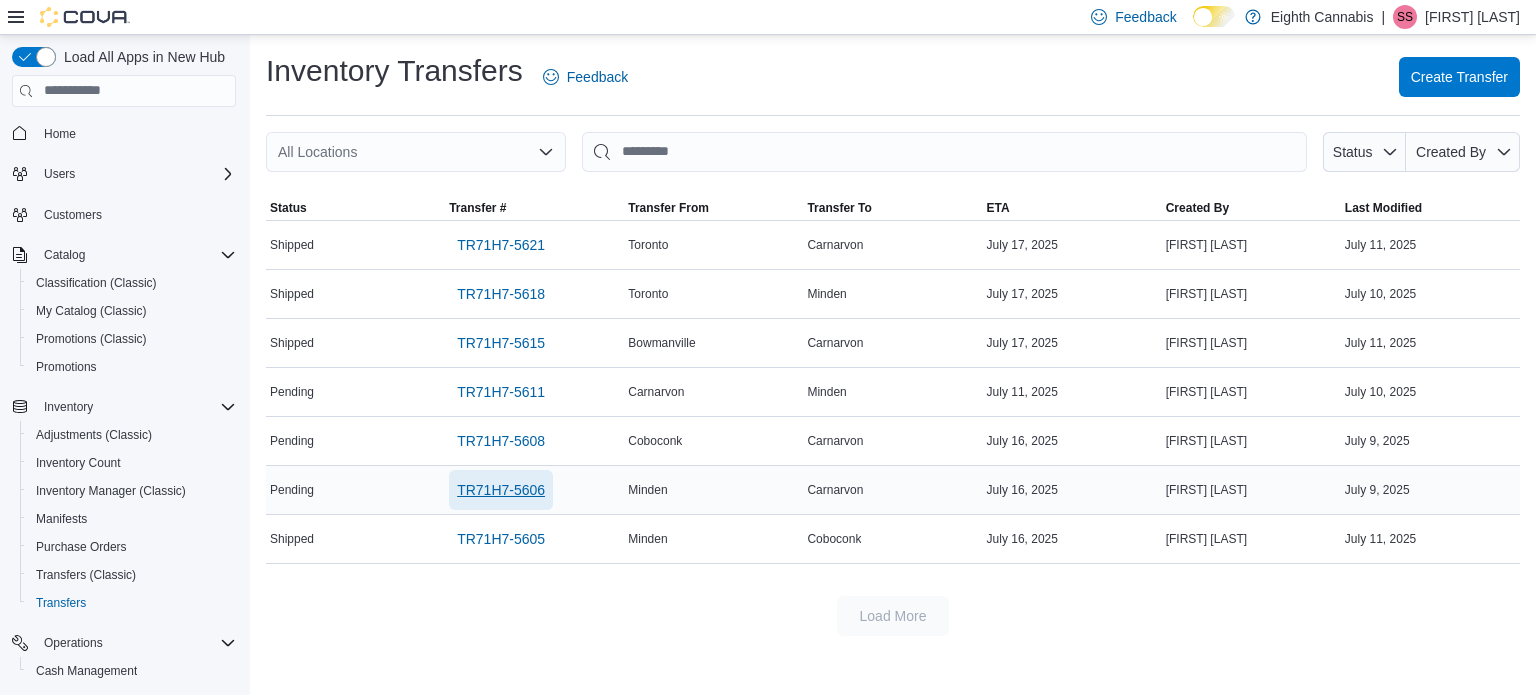 click on "TR71H7-5606" at bounding box center [501, 490] 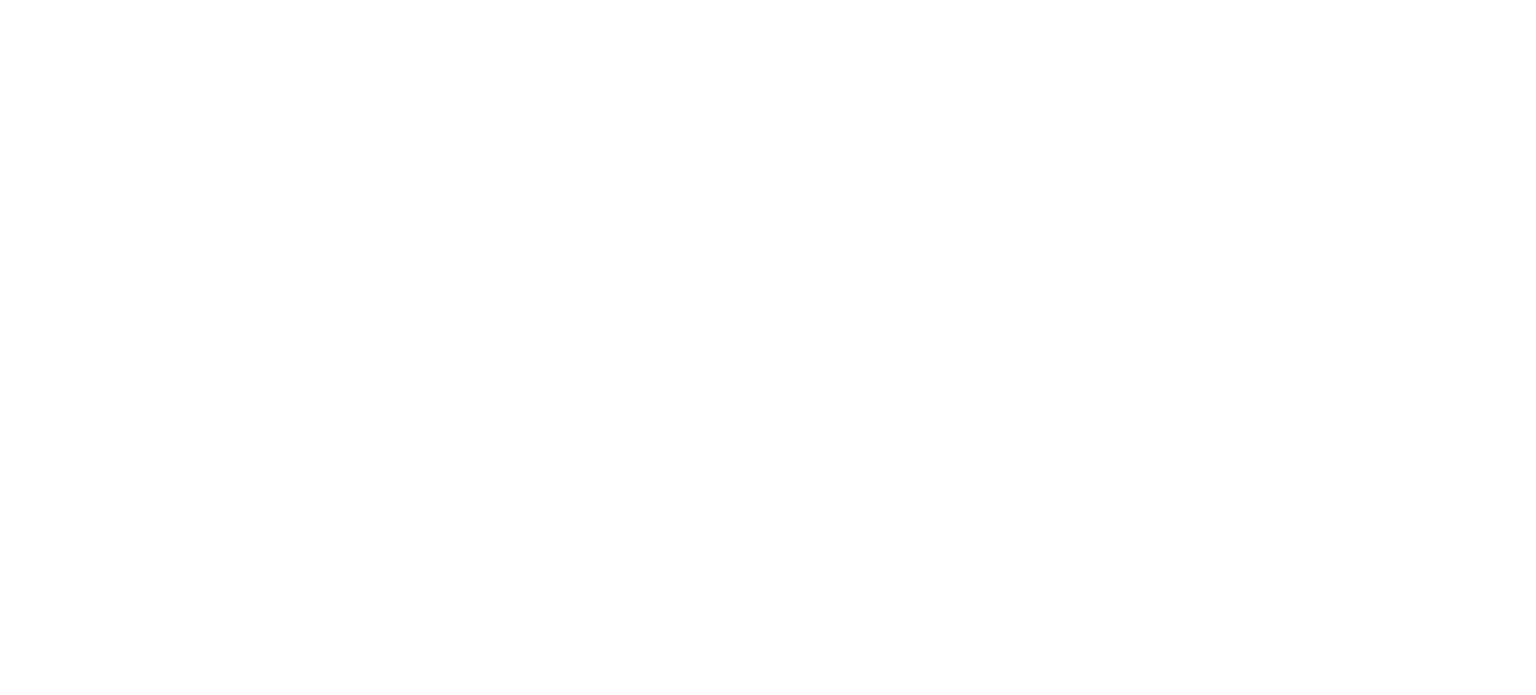 scroll, scrollTop: 0, scrollLeft: 0, axis: both 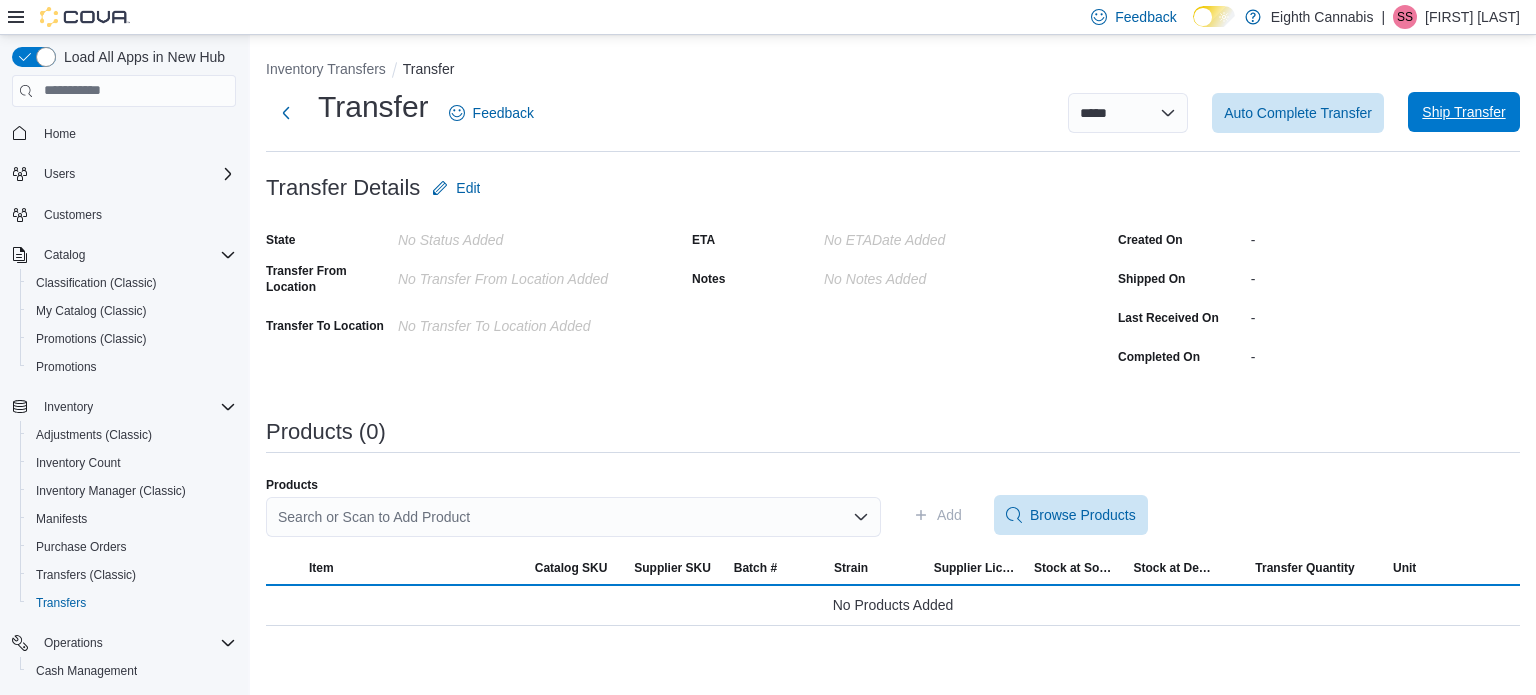 click on "Ship Transfer" at bounding box center [1464, 112] 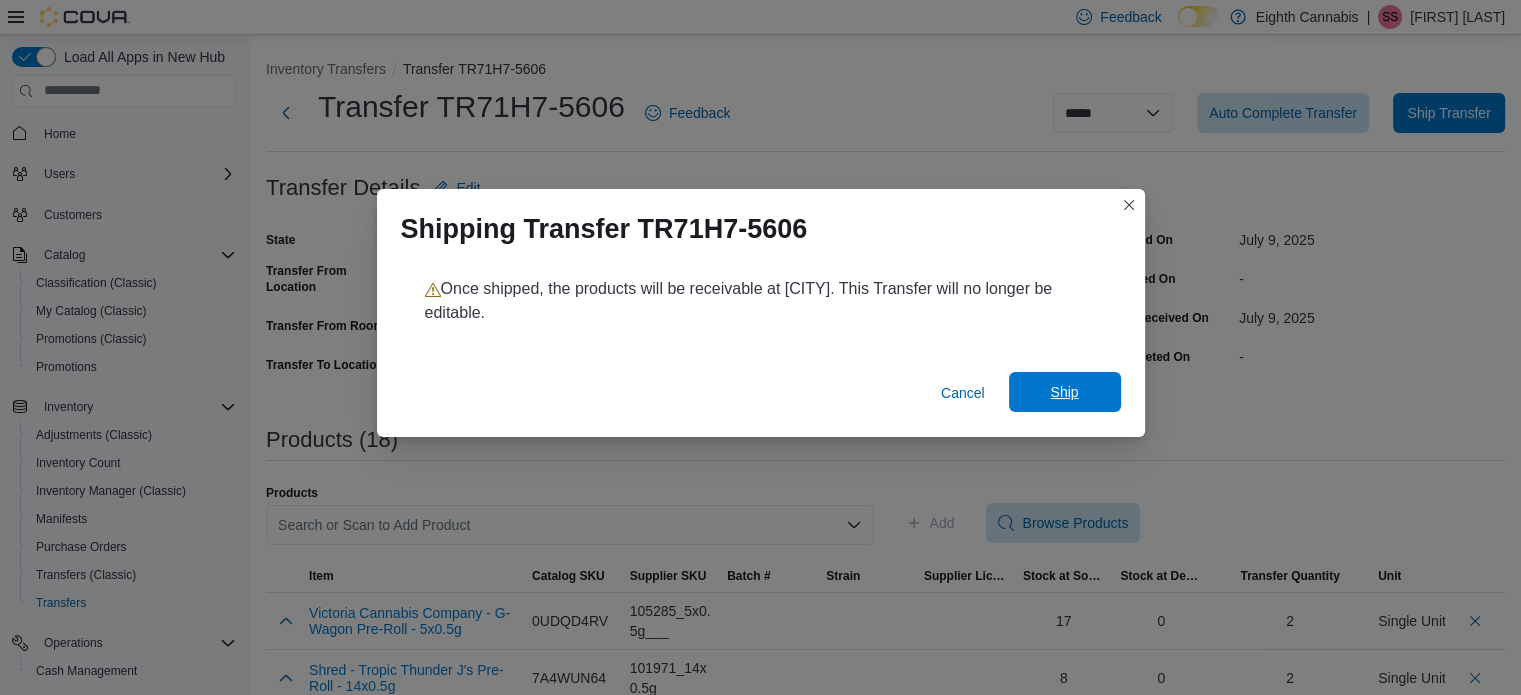 click on "Ship" at bounding box center (1064, 392) 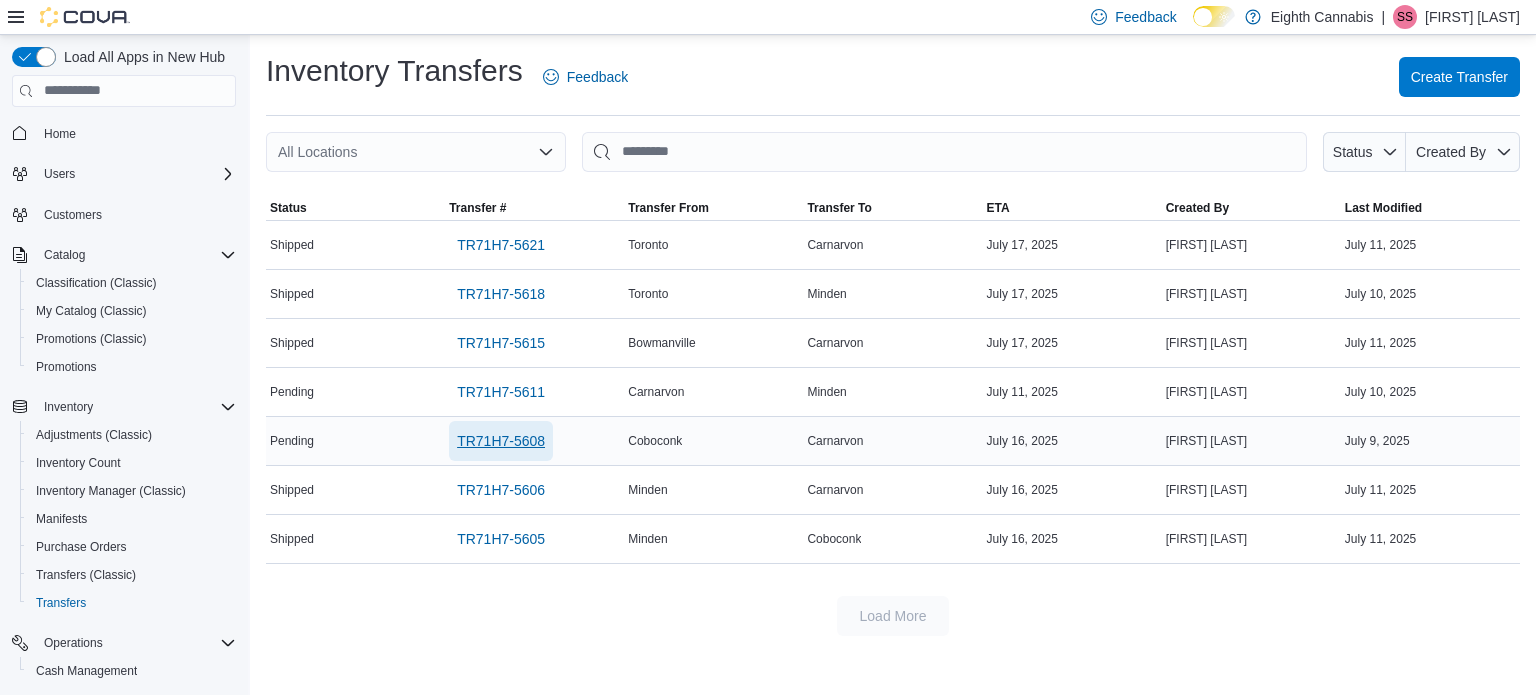 click on "TR71H7-5608" at bounding box center [501, 441] 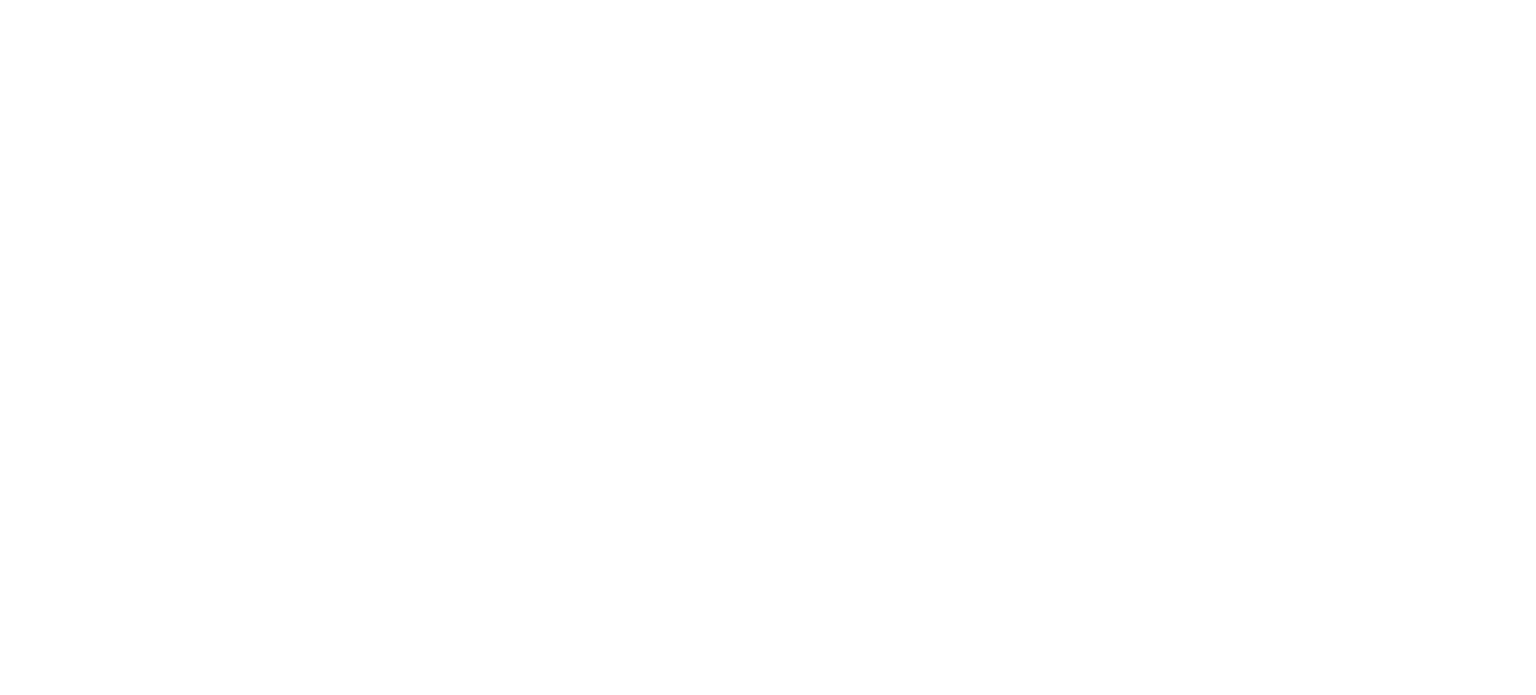 scroll, scrollTop: 0, scrollLeft: 0, axis: both 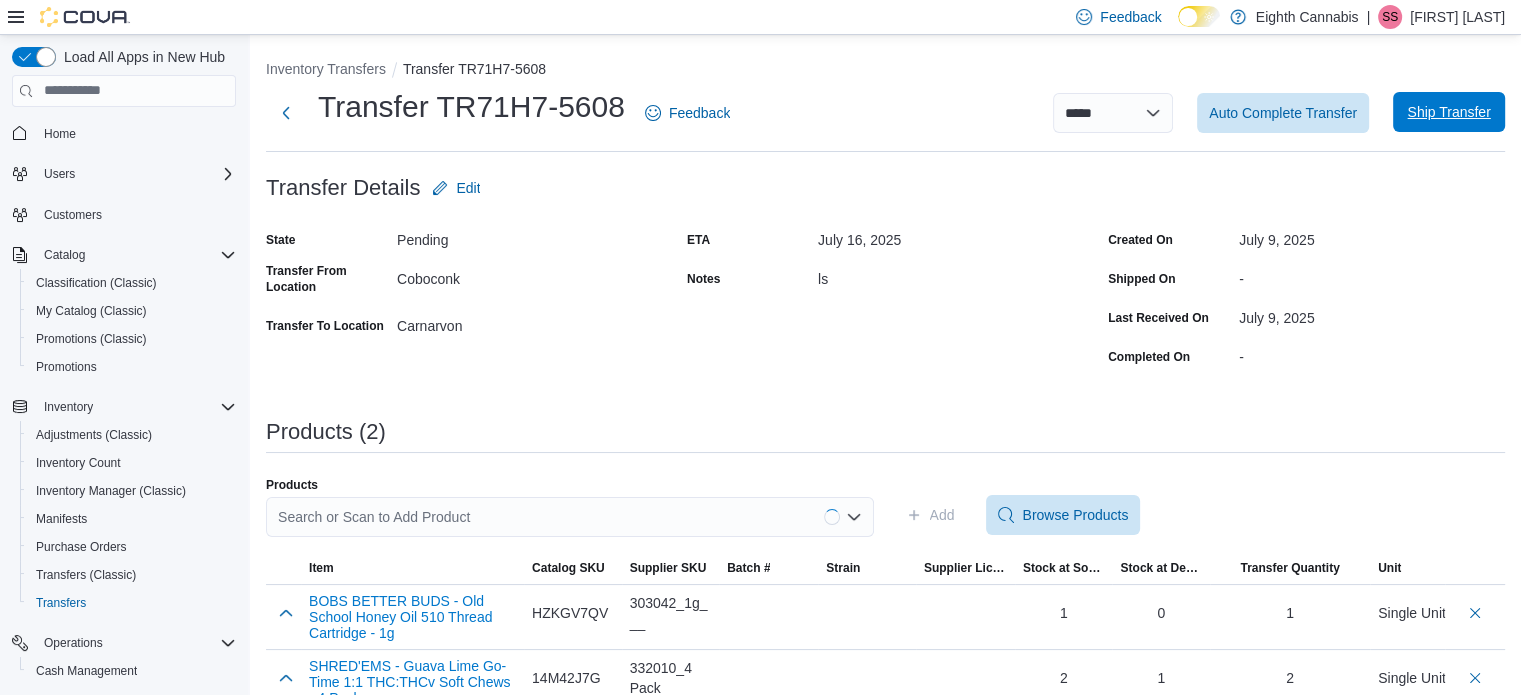 click on "Ship Transfer" at bounding box center (1448, 112) 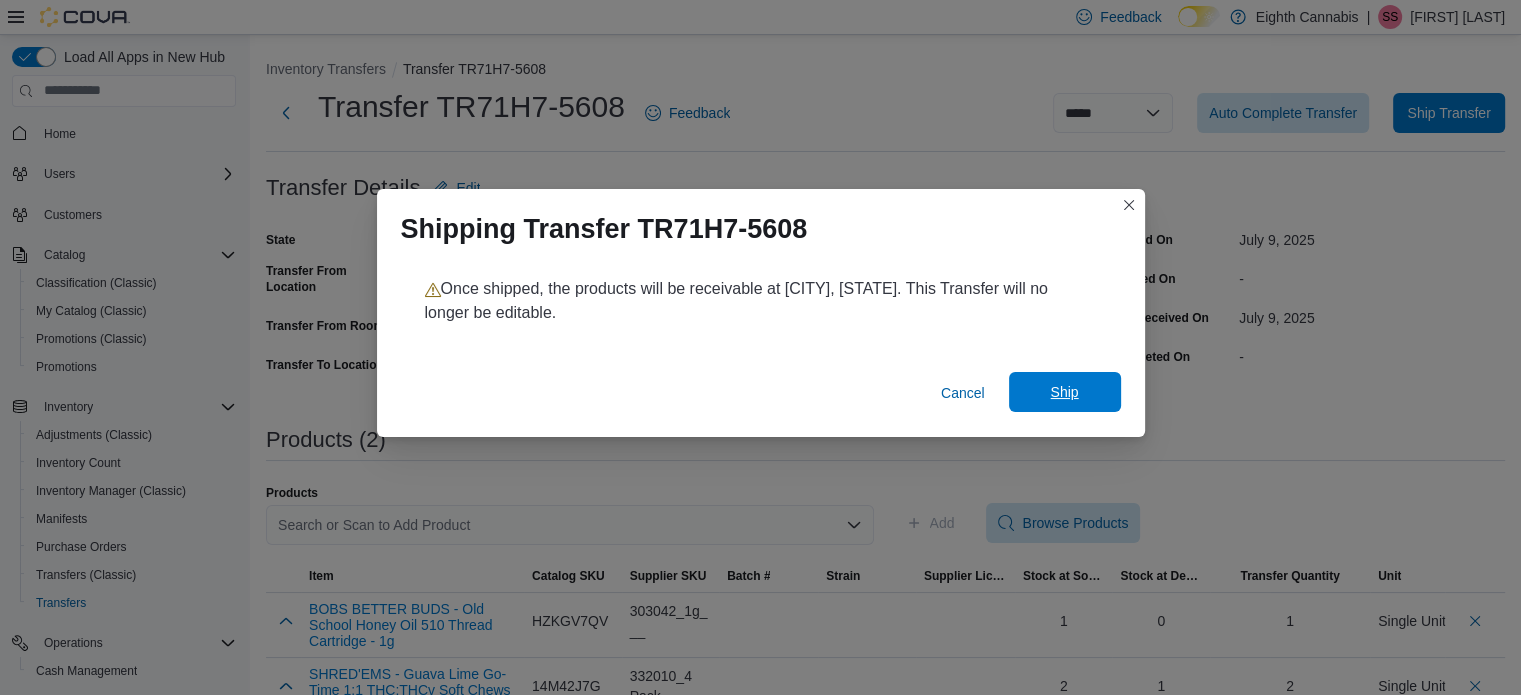 click on "Ship" at bounding box center [1064, 392] 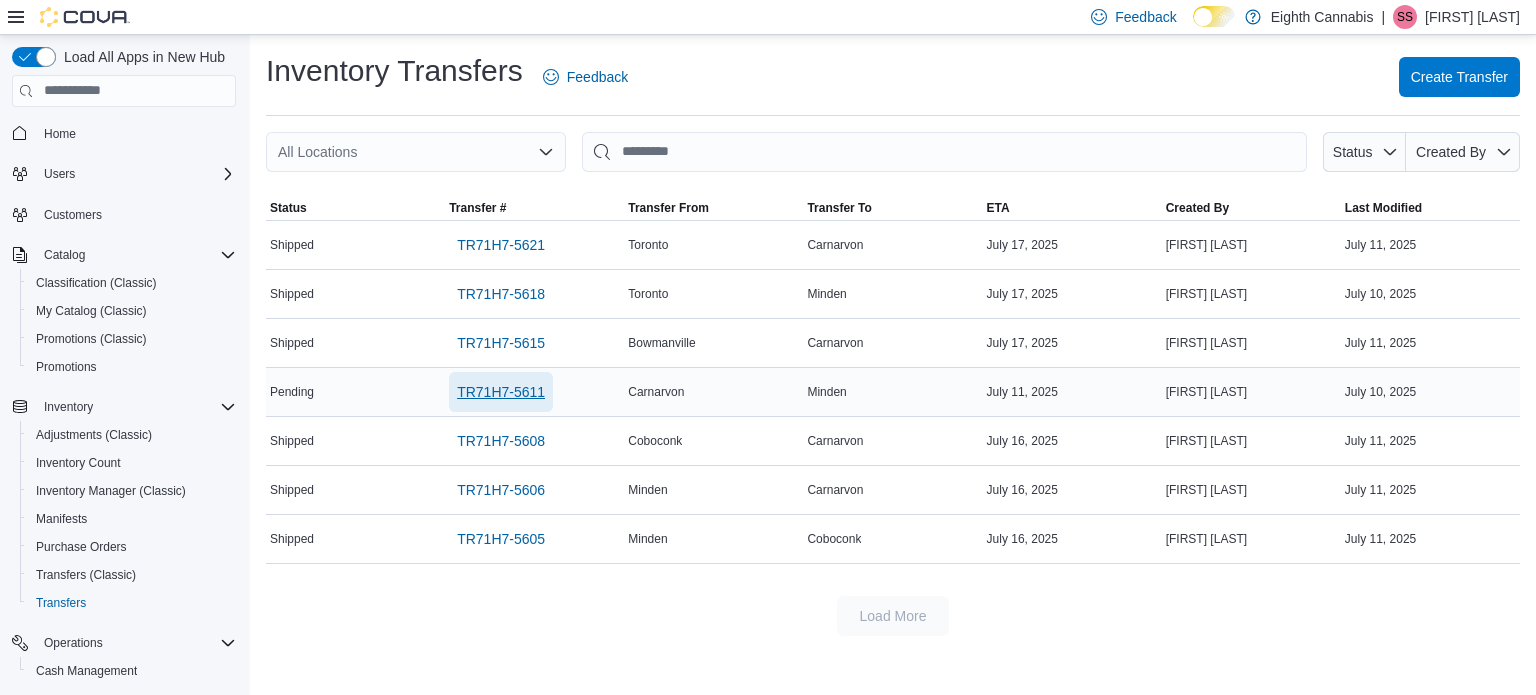 click on "TR71H7-5611" at bounding box center [501, 392] 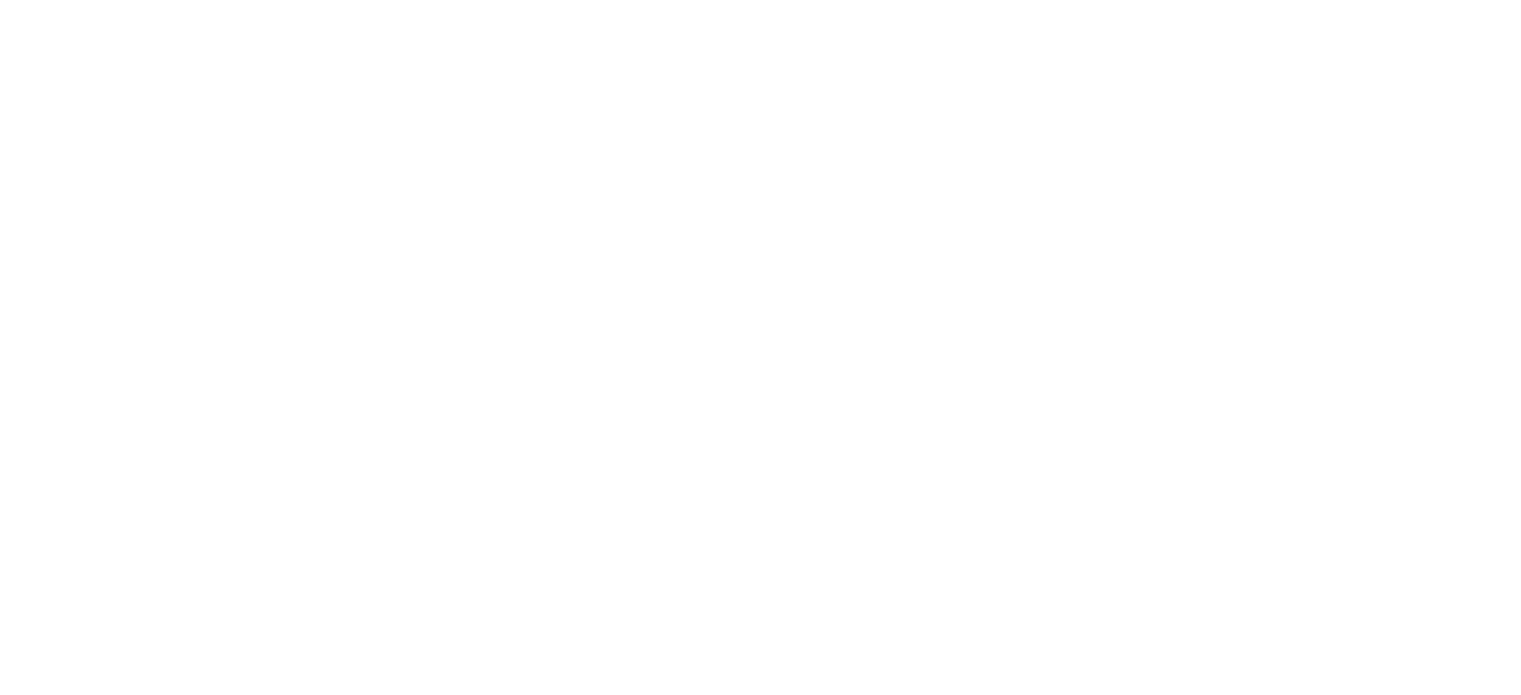 scroll, scrollTop: 0, scrollLeft: 0, axis: both 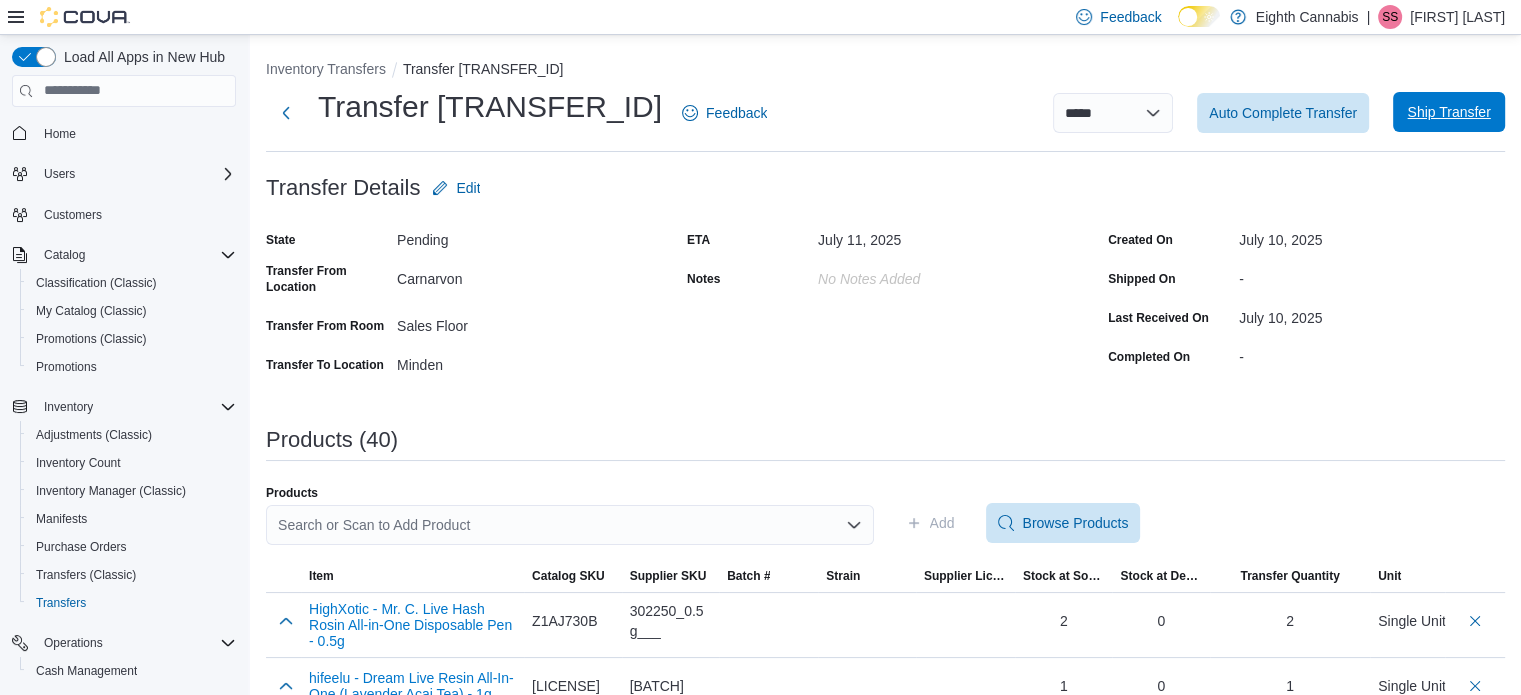 click on "Ship Transfer" at bounding box center (1448, 112) 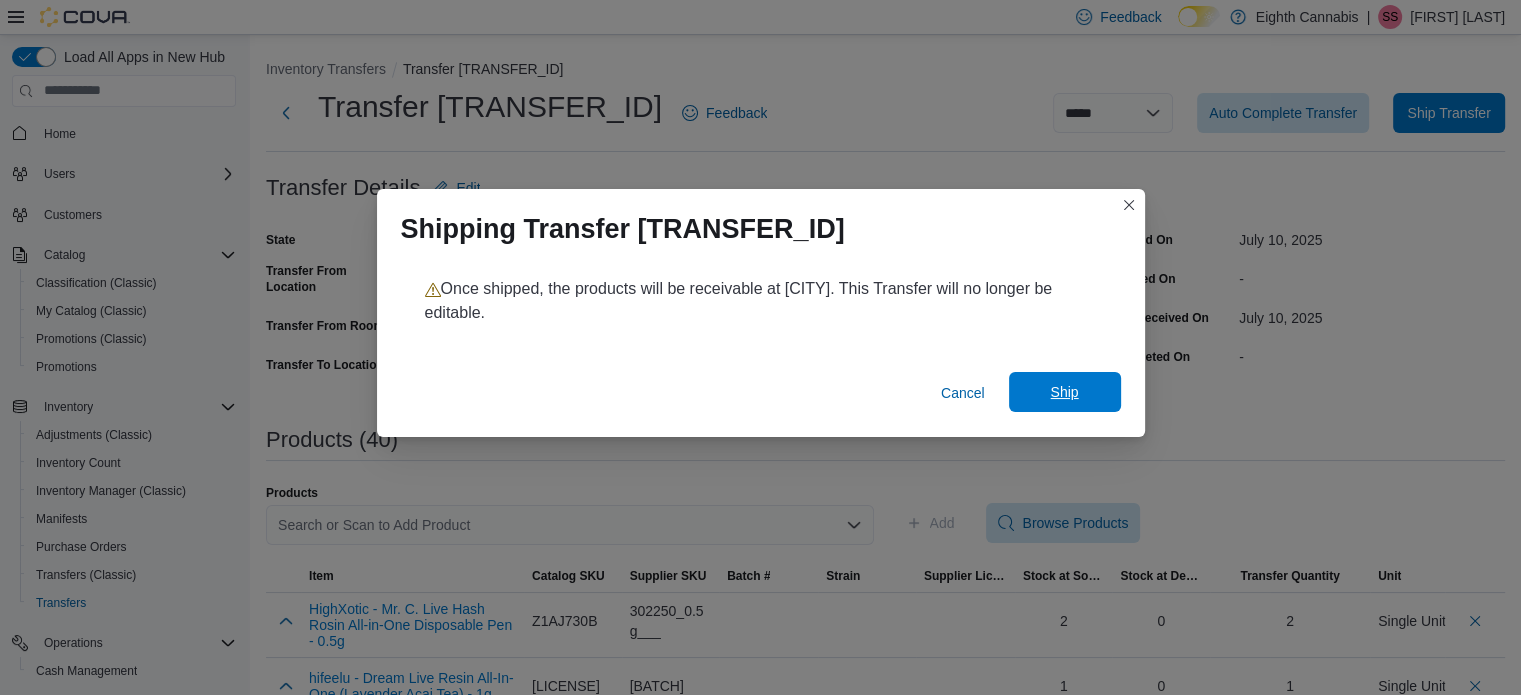 click on "Ship" at bounding box center [1064, 392] 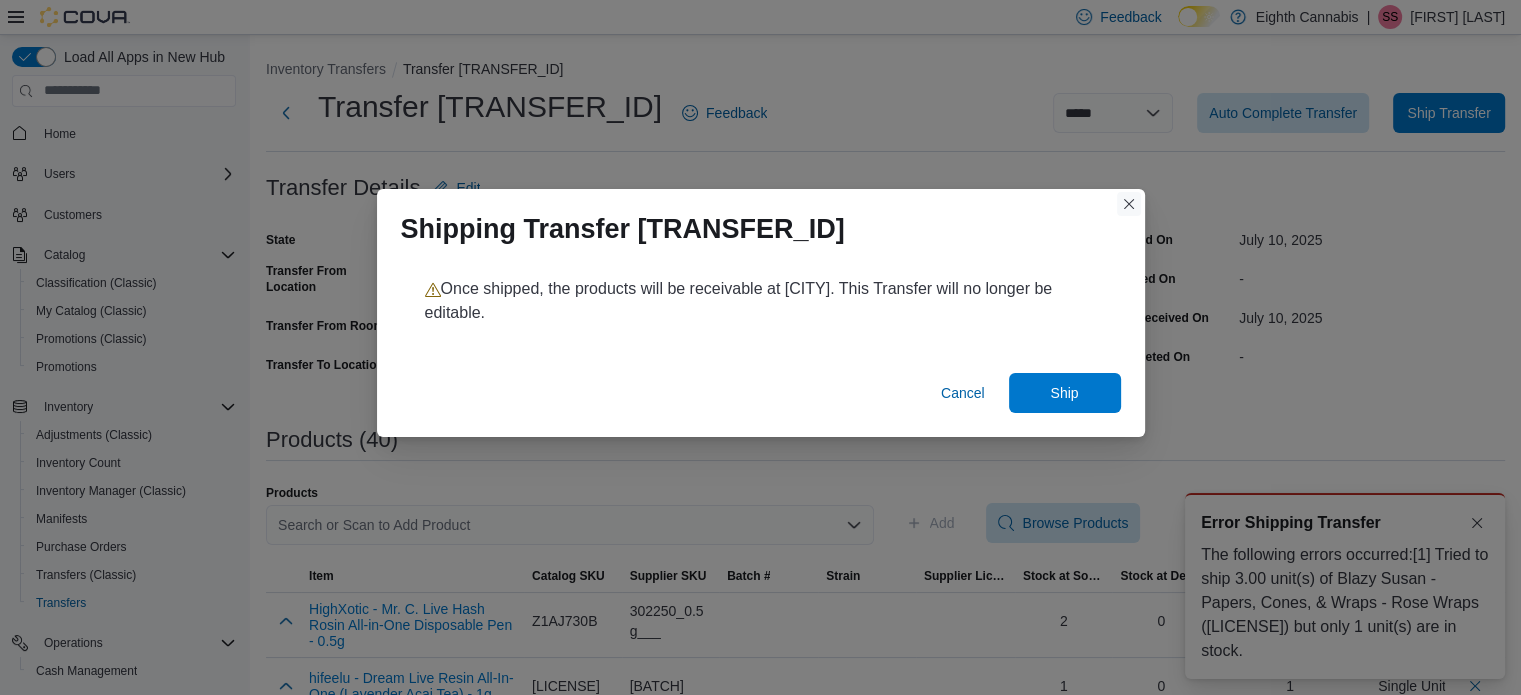 click at bounding box center (1129, 204) 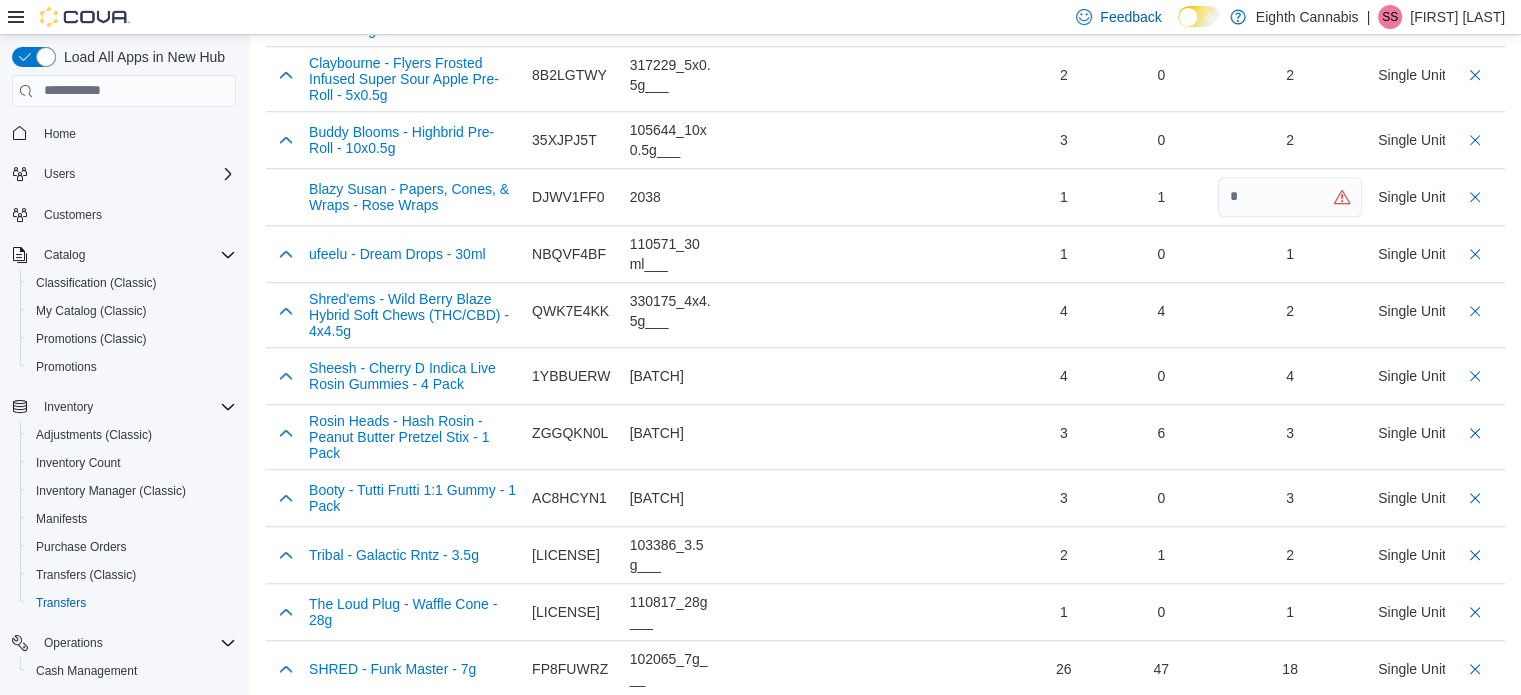 scroll, scrollTop: 1600, scrollLeft: 0, axis: vertical 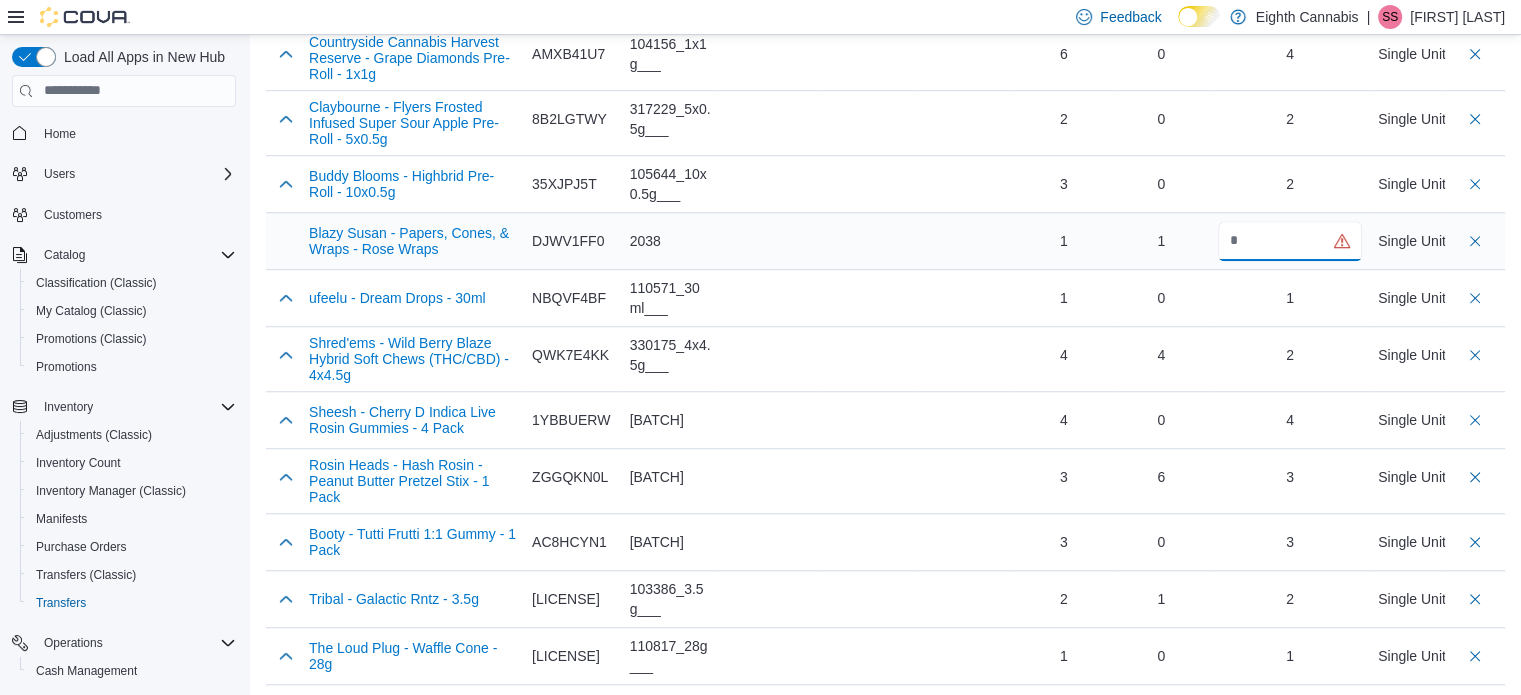 click at bounding box center [1290, 241] 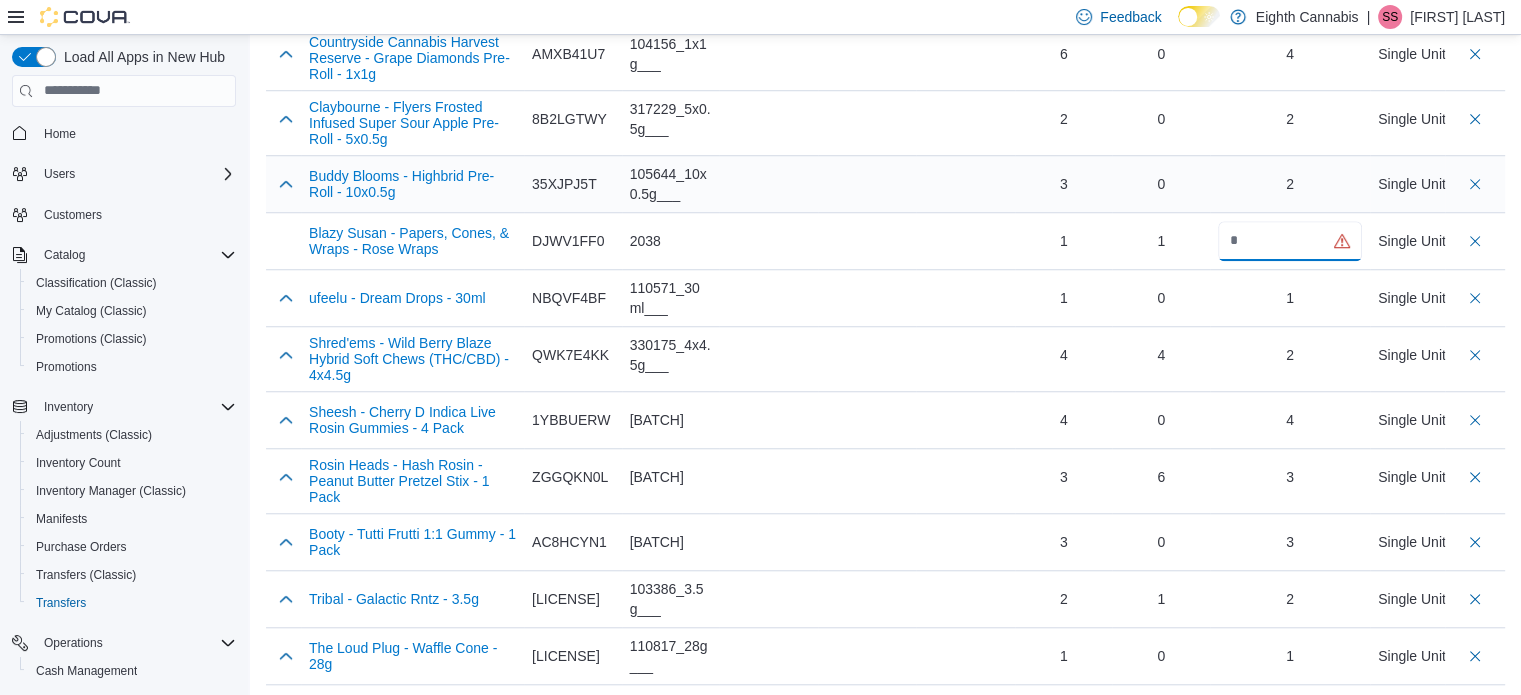 type on "*" 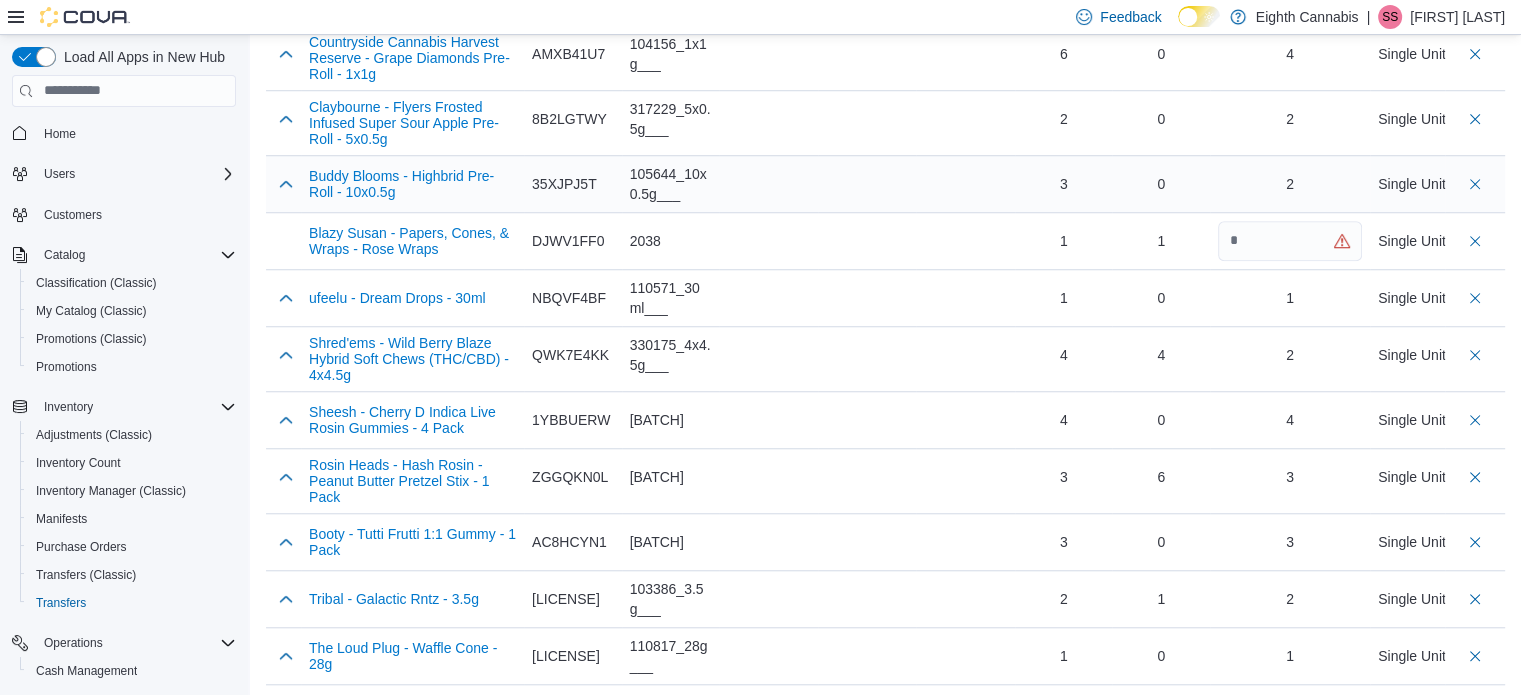 click at bounding box center (965, 184) 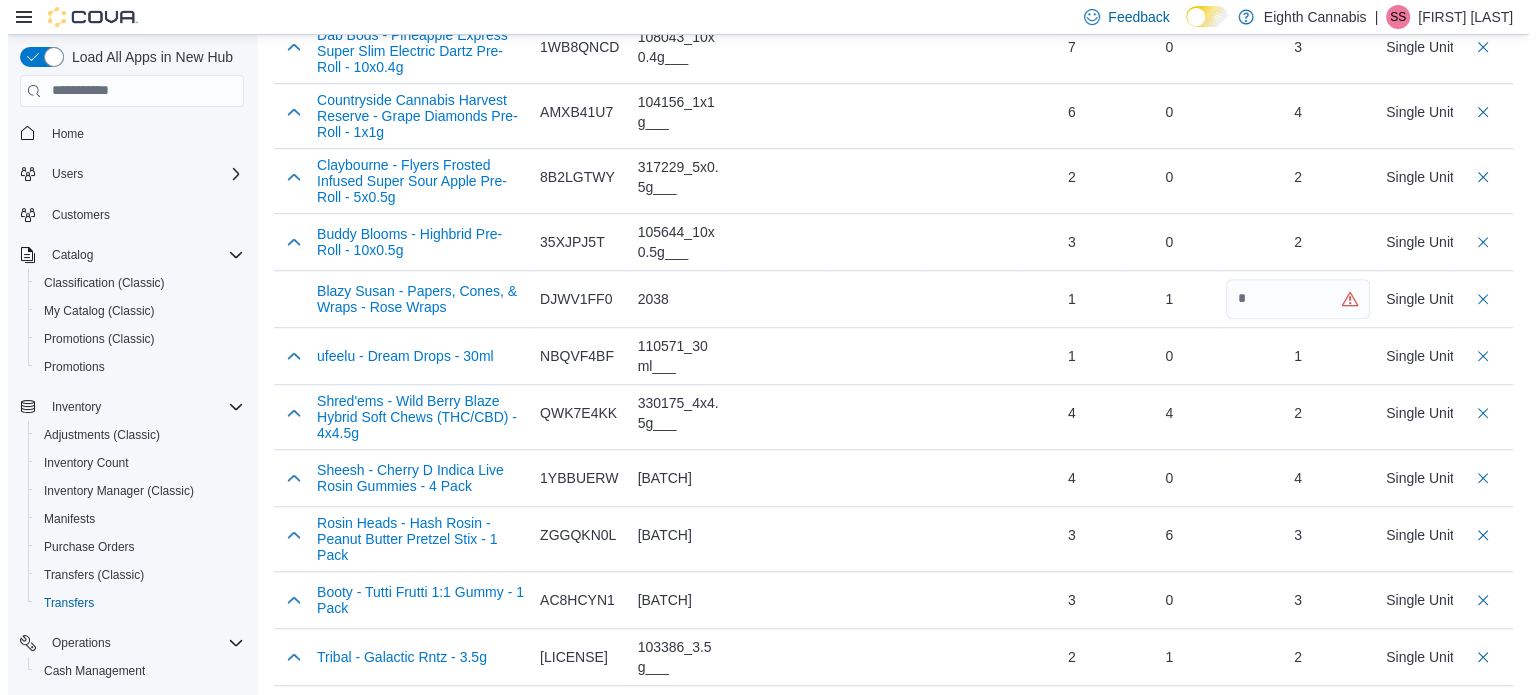 scroll, scrollTop: 0, scrollLeft: 0, axis: both 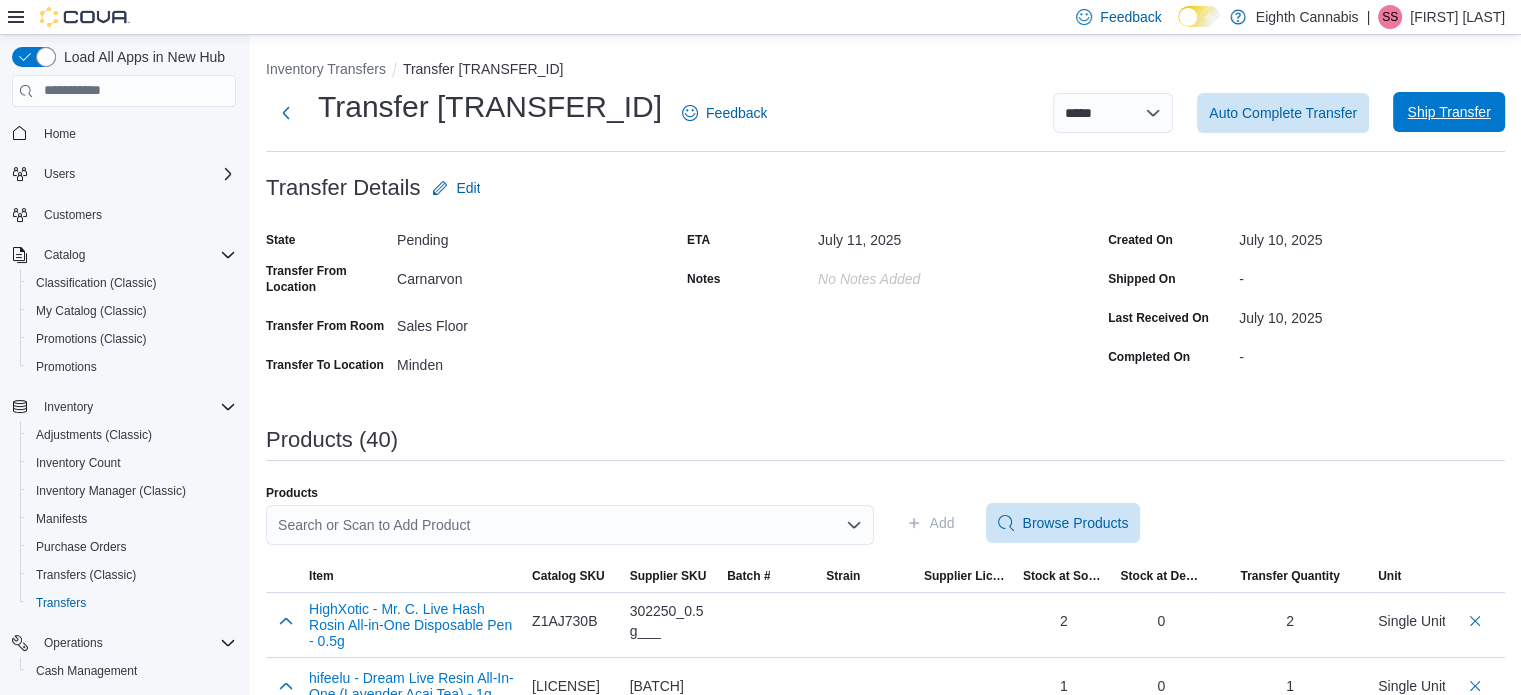 click on "Ship Transfer" at bounding box center (1448, 112) 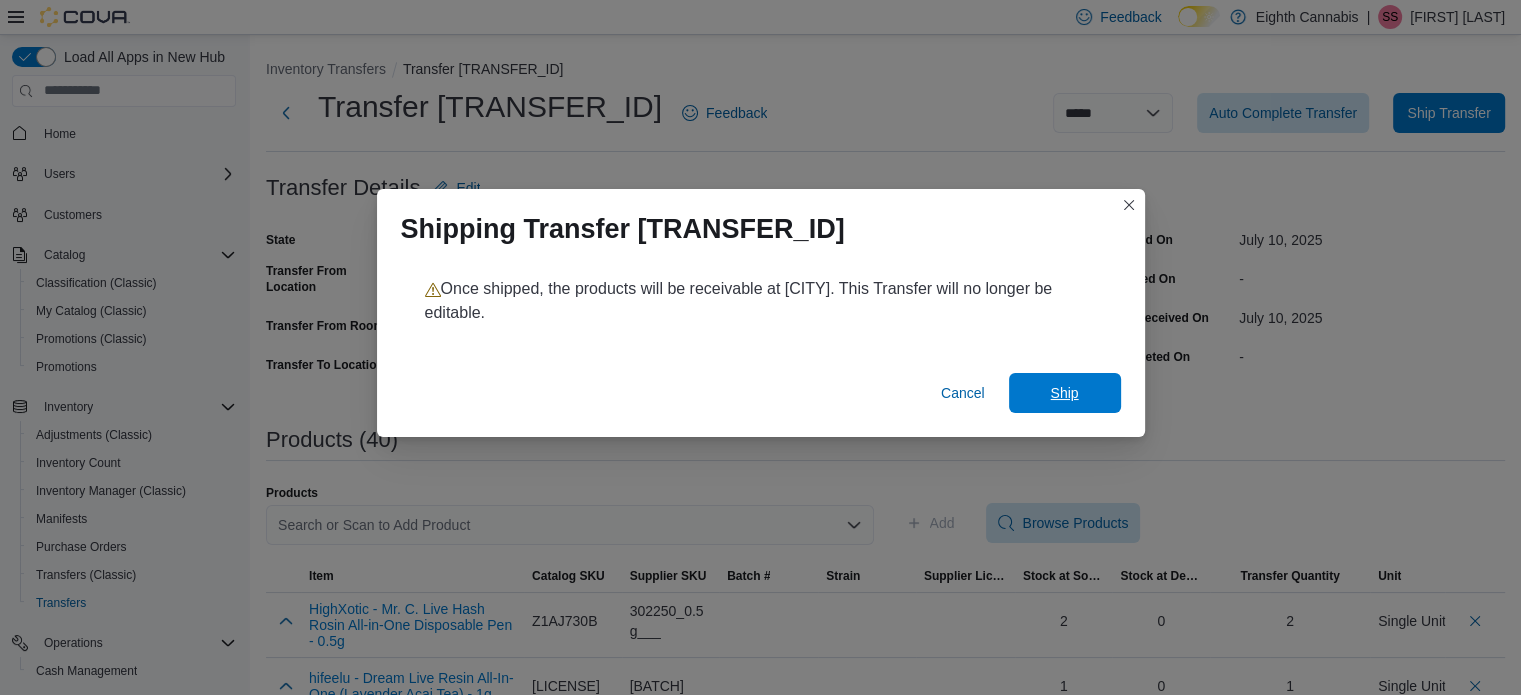 drag, startPoint x: 1039, startPoint y: 386, endPoint x: 504, endPoint y: 319, distance: 539.179 